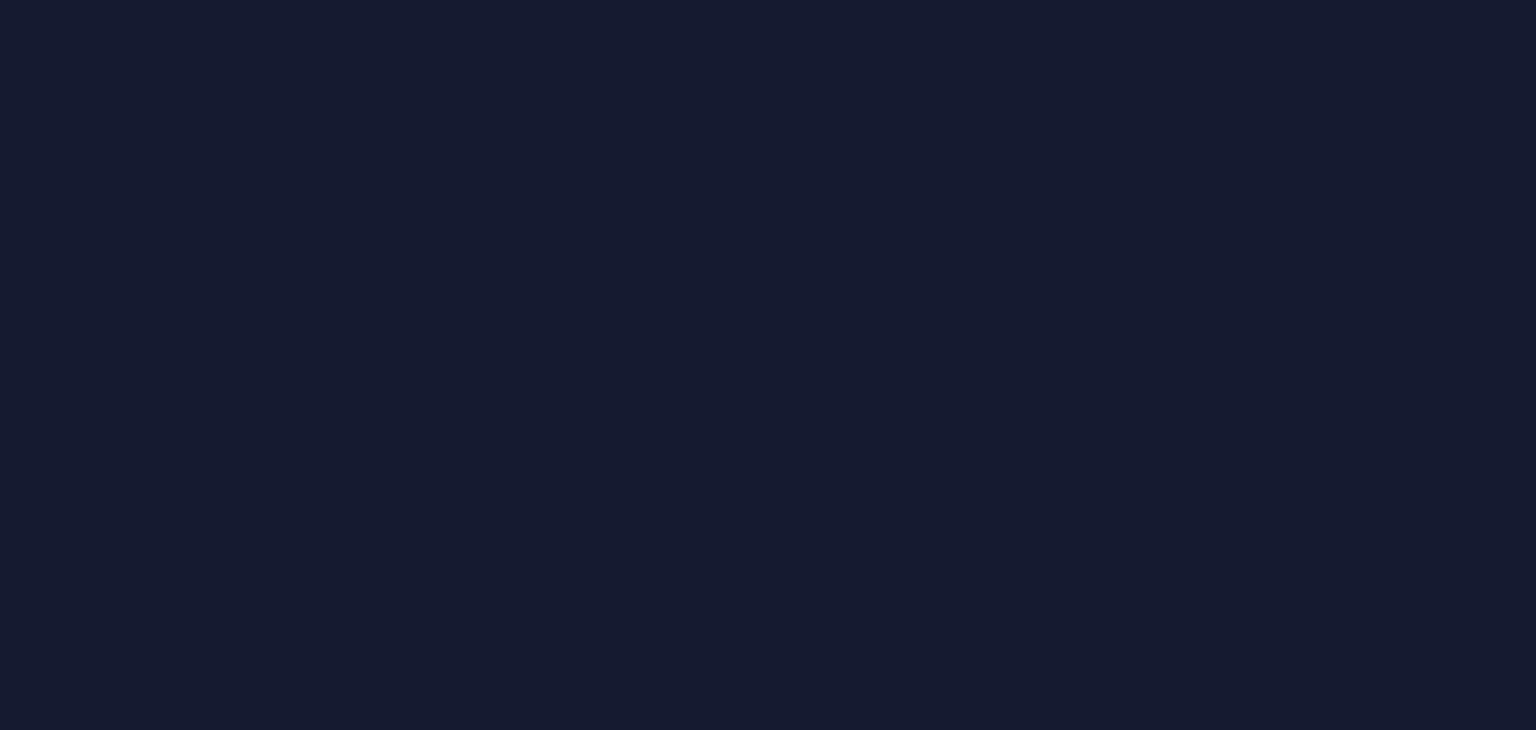 scroll, scrollTop: 0, scrollLeft: 0, axis: both 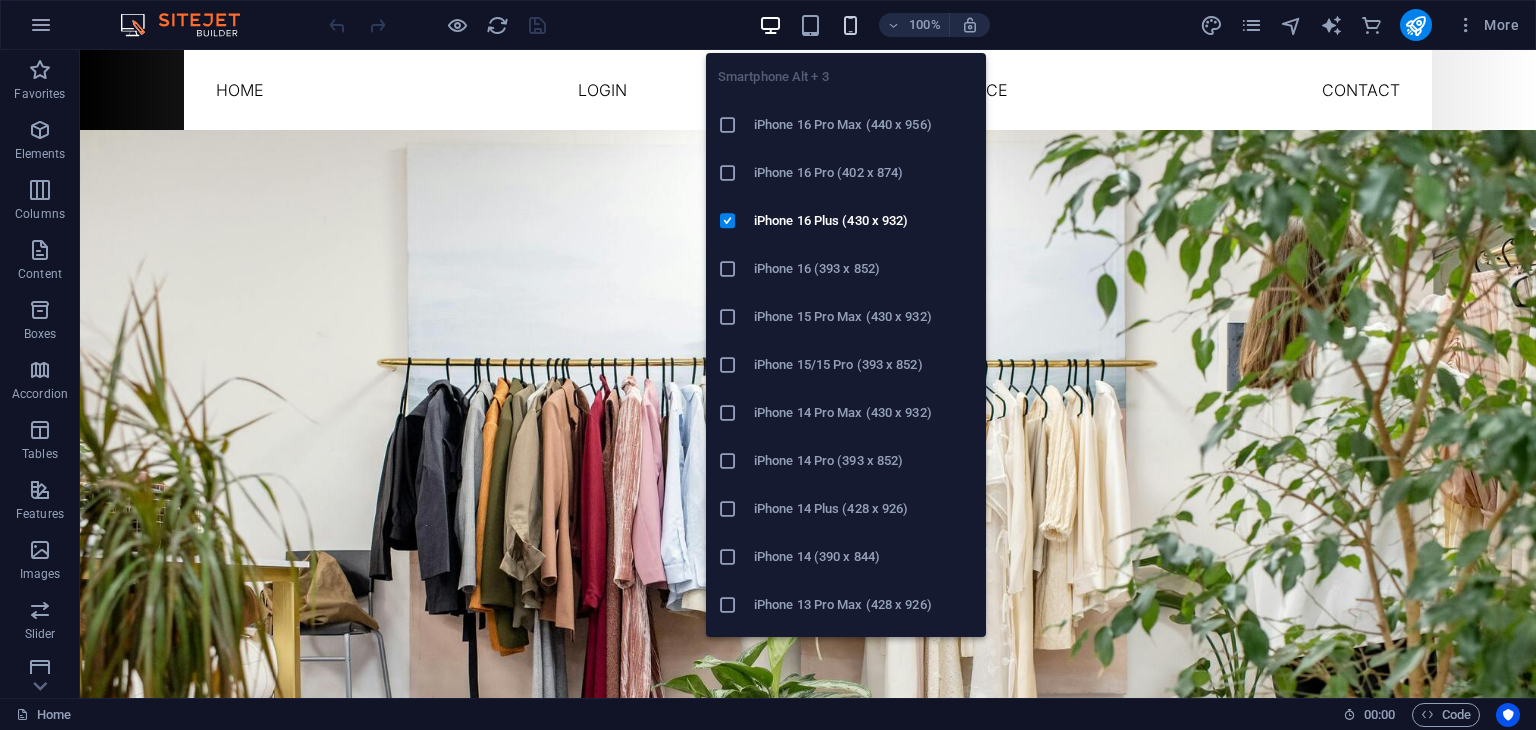 click at bounding box center [850, 25] 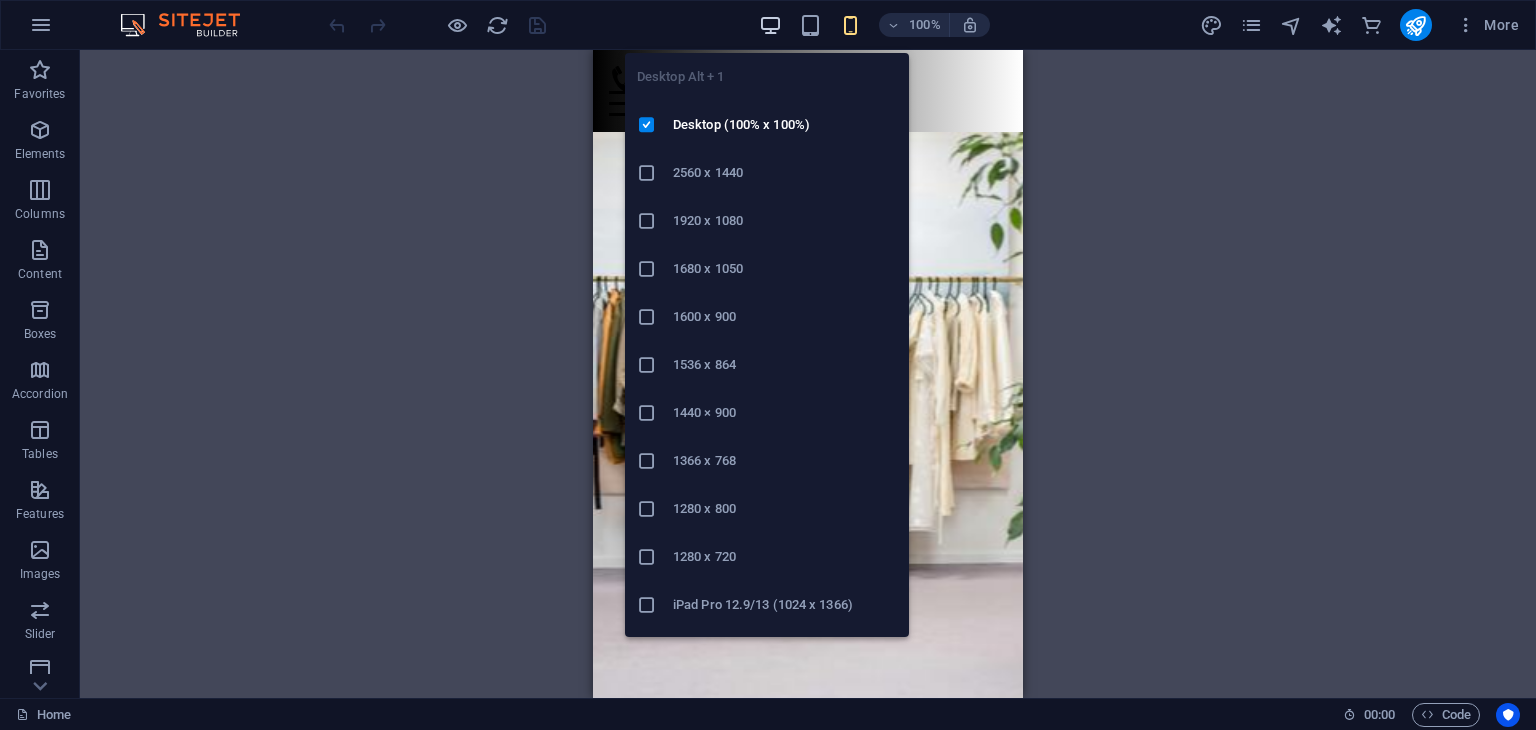 click at bounding box center (770, 25) 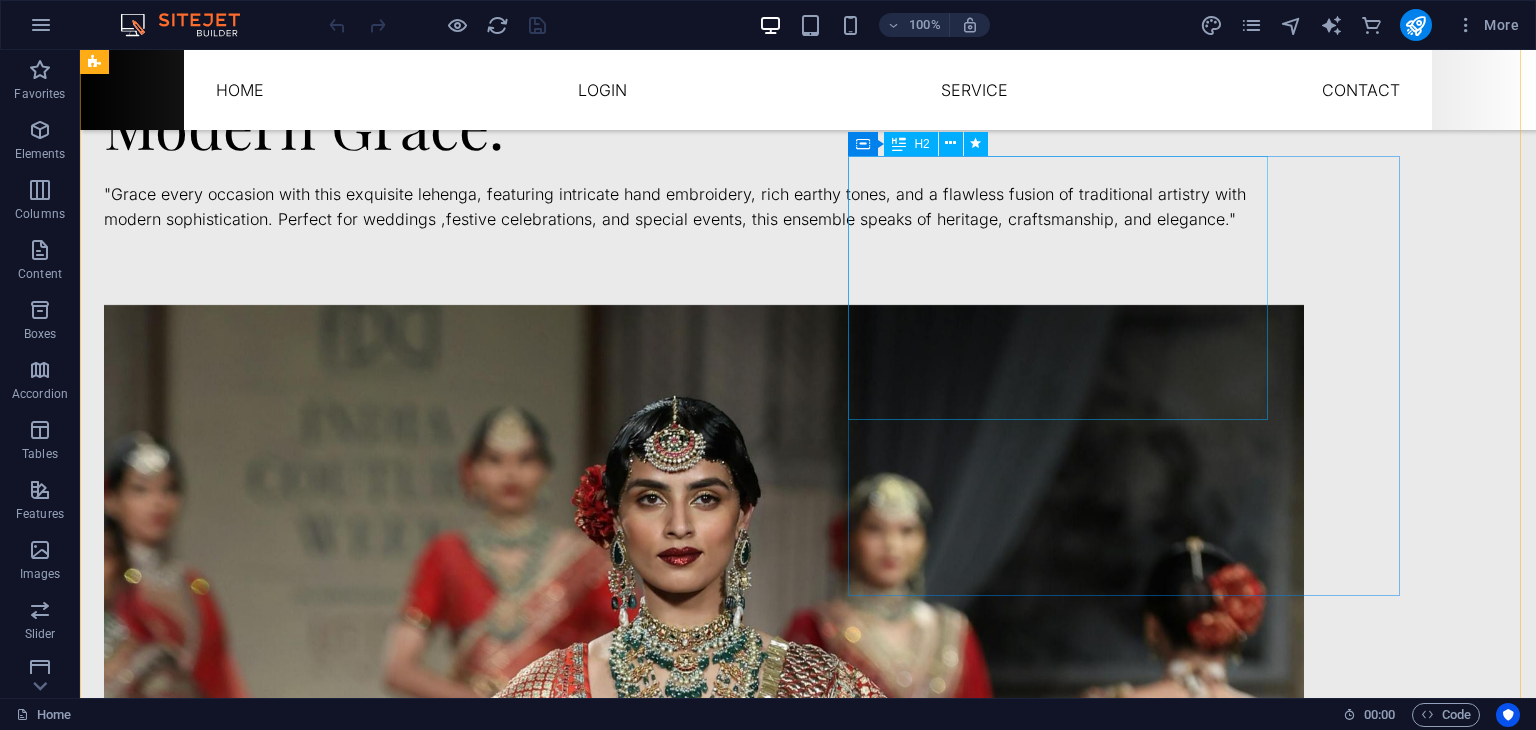 scroll, scrollTop: 0, scrollLeft: 0, axis: both 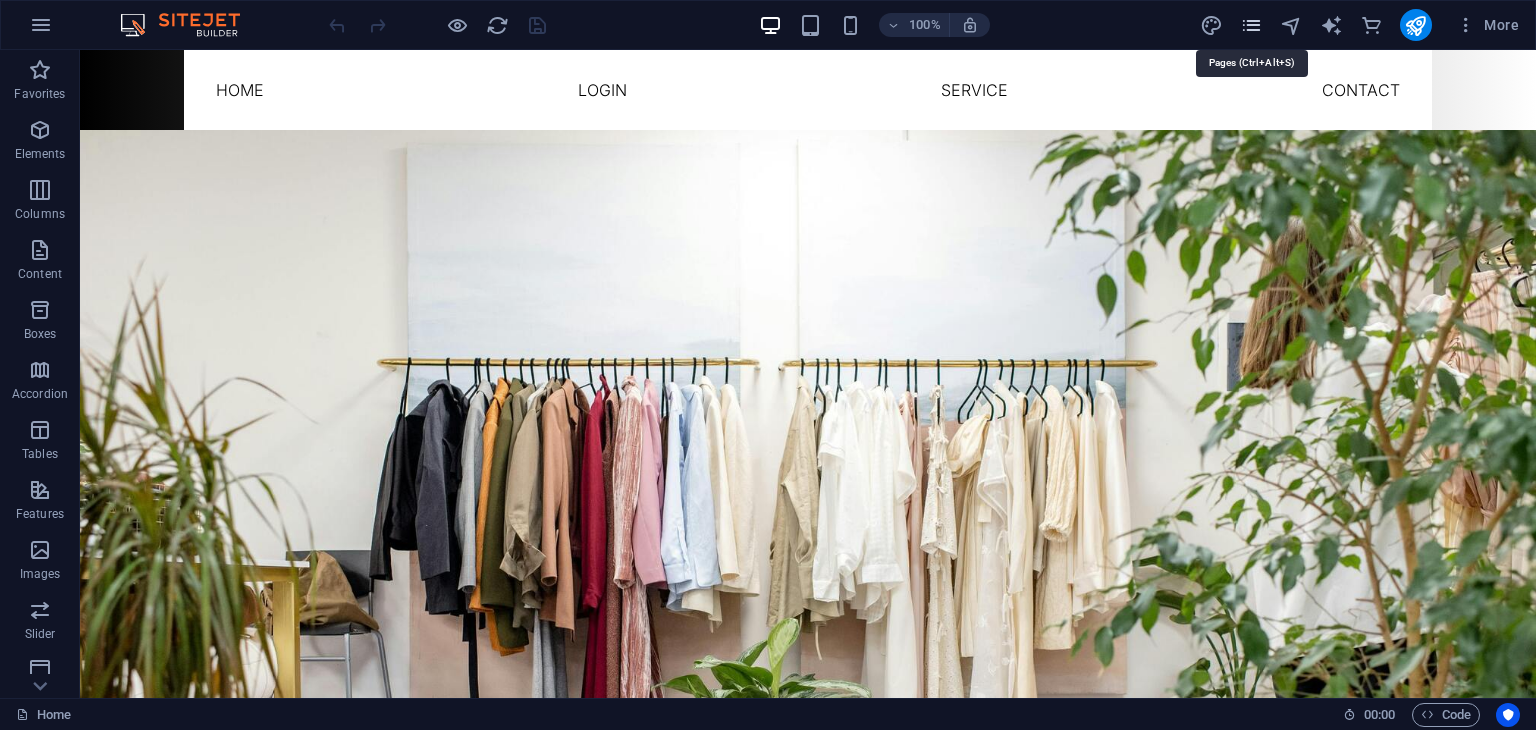click at bounding box center [1251, 25] 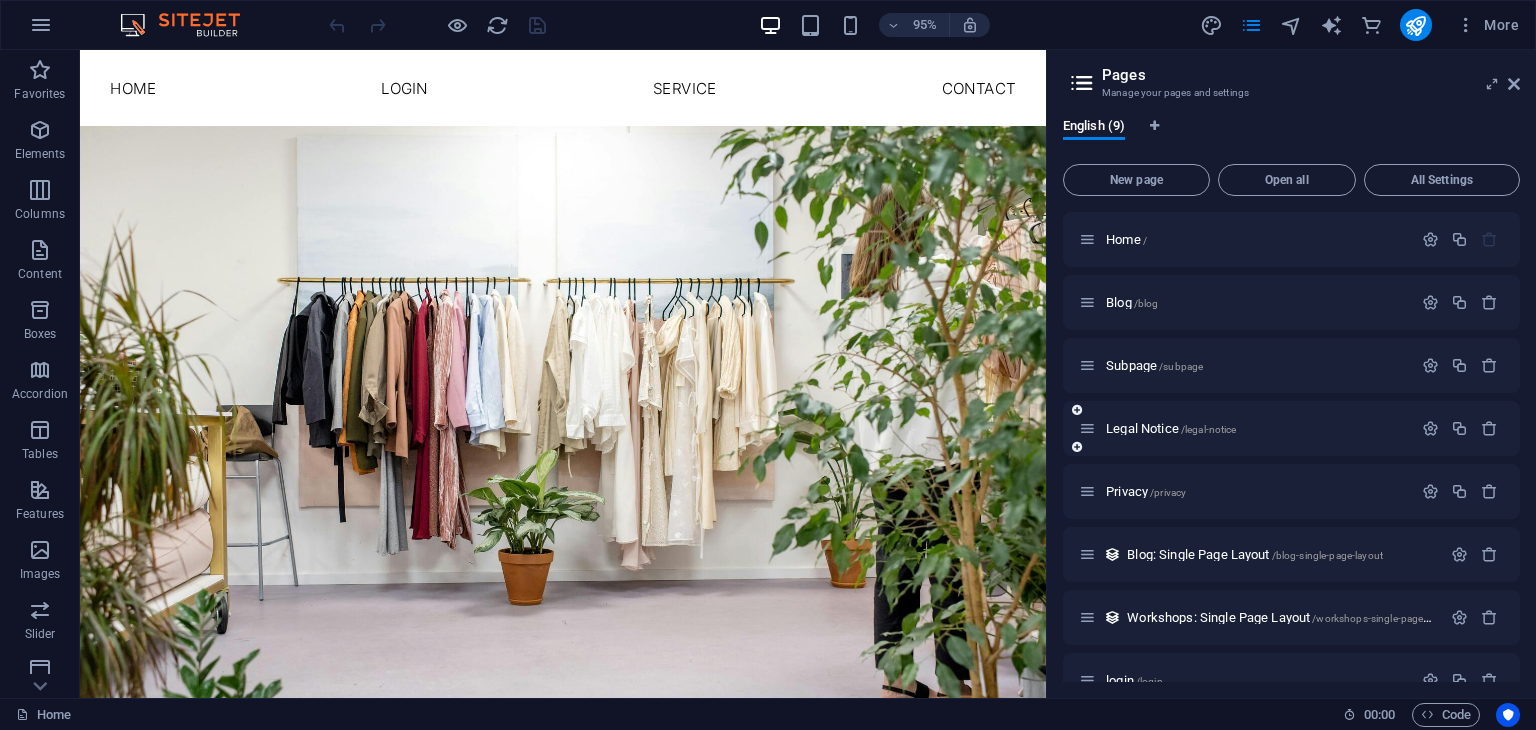 scroll, scrollTop: 97, scrollLeft: 0, axis: vertical 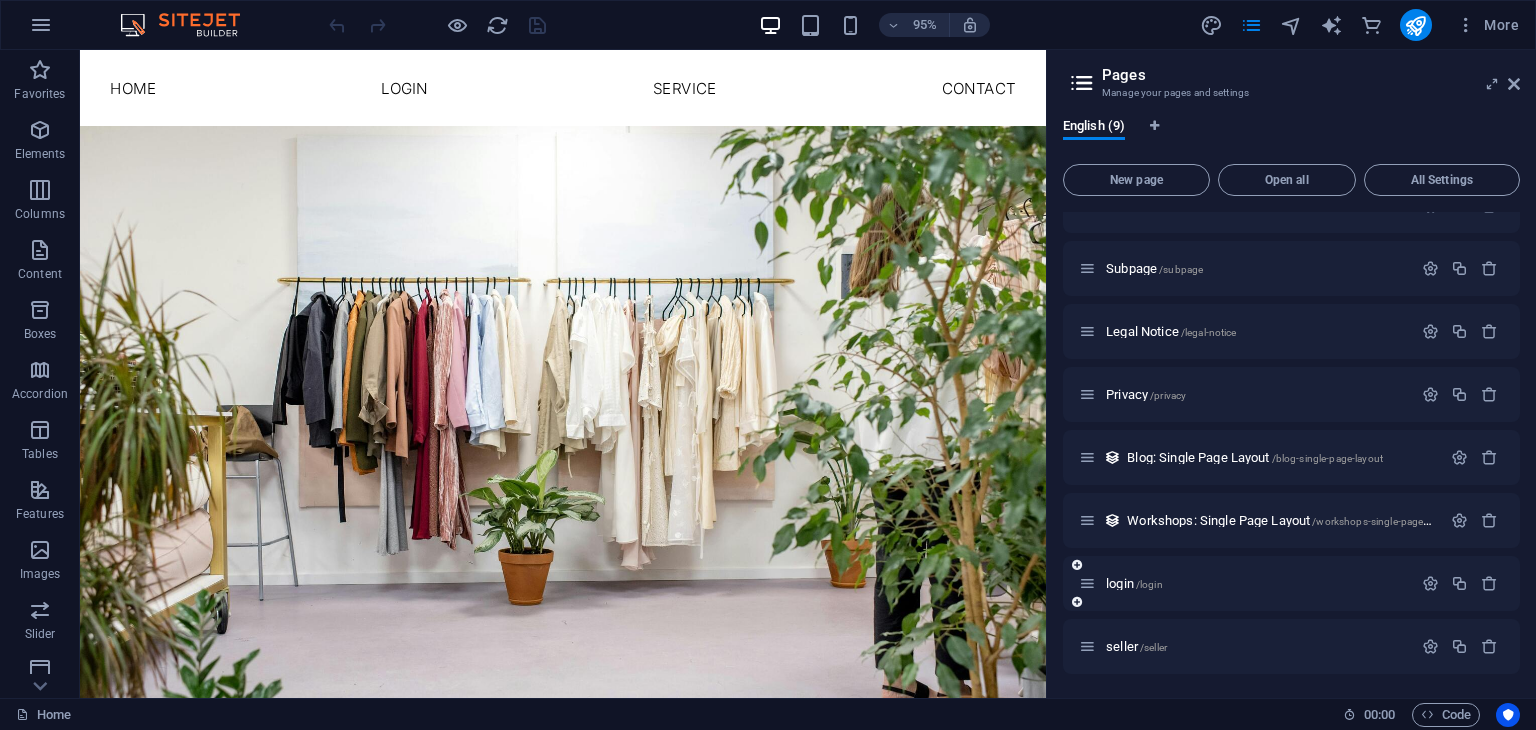 click on "login /login" at bounding box center [1245, 583] 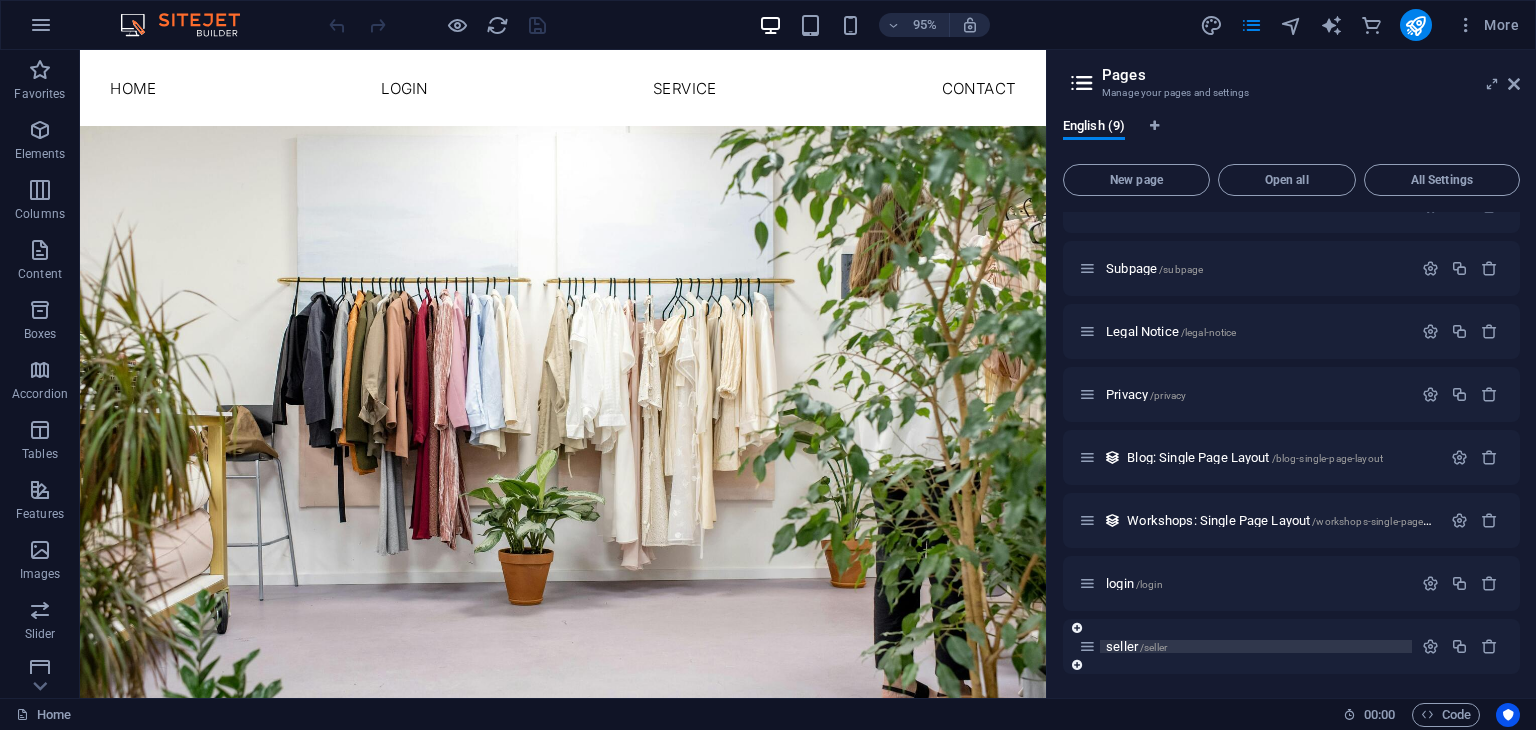 click on "seller /seller" at bounding box center [1136, 646] 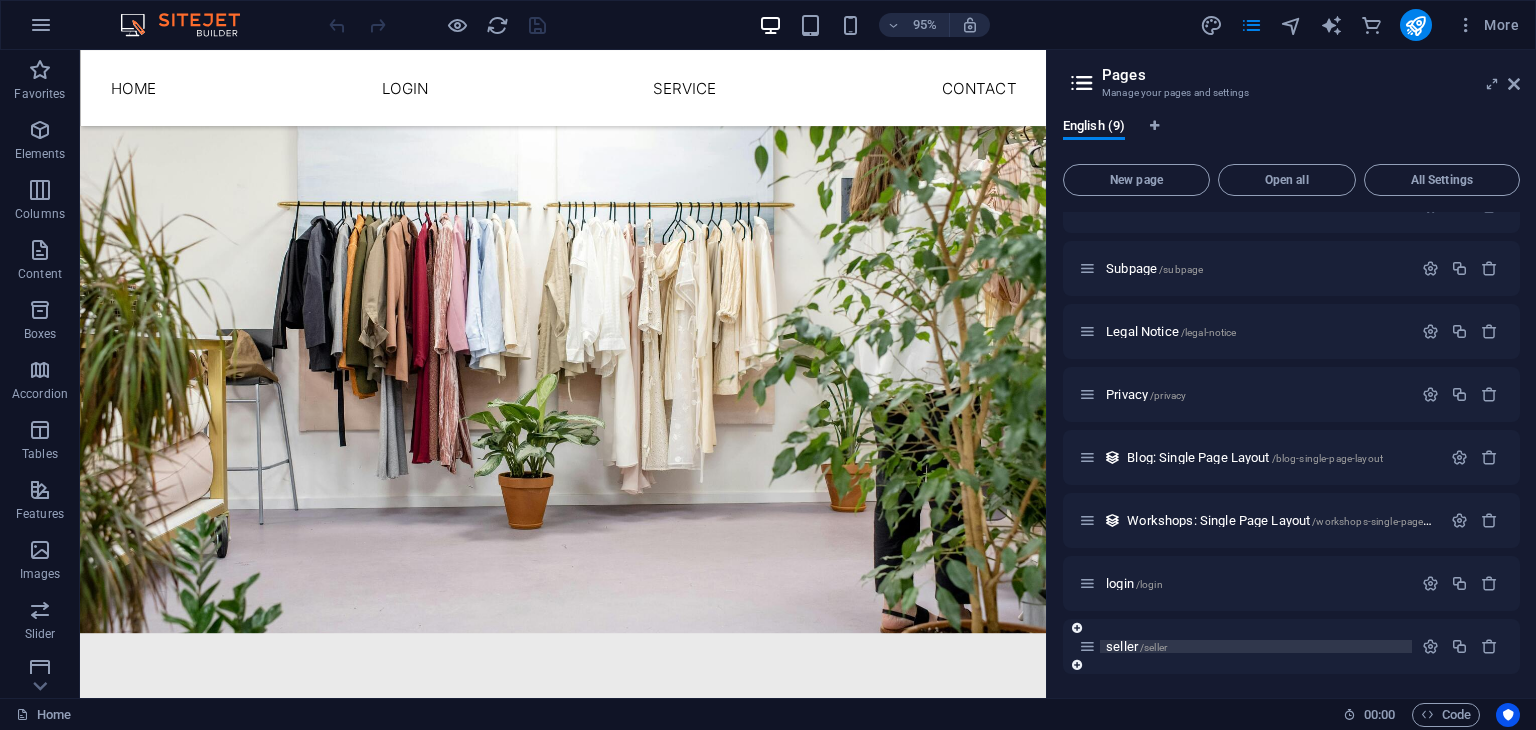 scroll, scrollTop: 46, scrollLeft: 0, axis: vertical 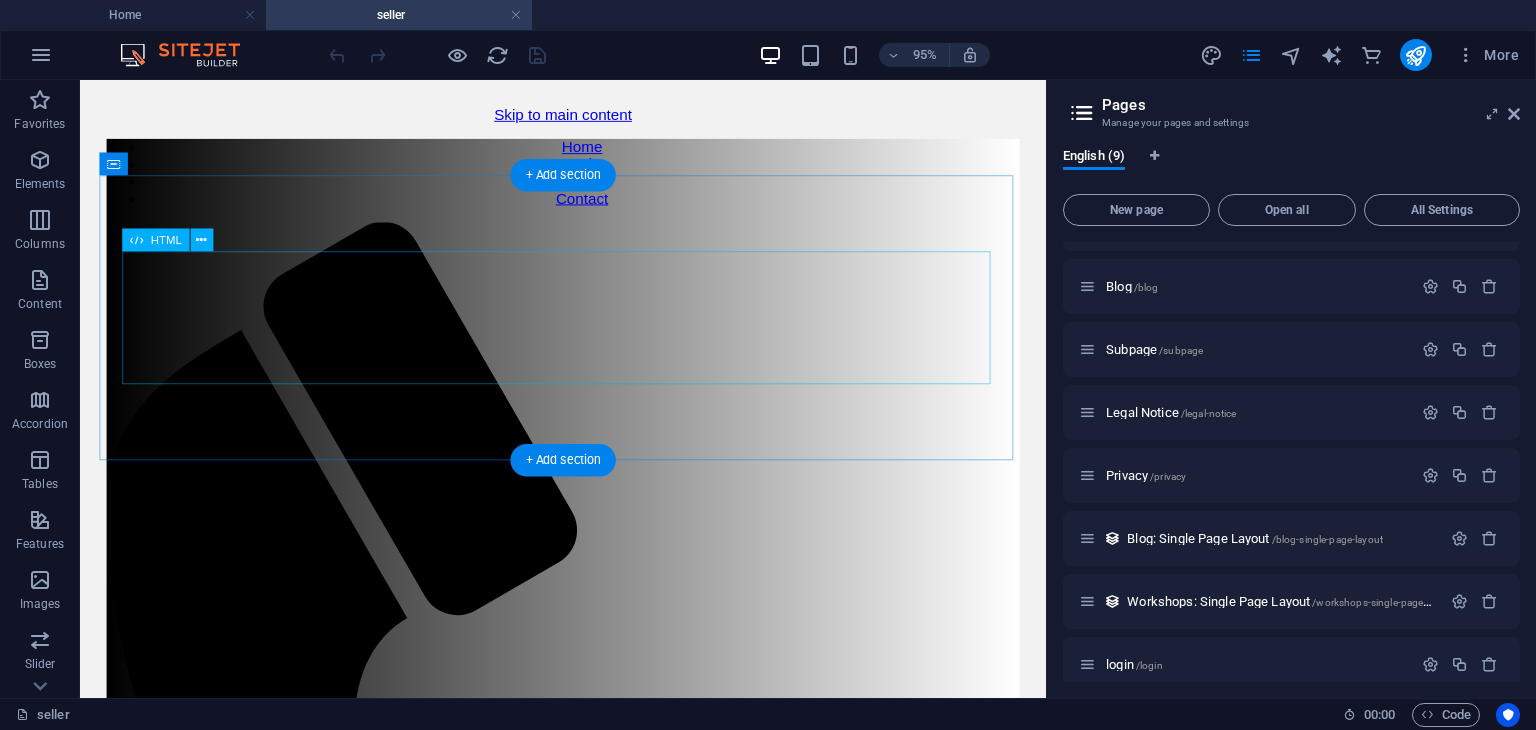 click on "Seller Dashboard
Seller Dashboard
Login with Google
Product Name:
Price (₹):
Color:
Quantity:
Size:
Select size
S
M
L
XL
Free Size
Upload Image:
Upload Product" at bounding box center (588, 1585) 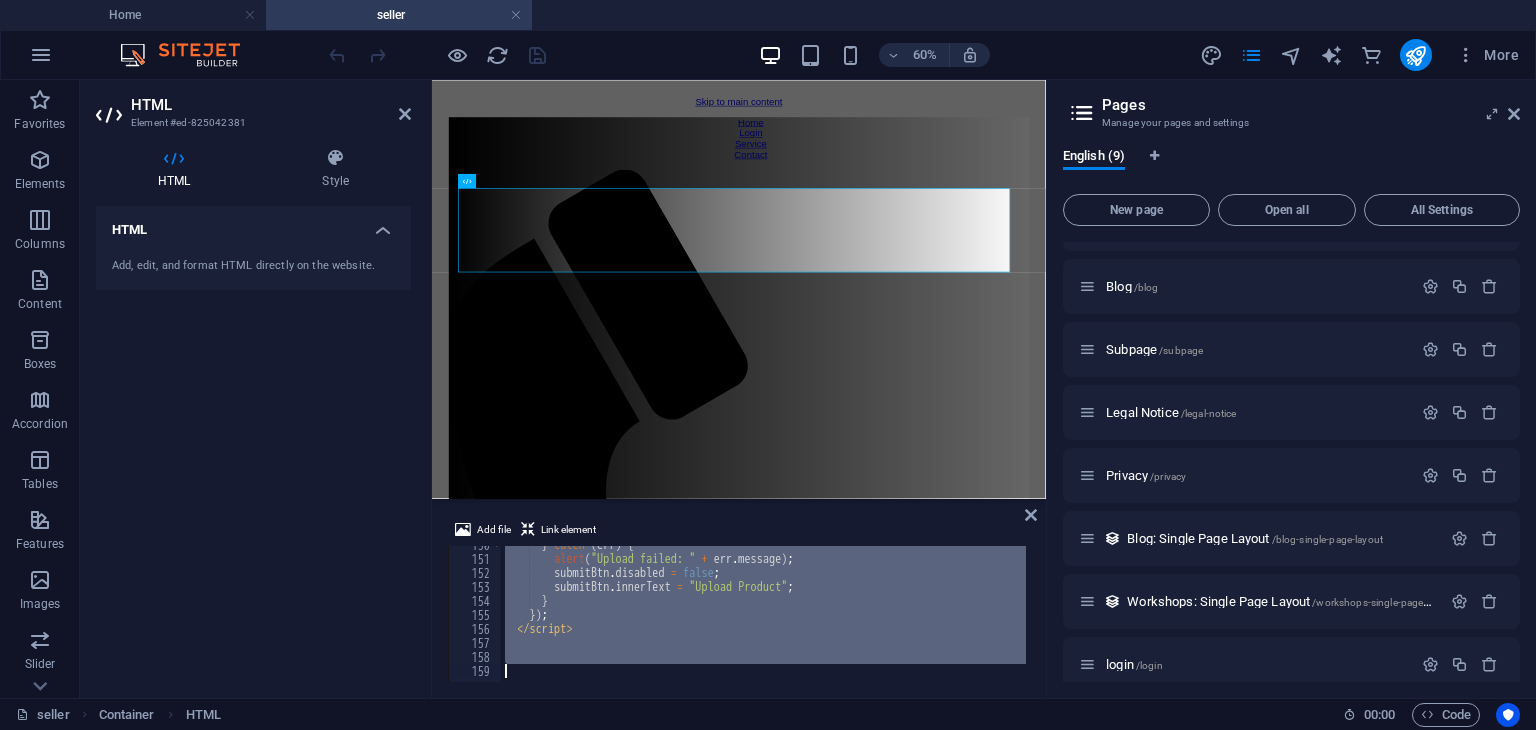 scroll, scrollTop: 2094, scrollLeft: 0, axis: vertical 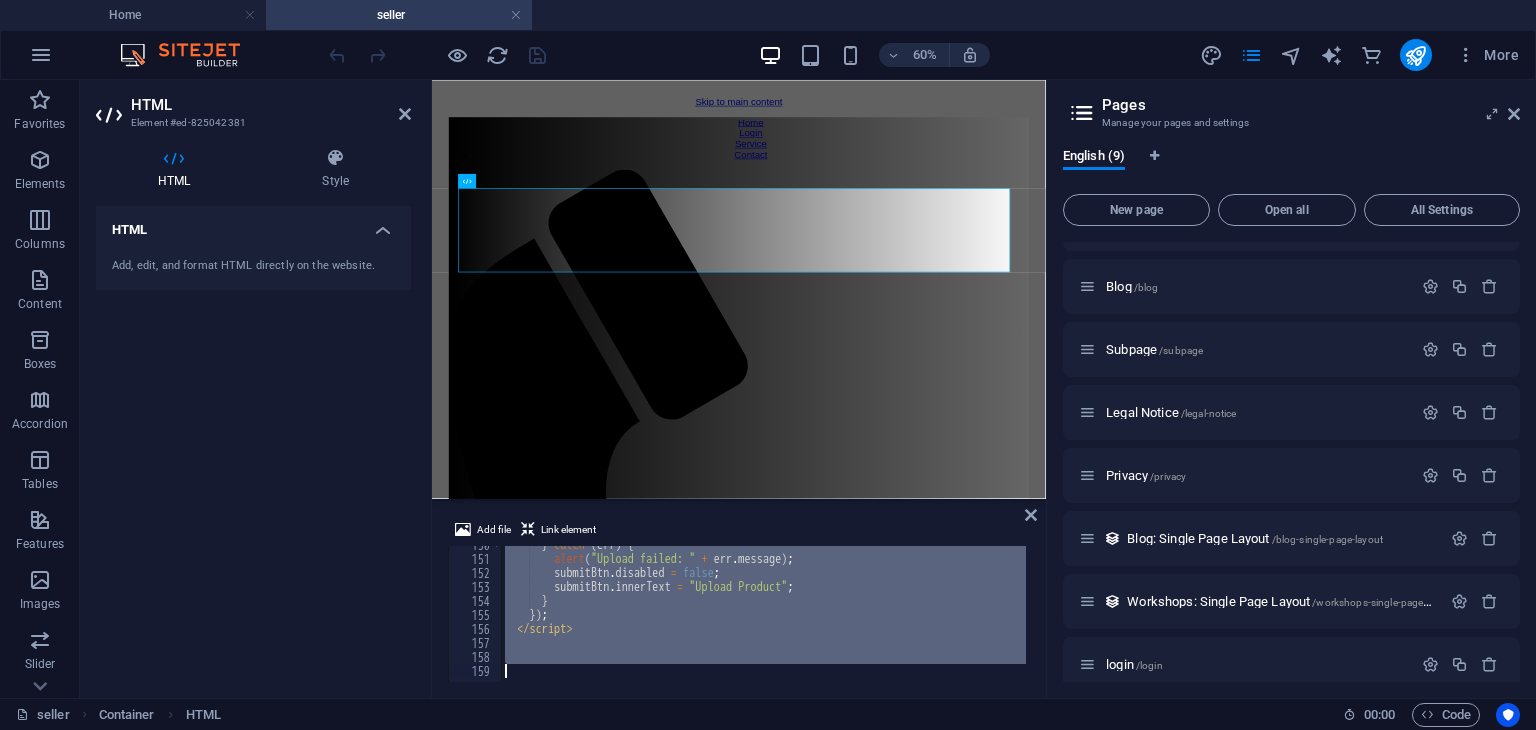 type on "https://youtu.be/k1hns6NKTCY?si=PtXAS1Xxc9cHXXVa" 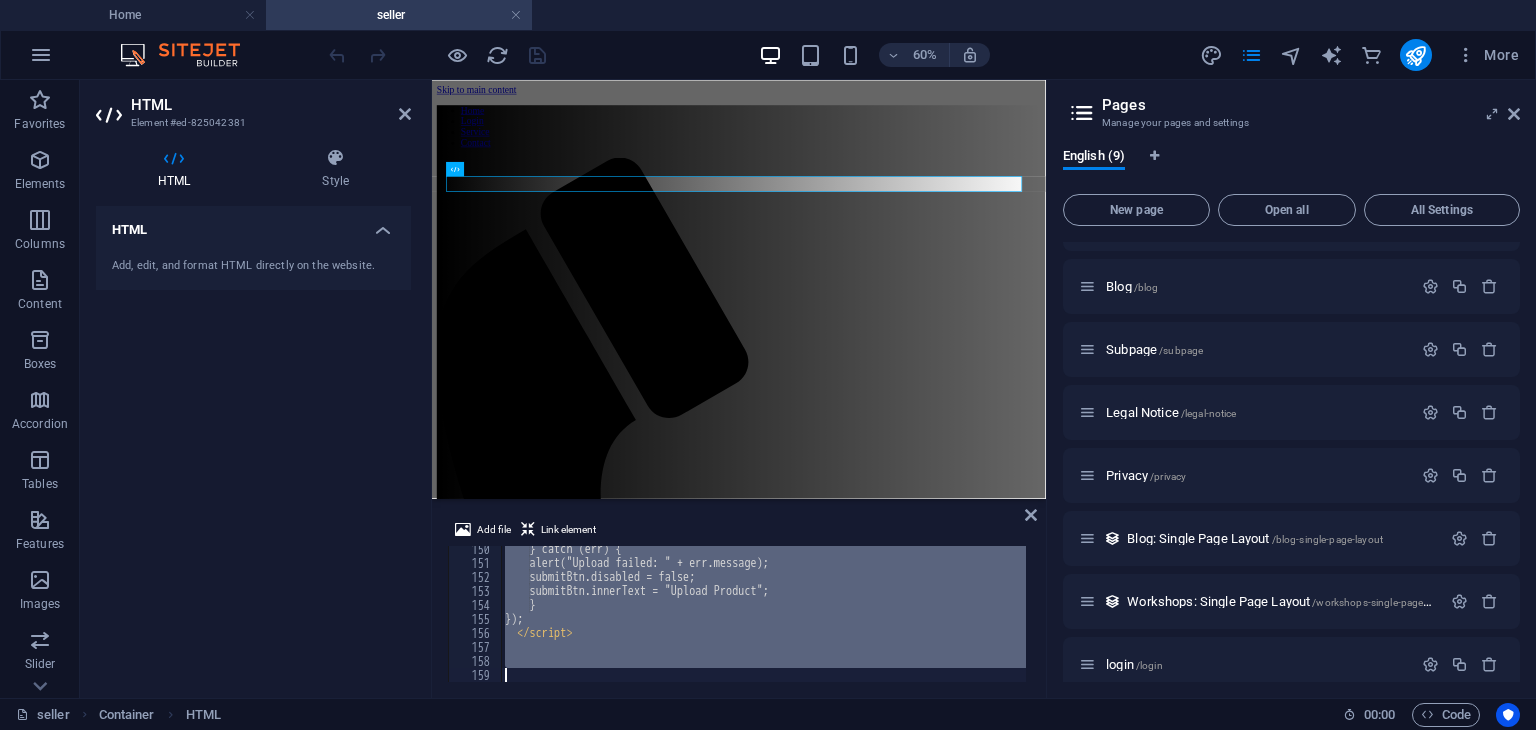 scroll, scrollTop: 2090, scrollLeft: 0, axis: vertical 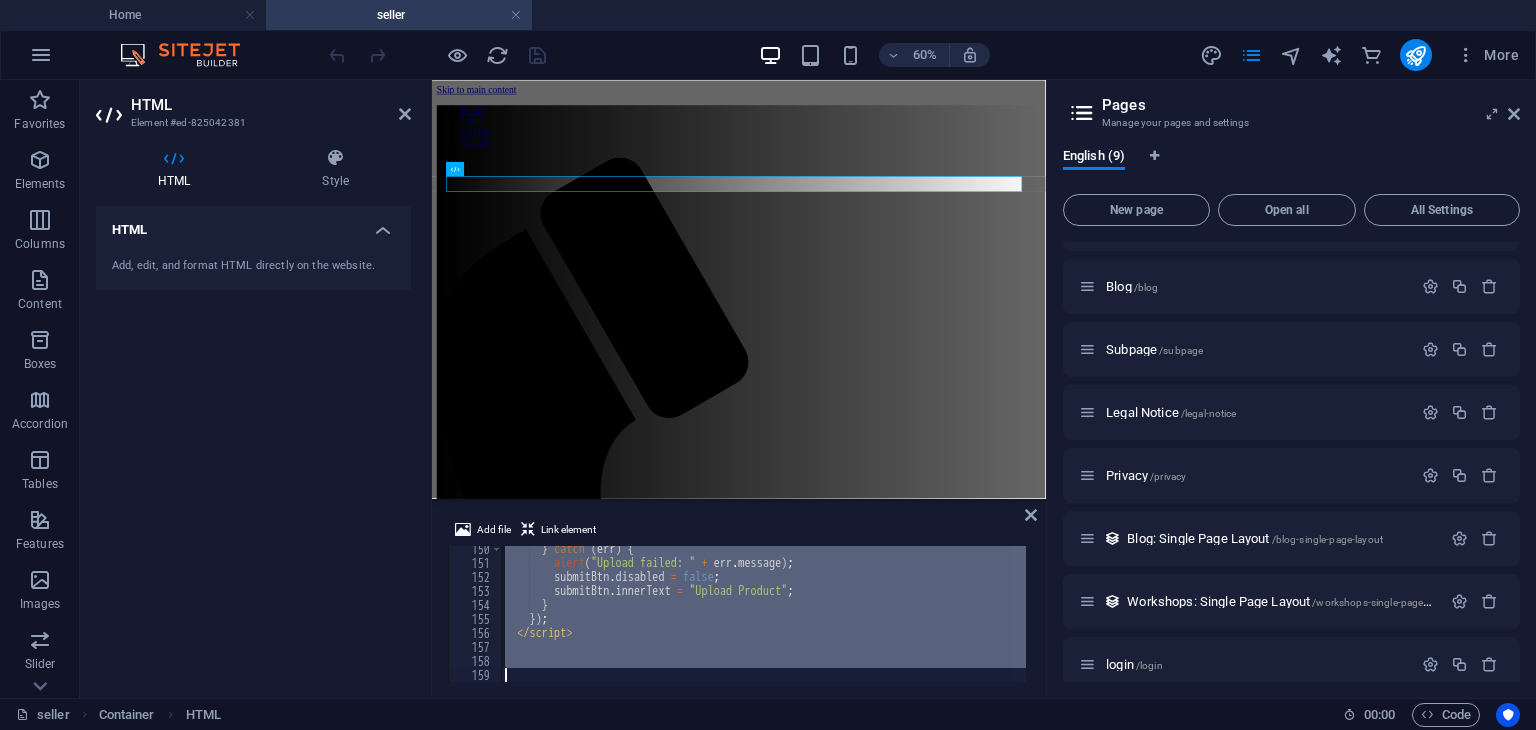 click on "}   catch   ( err )   {           alert ( "Upload failed: "   +   err . message ) ;           submitBtn . disabled   =   false ;           submitBtn . innerText   =   "Upload Product" ;         }      }) ;    </ script >" at bounding box center [763, 614] 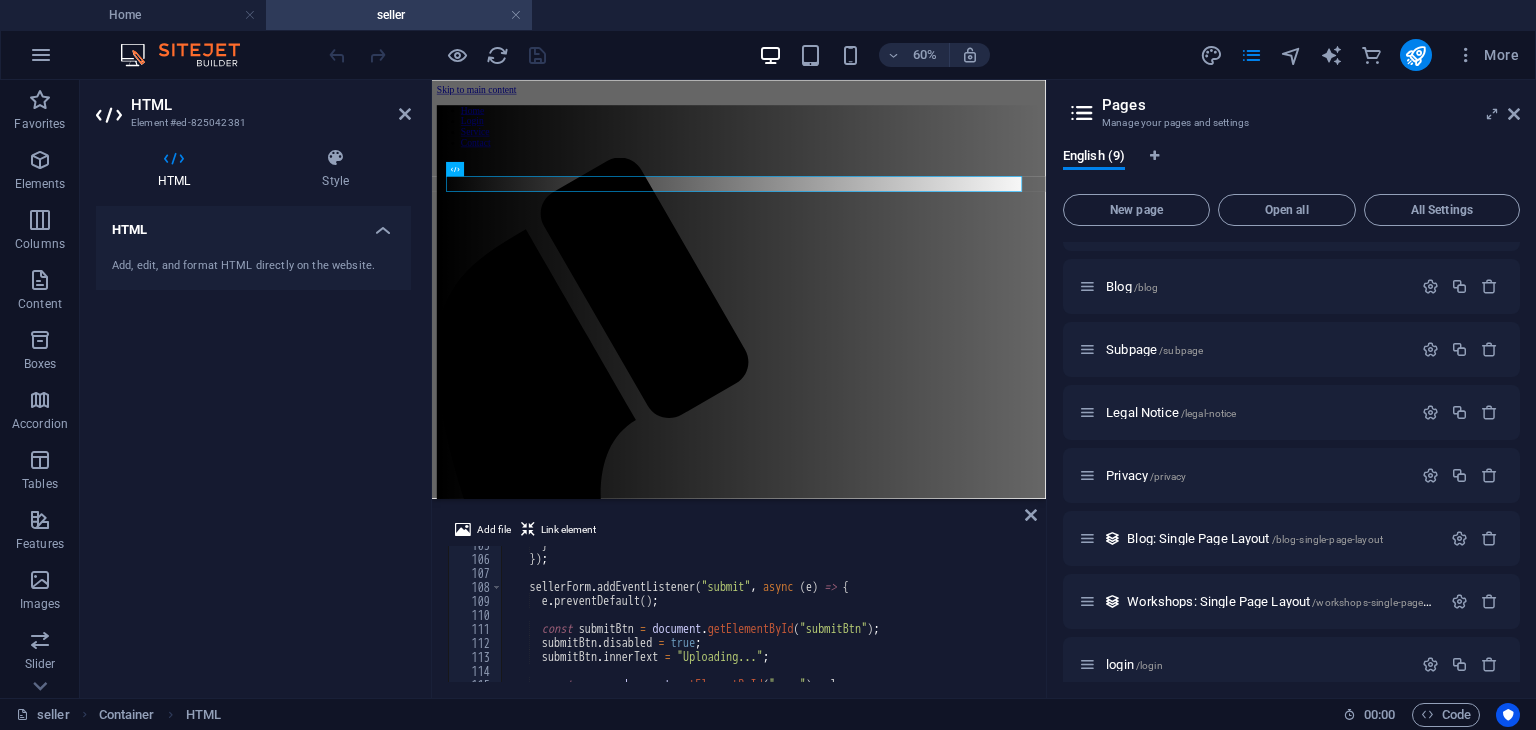 scroll, scrollTop: 1464, scrollLeft: 0, axis: vertical 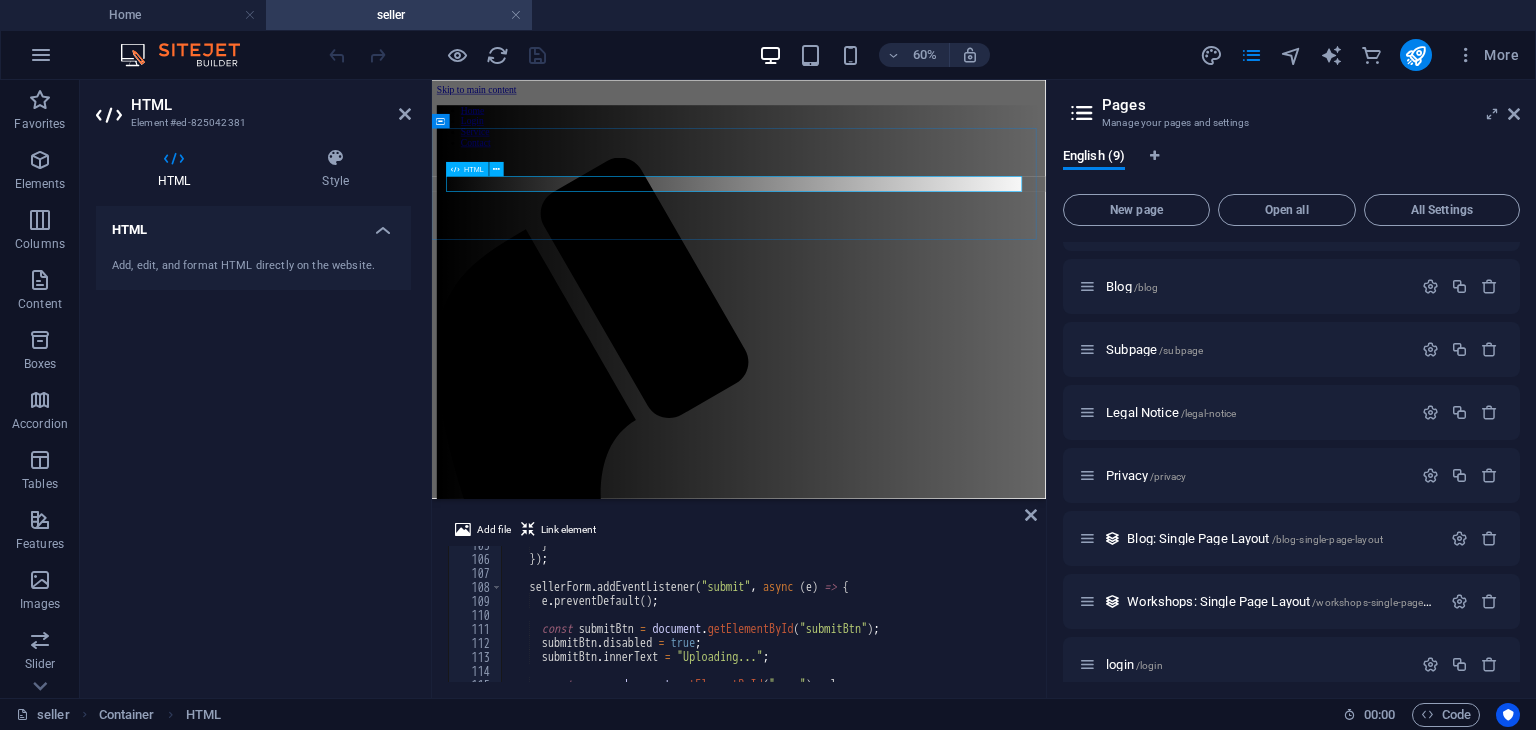 click on "https://youtu.be/k1hns6NKTCY?si=PtXAS1Xxc9cHXXVa" at bounding box center (943, 1560) 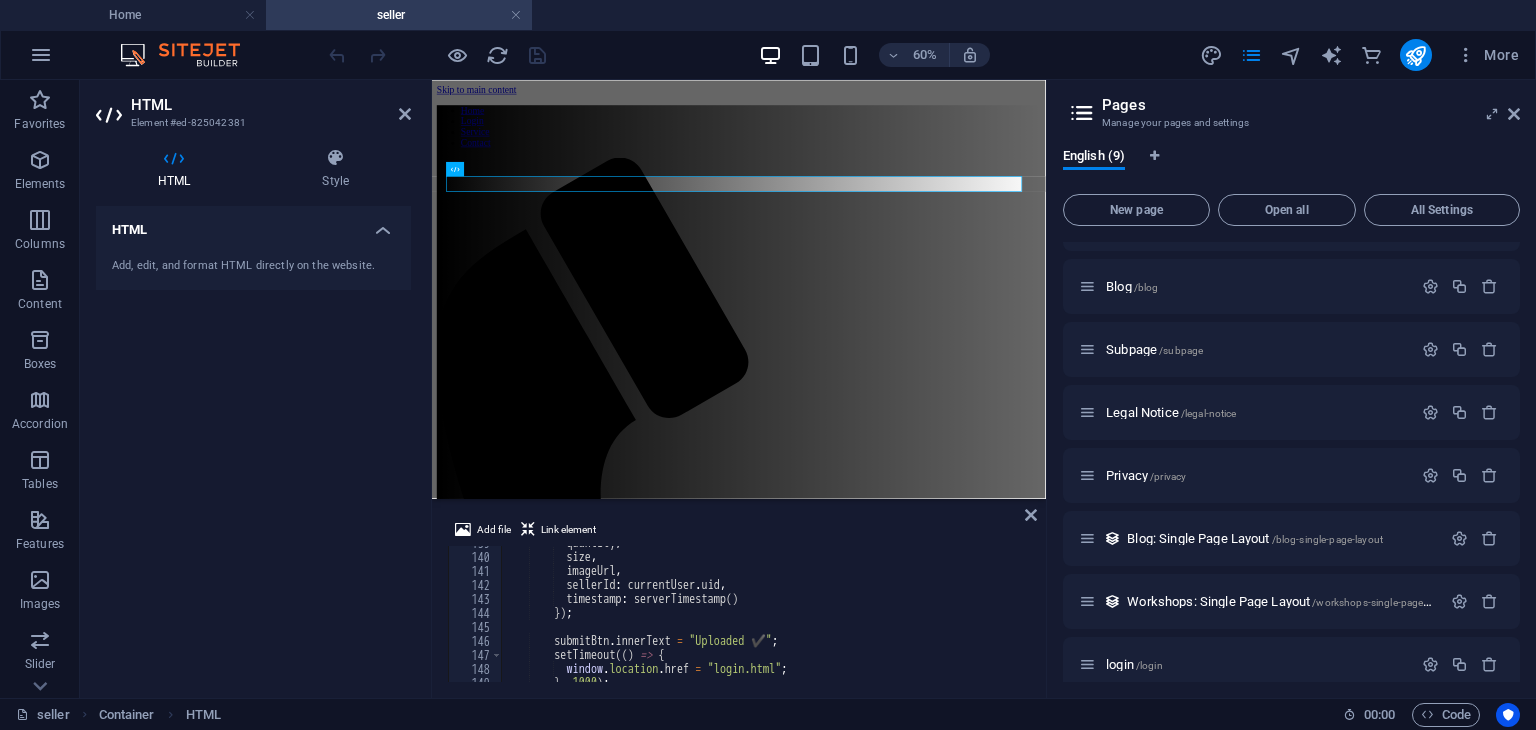 scroll, scrollTop: 2094, scrollLeft: 0, axis: vertical 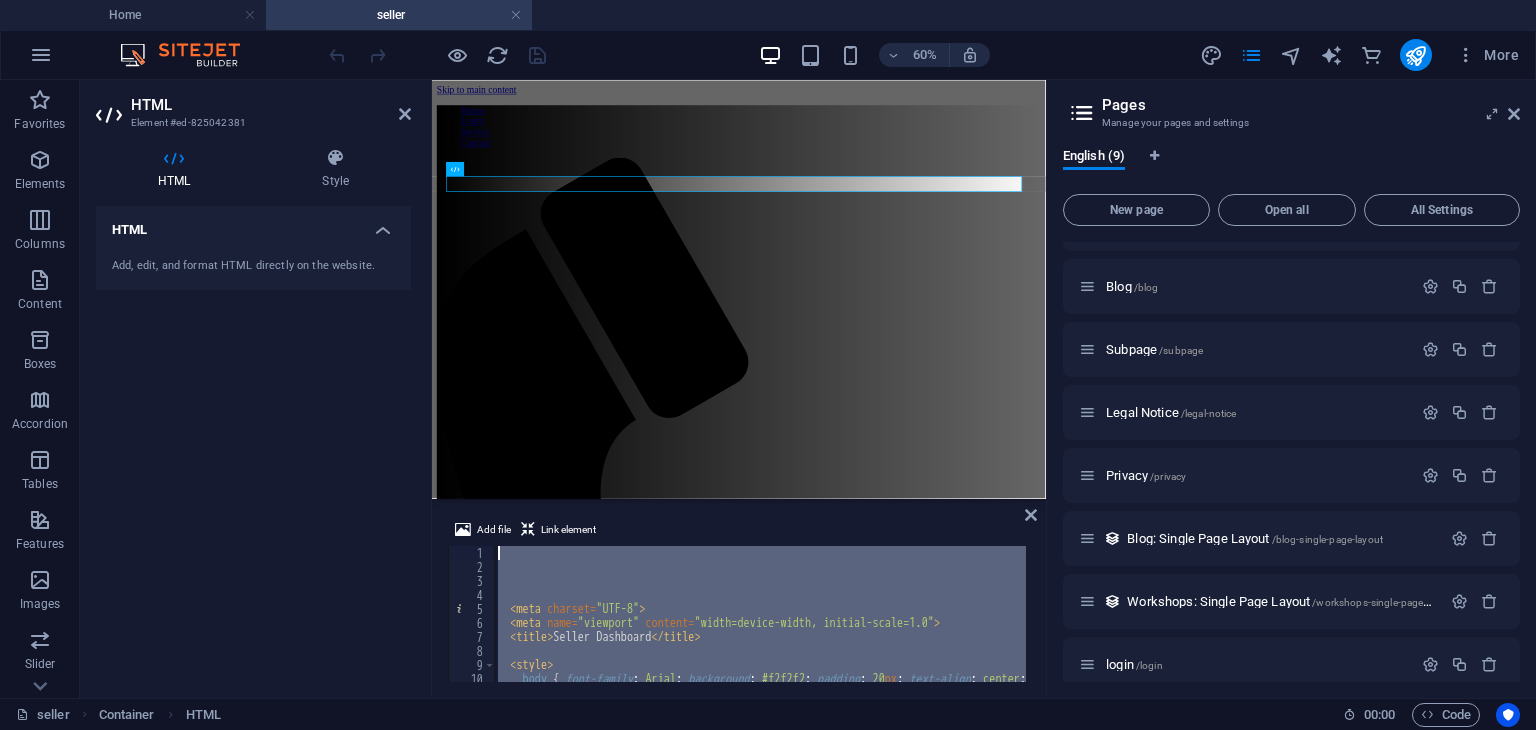 drag, startPoint x: 580, startPoint y: 645, endPoint x: 399, endPoint y: 18, distance: 652.6025 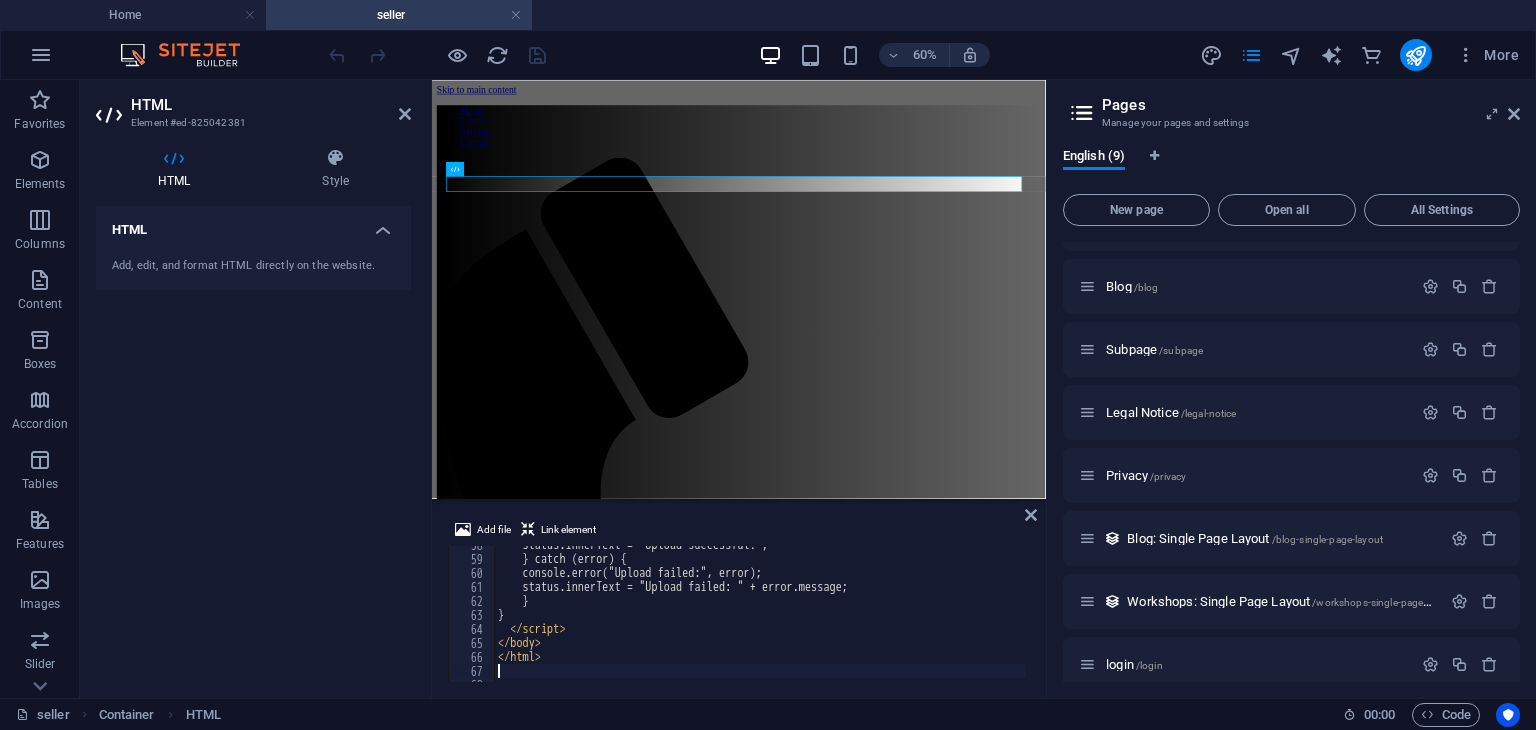 scroll, scrollTop: 806, scrollLeft: 0, axis: vertical 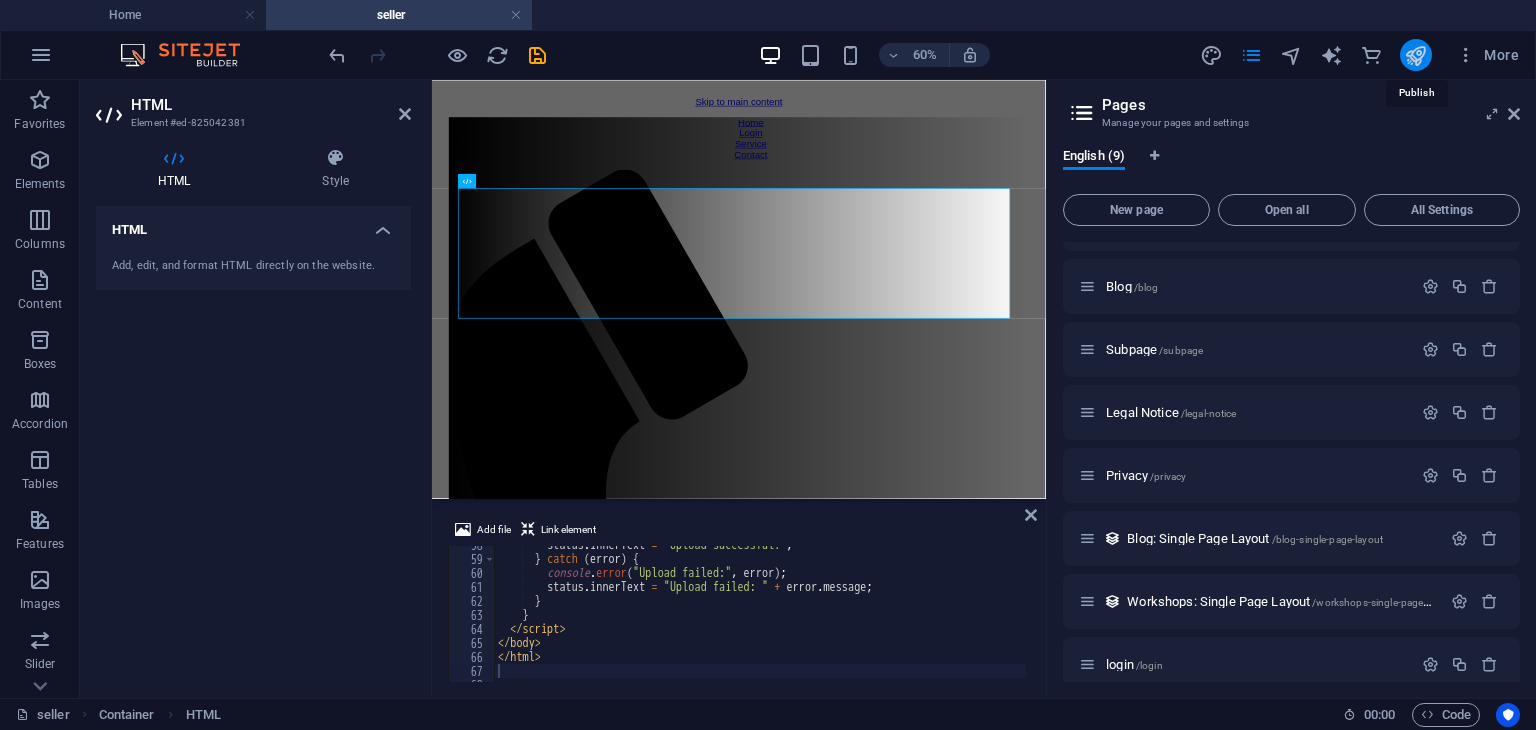 click at bounding box center (1415, 55) 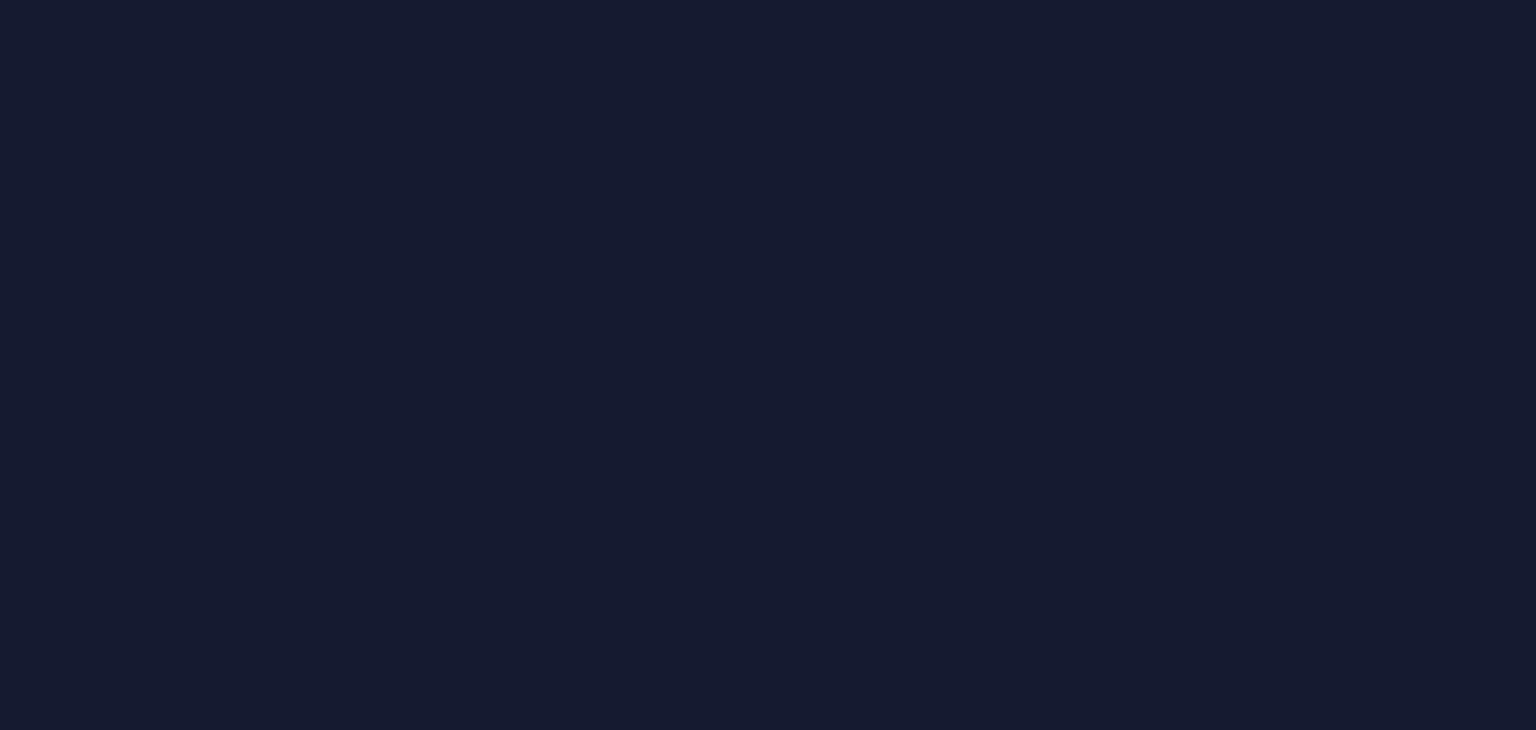 scroll, scrollTop: 0, scrollLeft: 0, axis: both 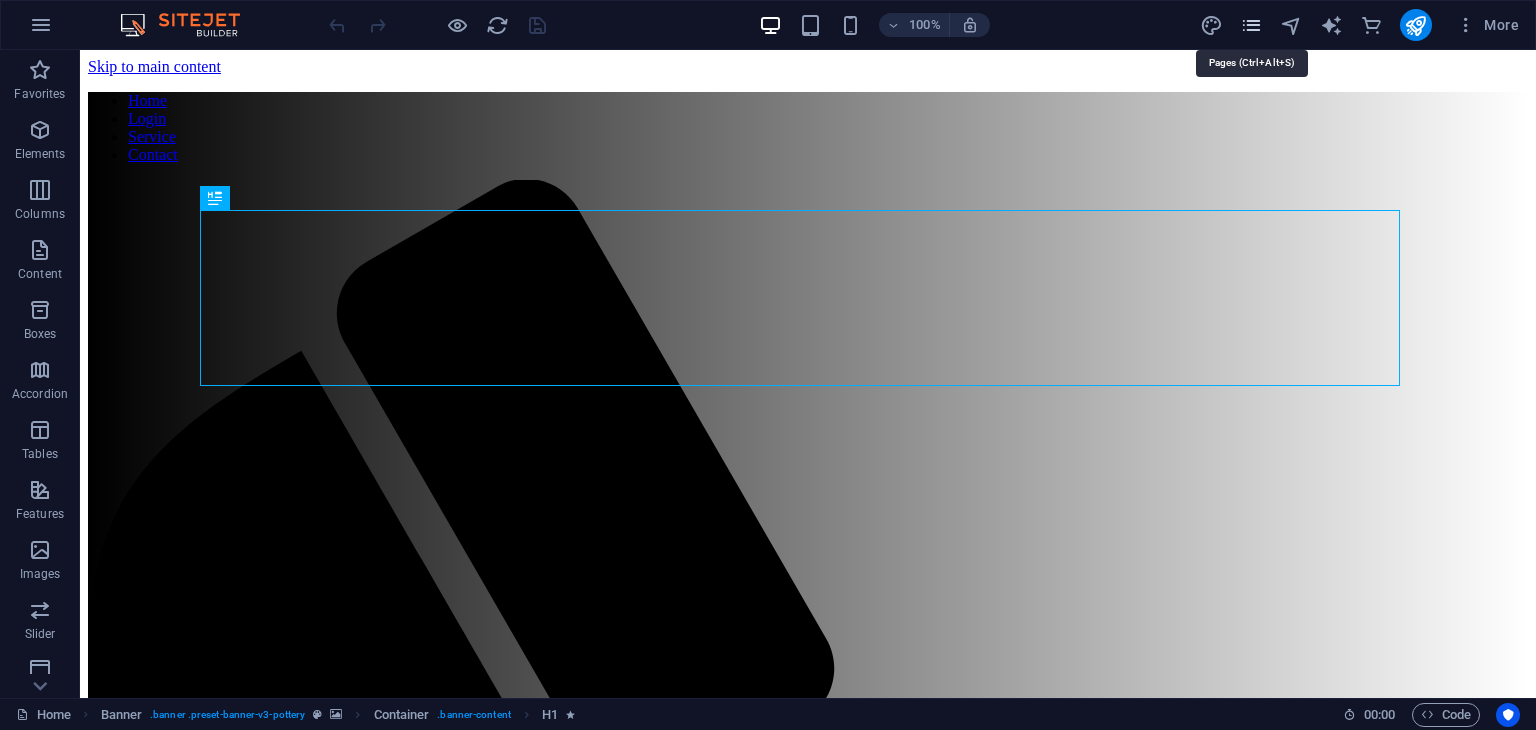 click at bounding box center (1251, 25) 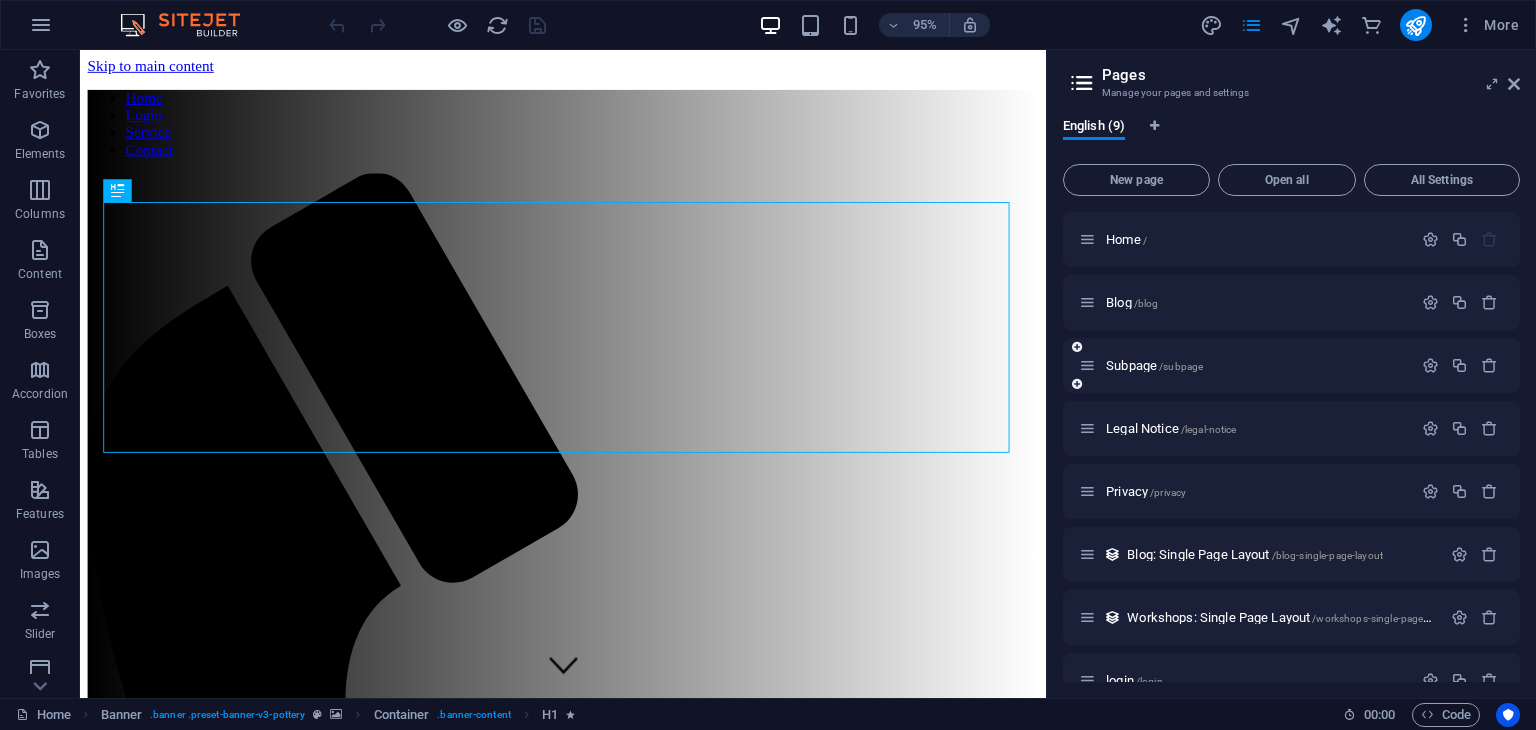 scroll, scrollTop: 97, scrollLeft: 0, axis: vertical 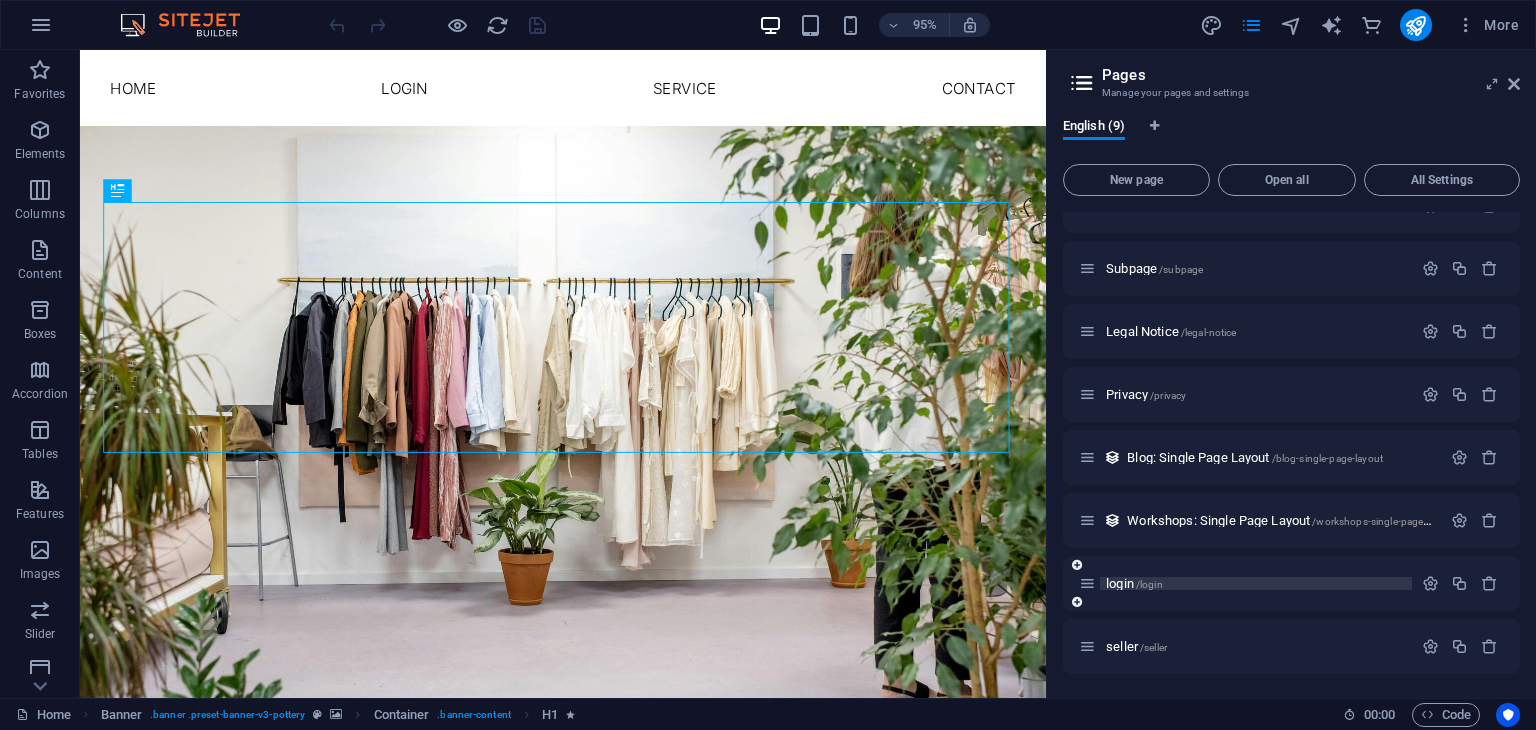 click on "login /login" at bounding box center [1256, 583] 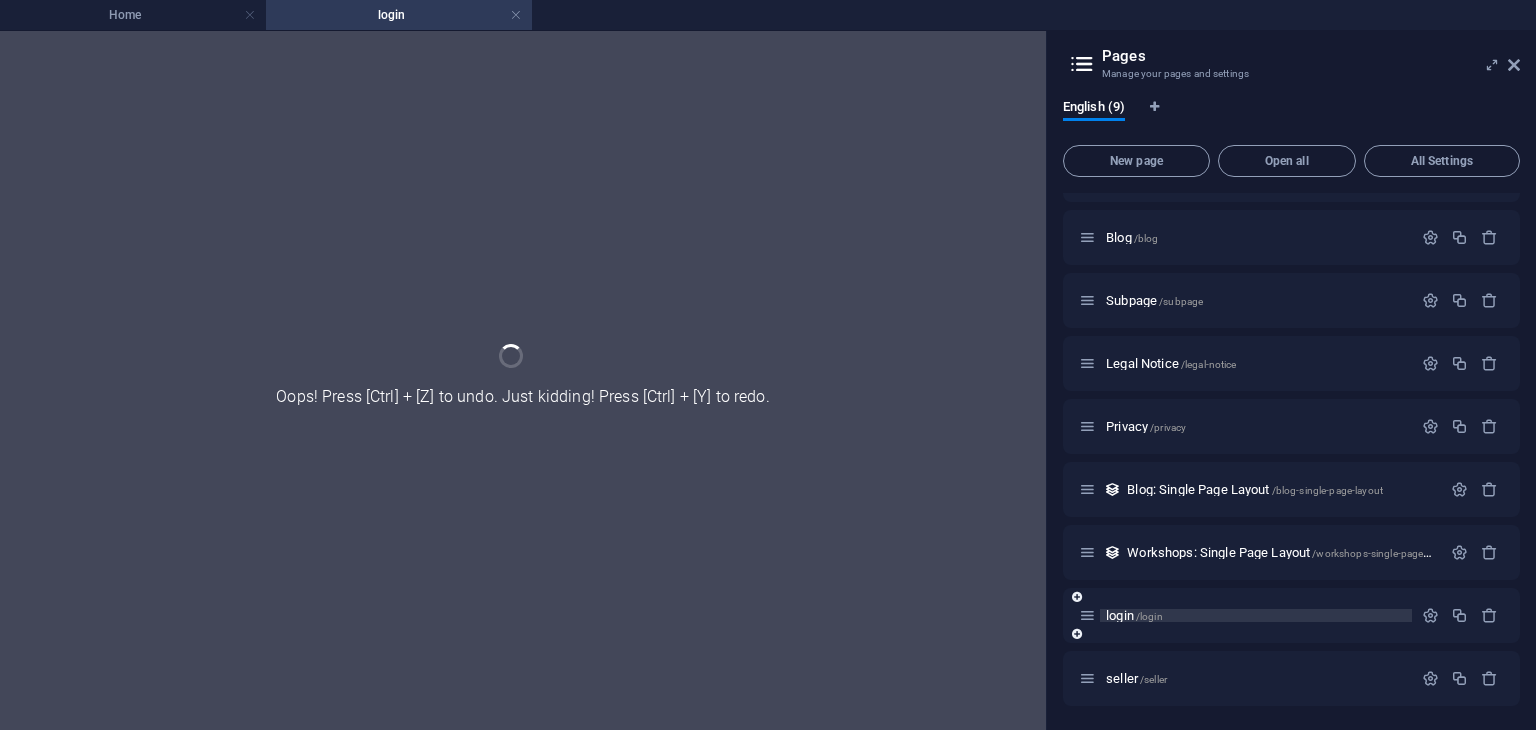 scroll, scrollTop: 46, scrollLeft: 0, axis: vertical 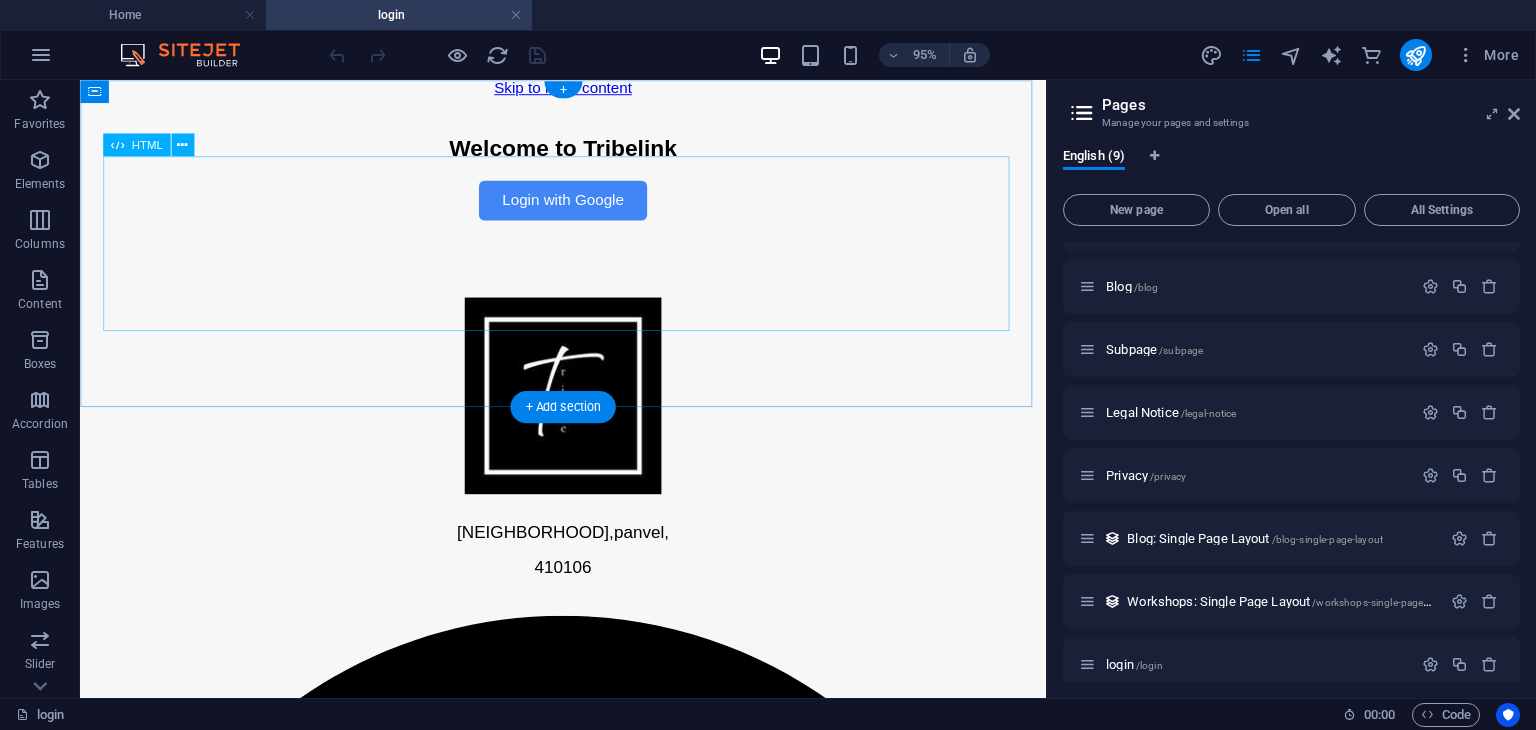 click on "Tribelink - Buyer View
Welcome to Tribelink
Login with Google
🛍️ Our Latest Collection
⬅️ Previous
Next ➡️" at bounding box center (588, 183) 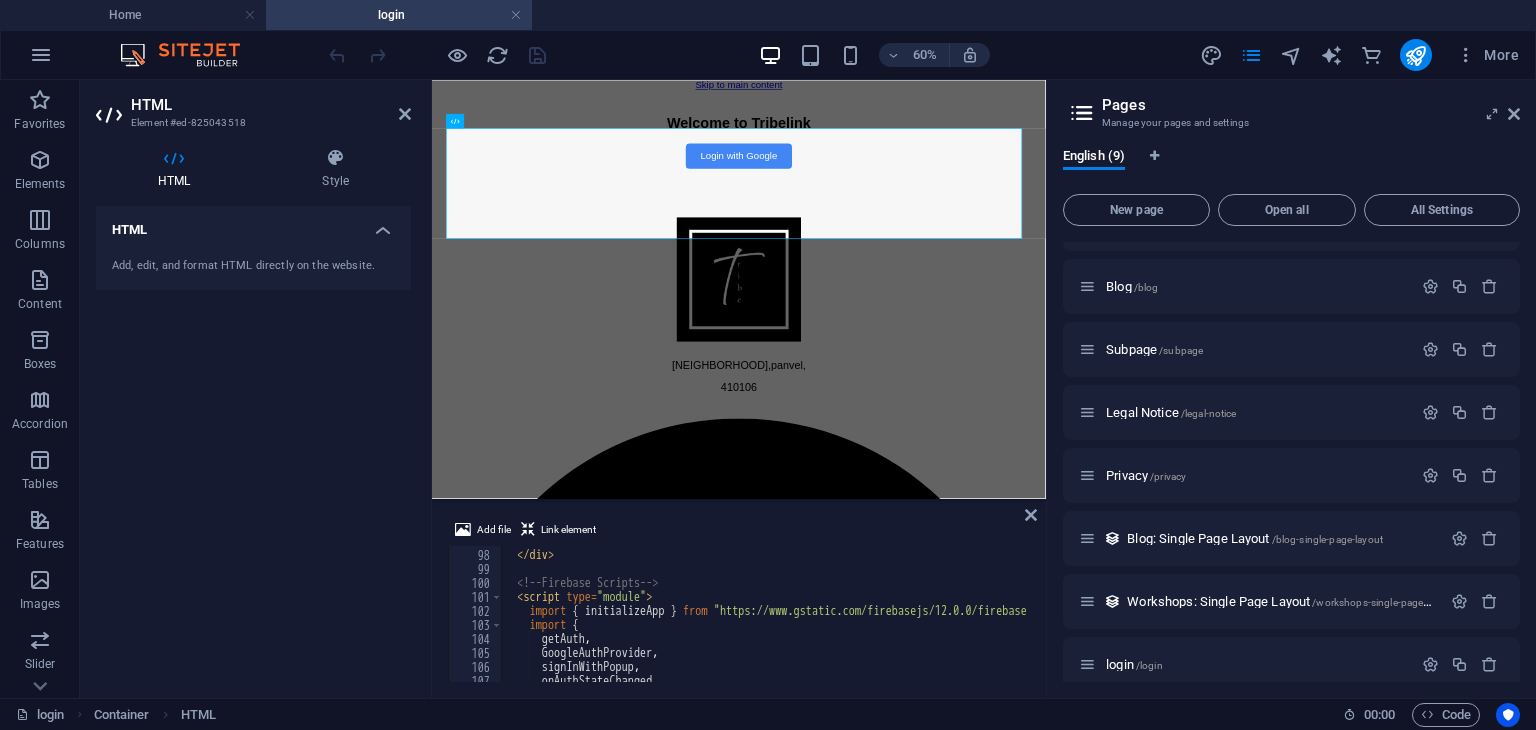 scroll, scrollTop: 1356, scrollLeft: 0, axis: vertical 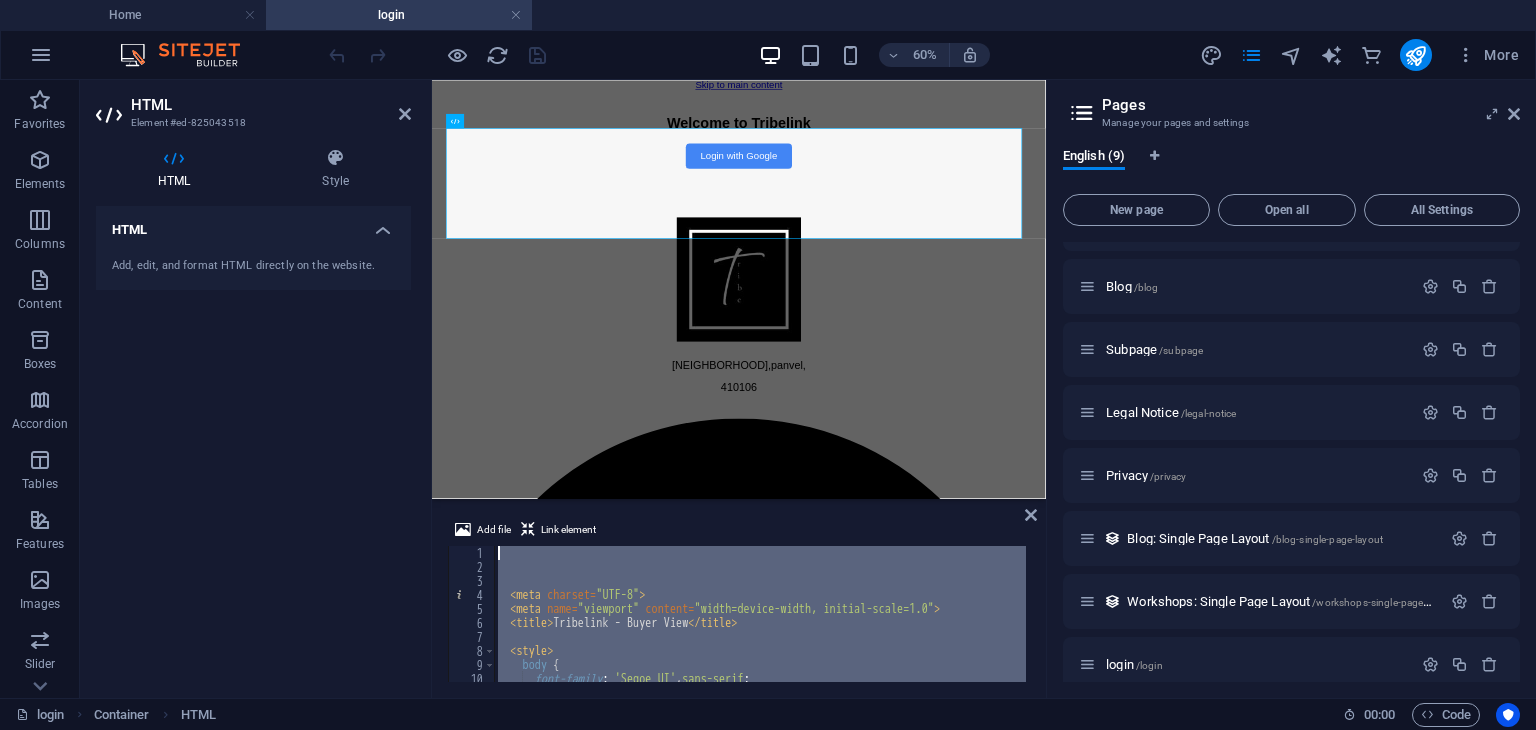 drag, startPoint x: 632, startPoint y: 625, endPoint x: 249, endPoint y: 185, distance: 583.34296 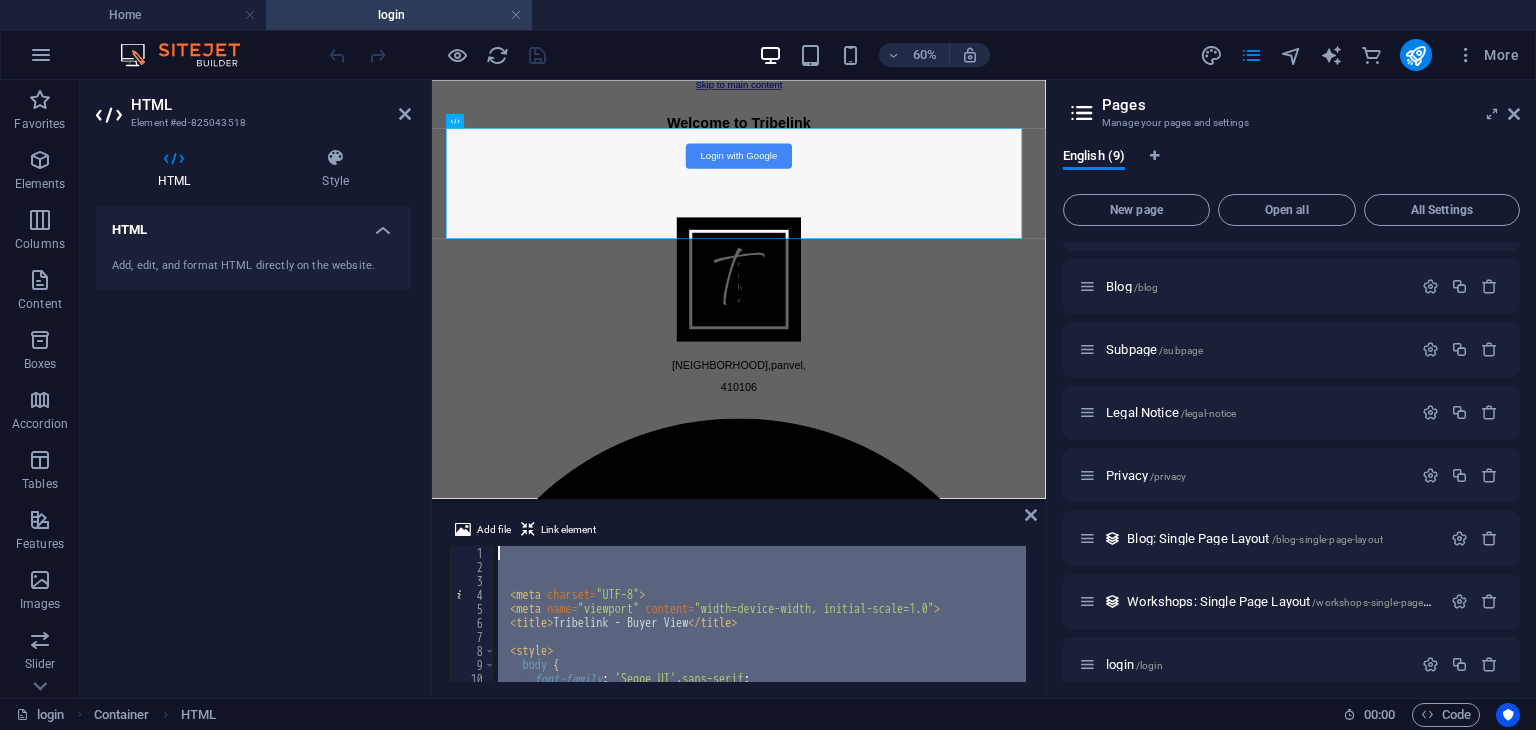 paste 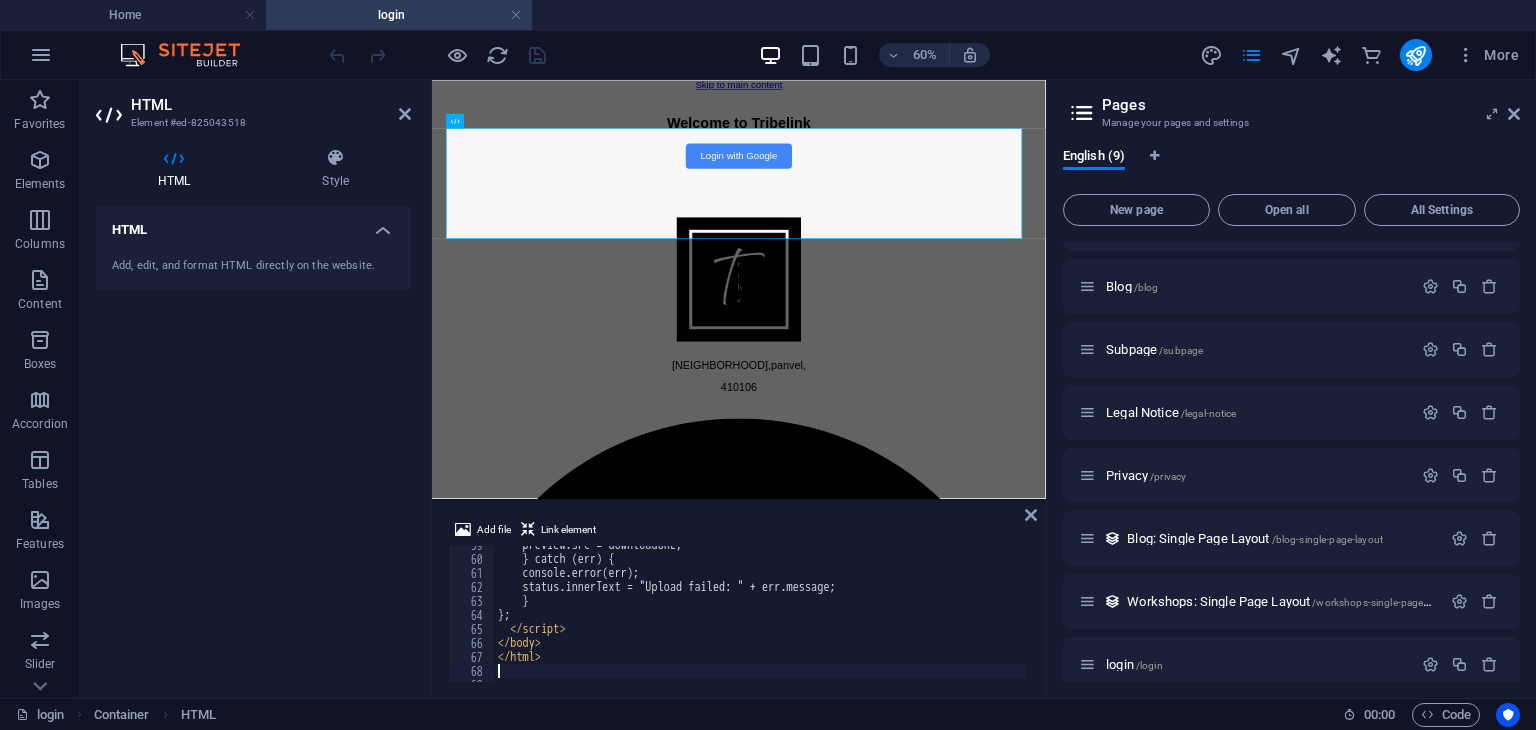 scroll, scrollTop: 820, scrollLeft: 0, axis: vertical 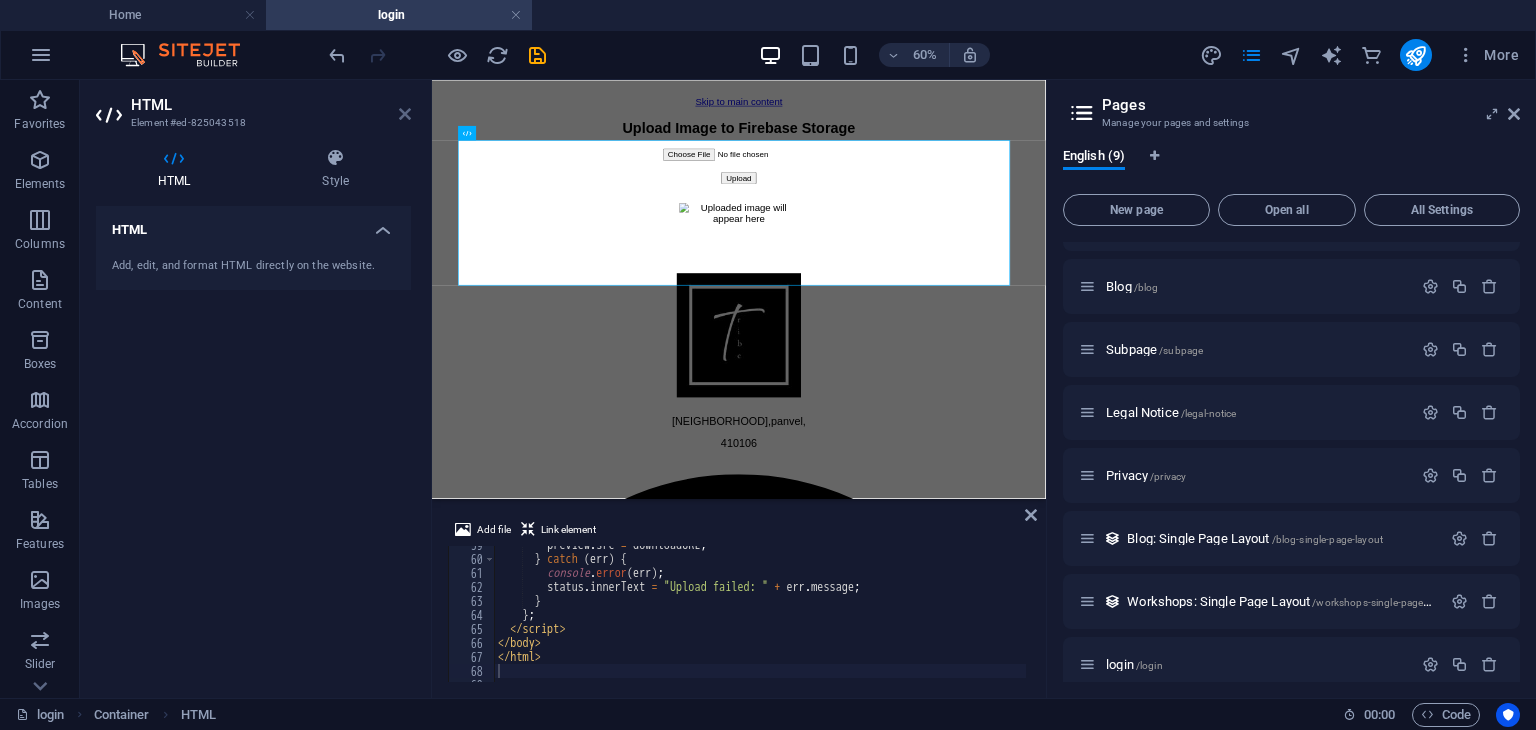 click at bounding box center (405, 114) 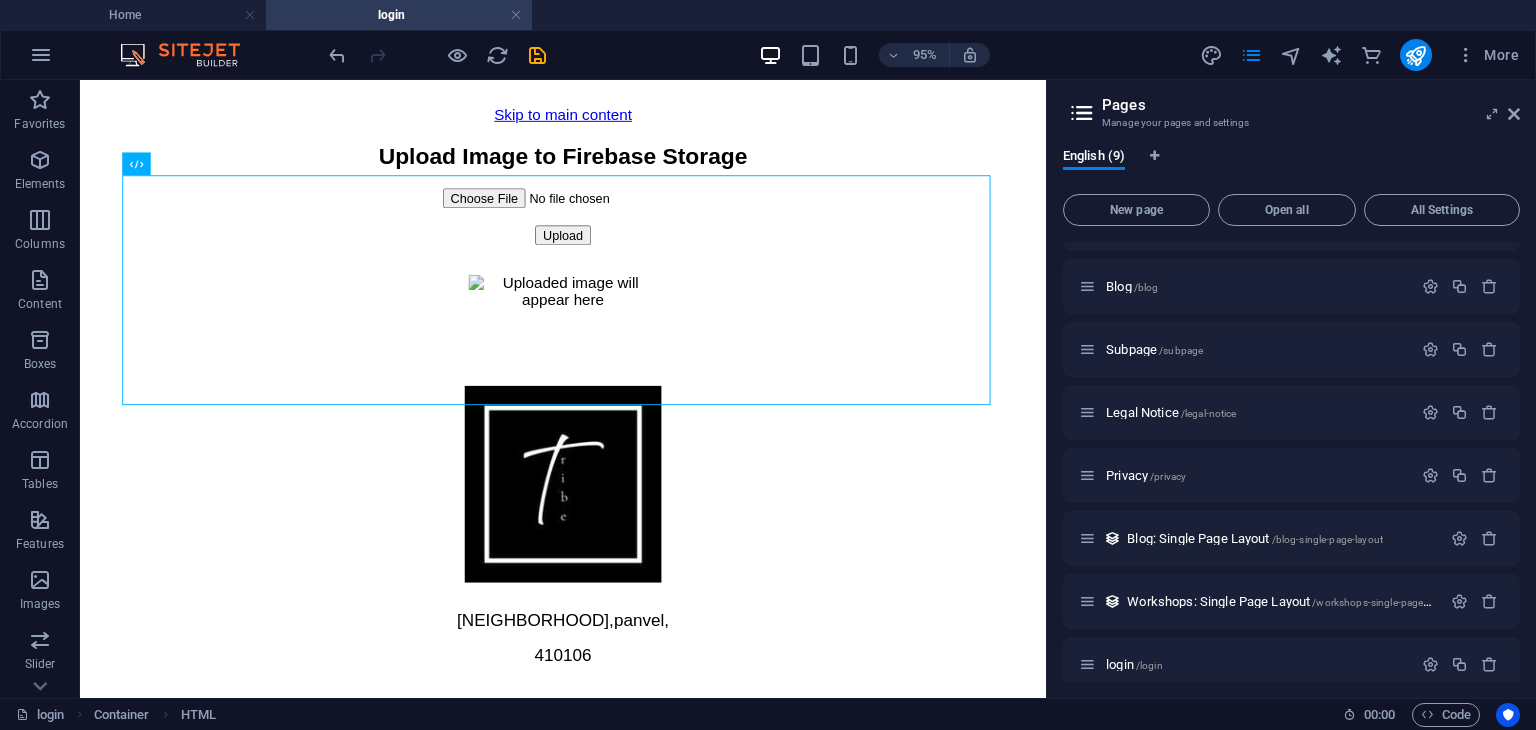 click at bounding box center [1416, 55] 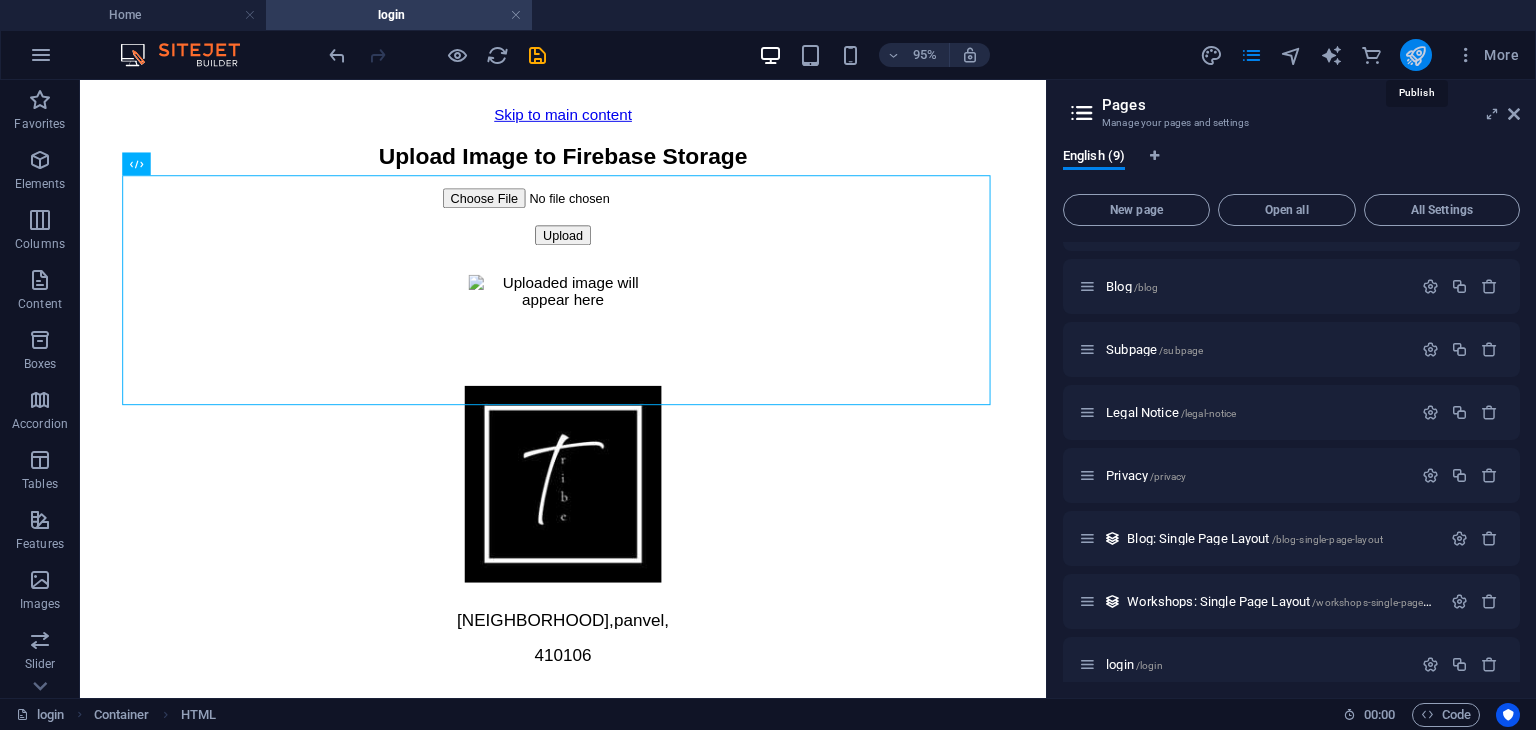 click at bounding box center (1415, 55) 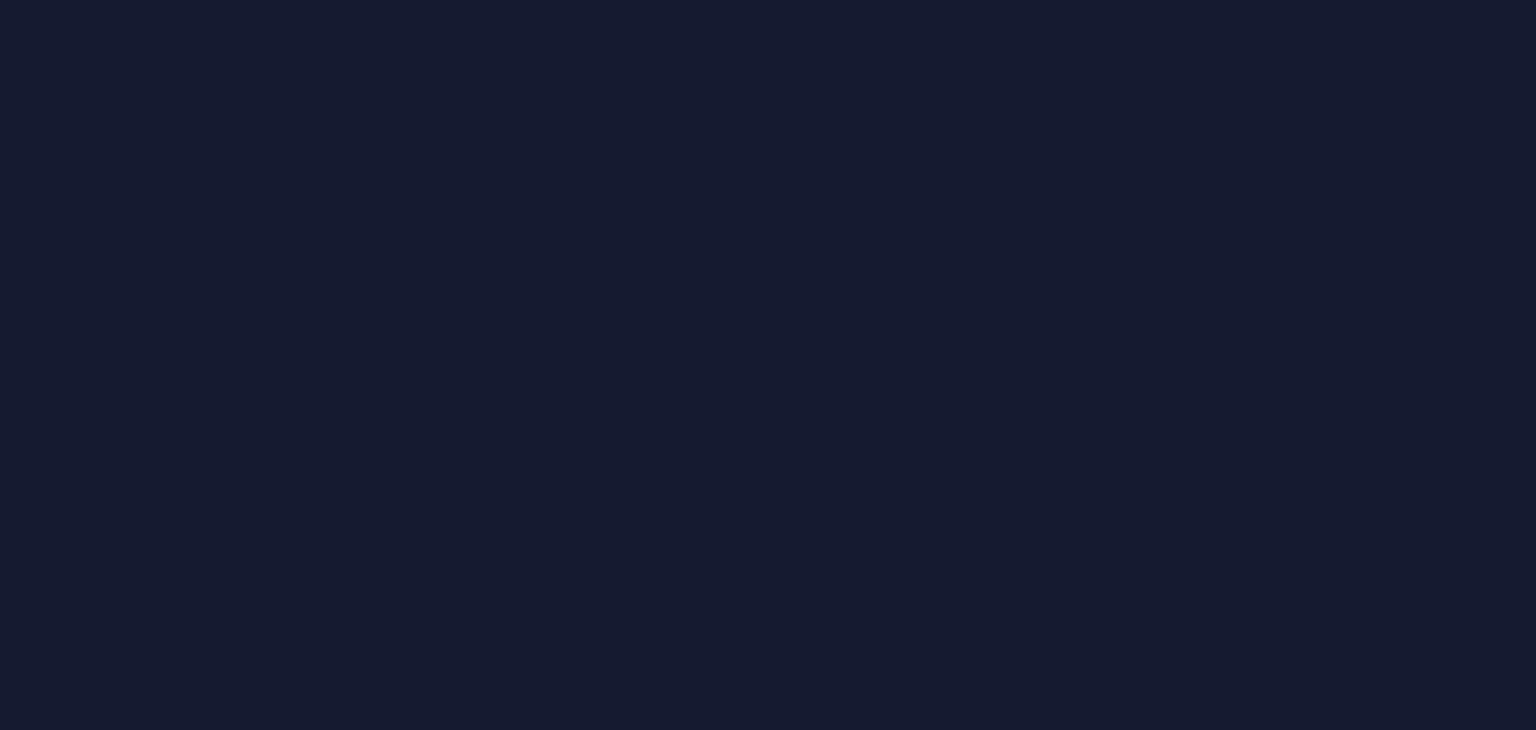scroll, scrollTop: 0, scrollLeft: 0, axis: both 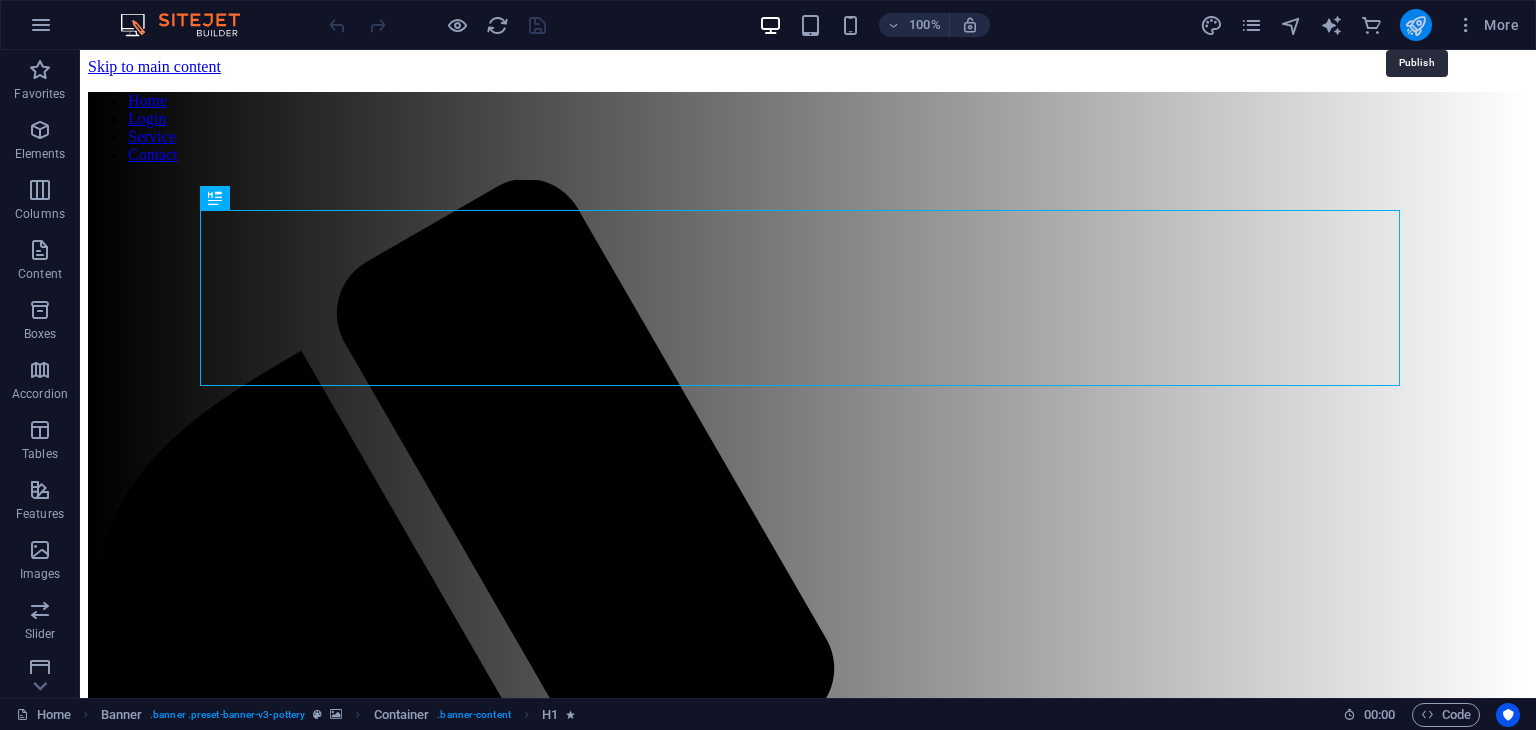 click at bounding box center [1415, 25] 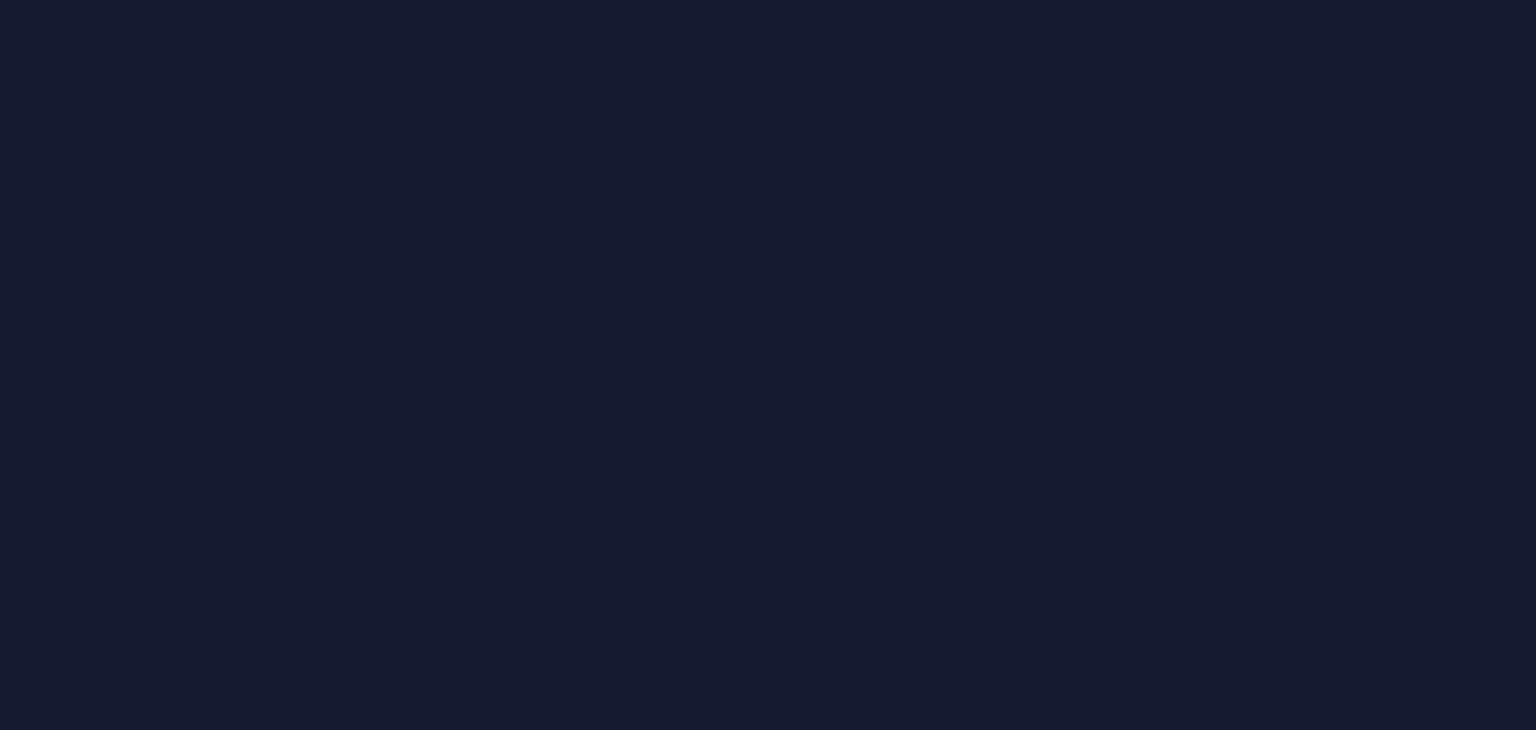 scroll, scrollTop: 0, scrollLeft: 0, axis: both 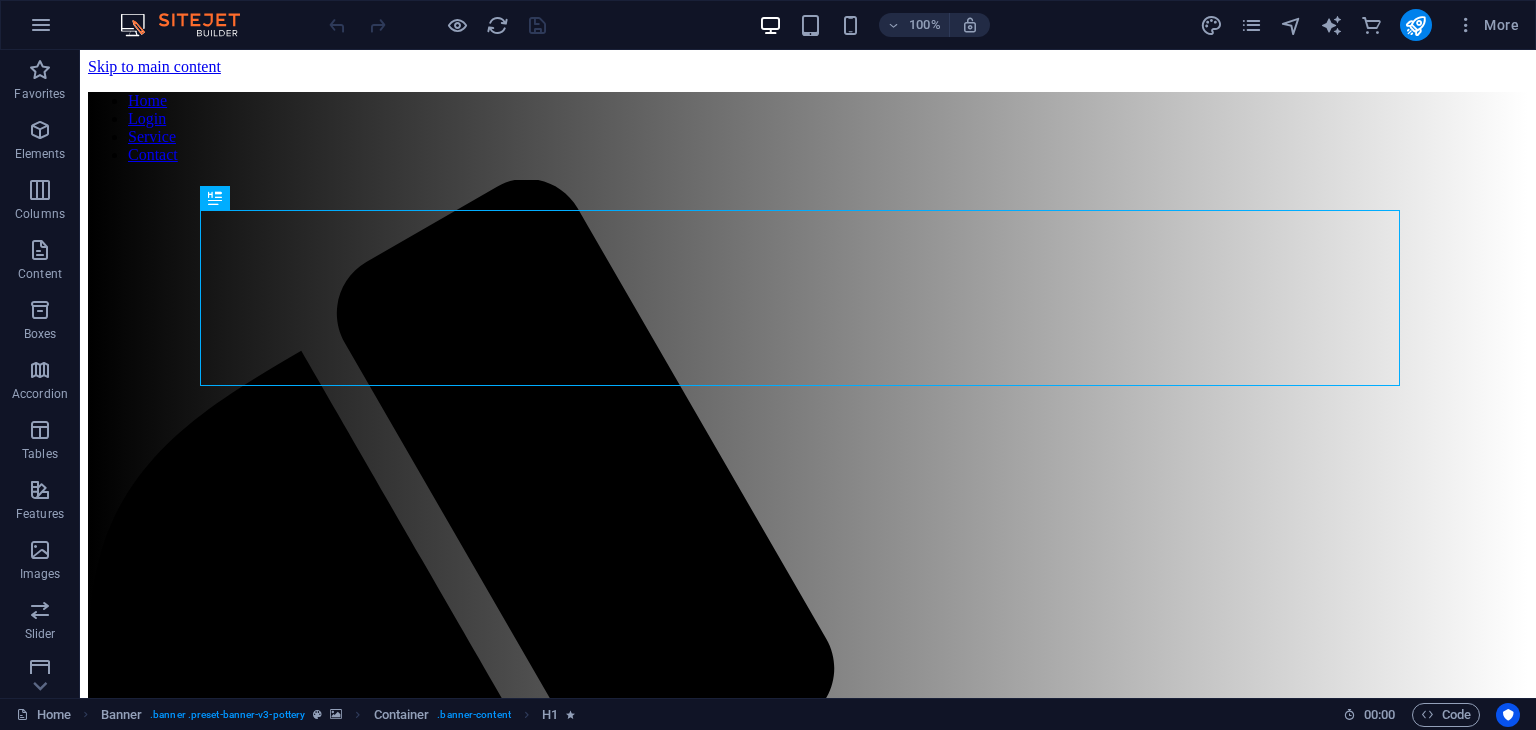 click at bounding box center (1416, 25) 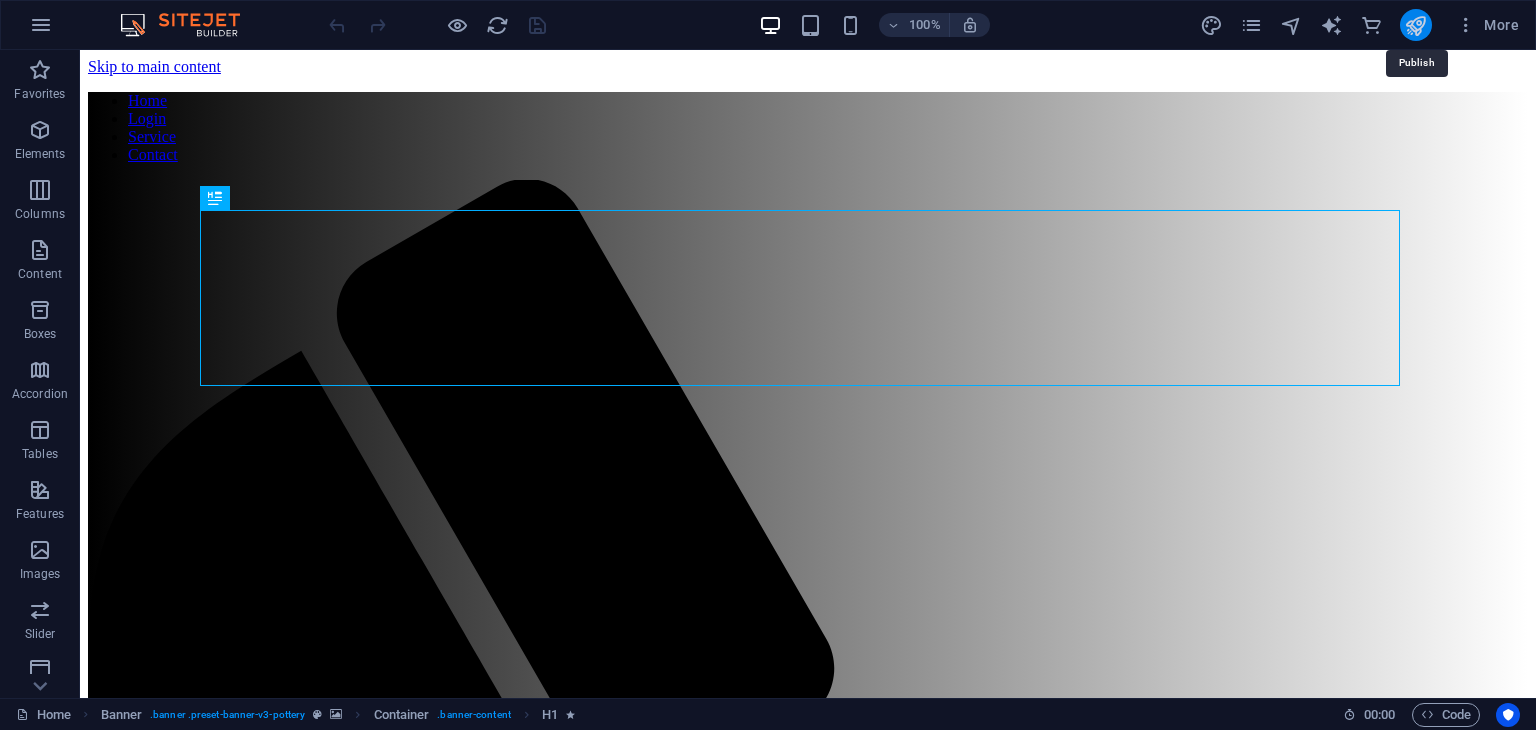 click at bounding box center (1415, 25) 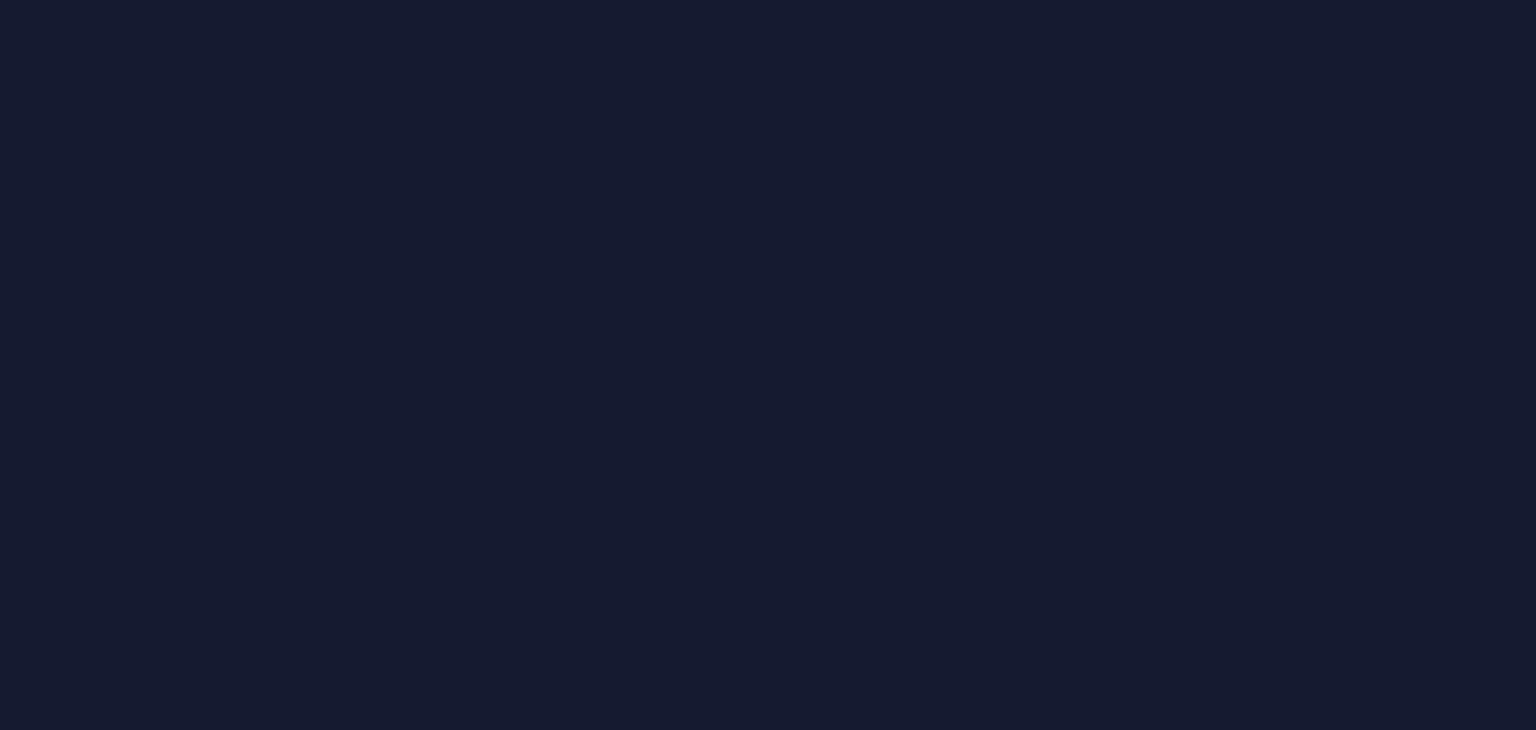scroll, scrollTop: 0, scrollLeft: 0, axis: both 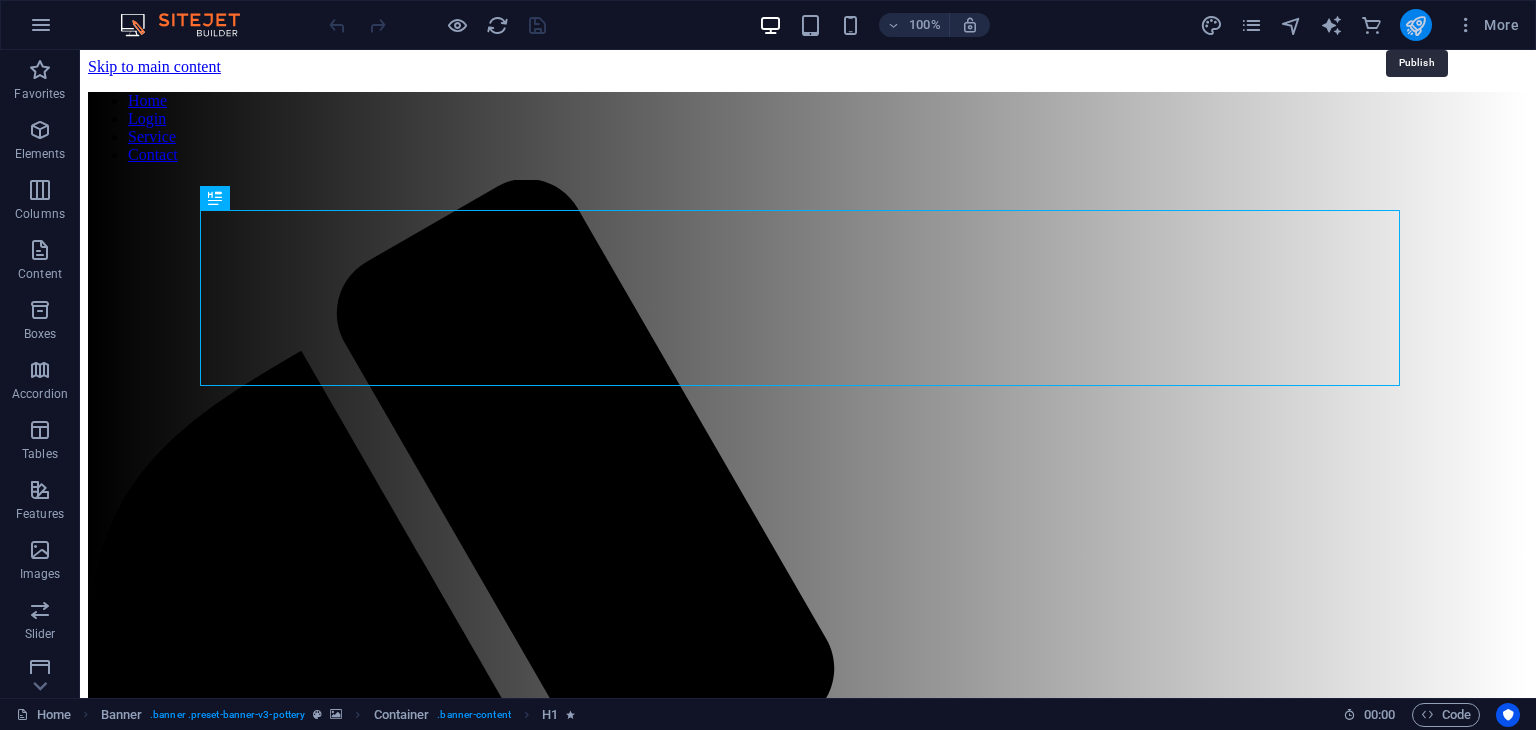 click at bounding box center (1415, 25) 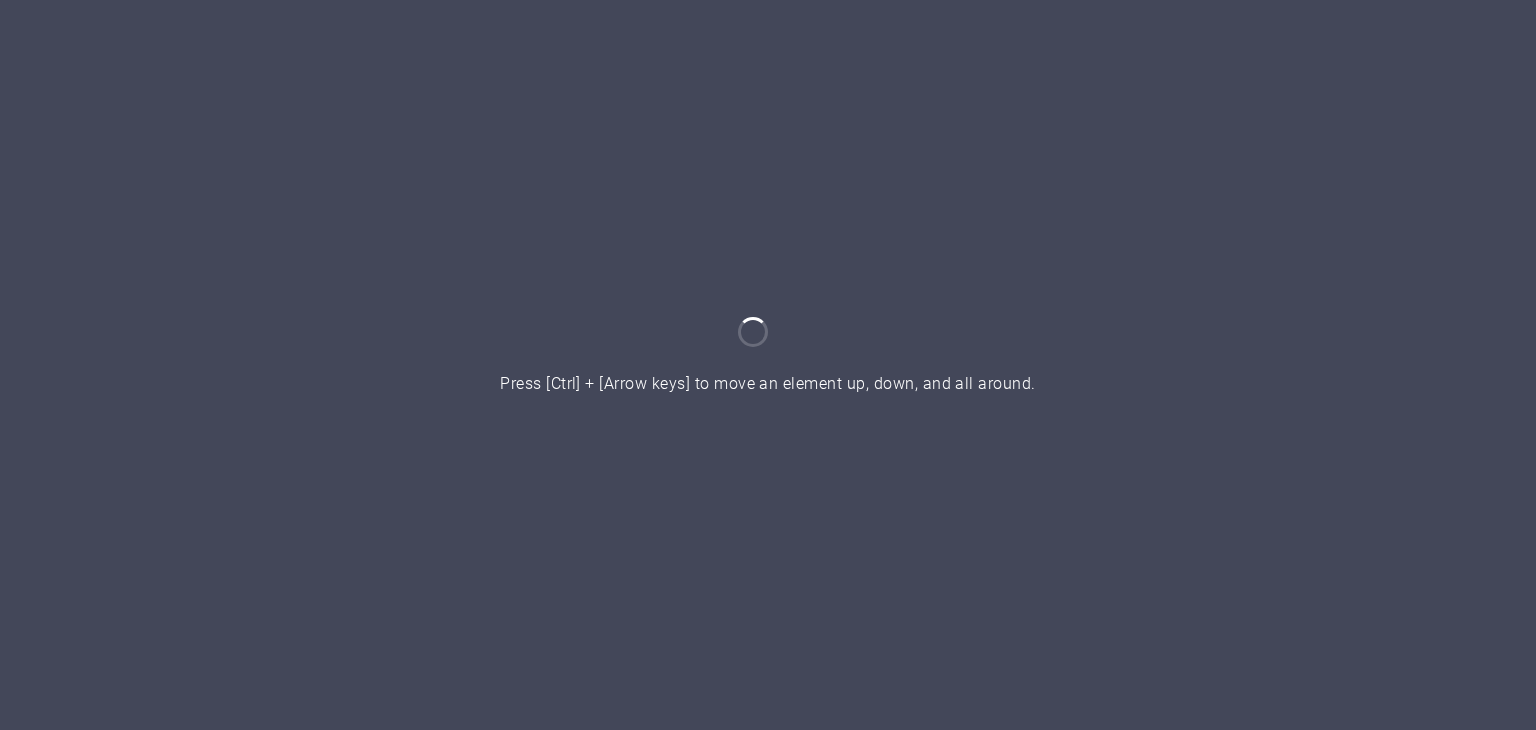 scroll, scrollTop: 0, scrollLeft: 0, axis: both 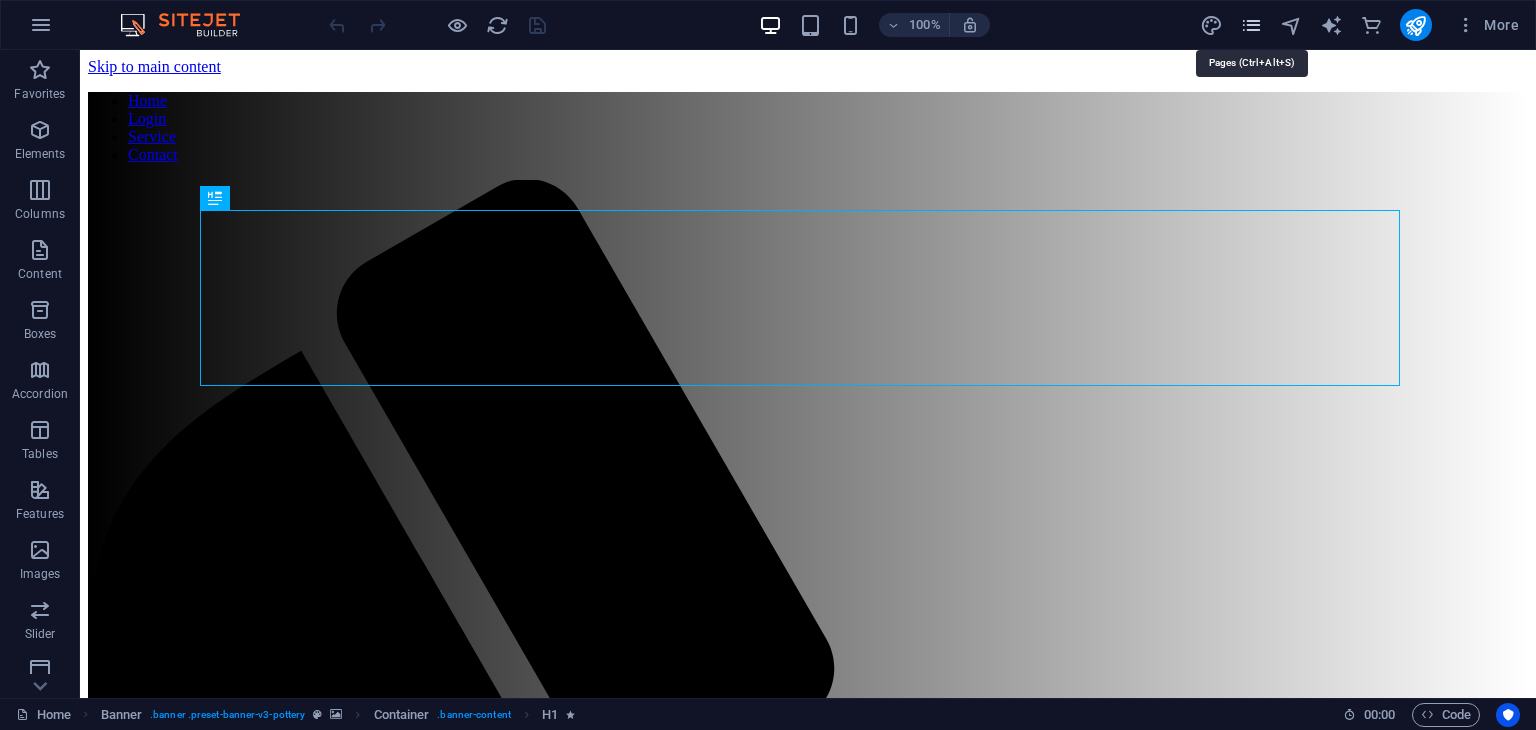 click at bounding box center (1251, 25) 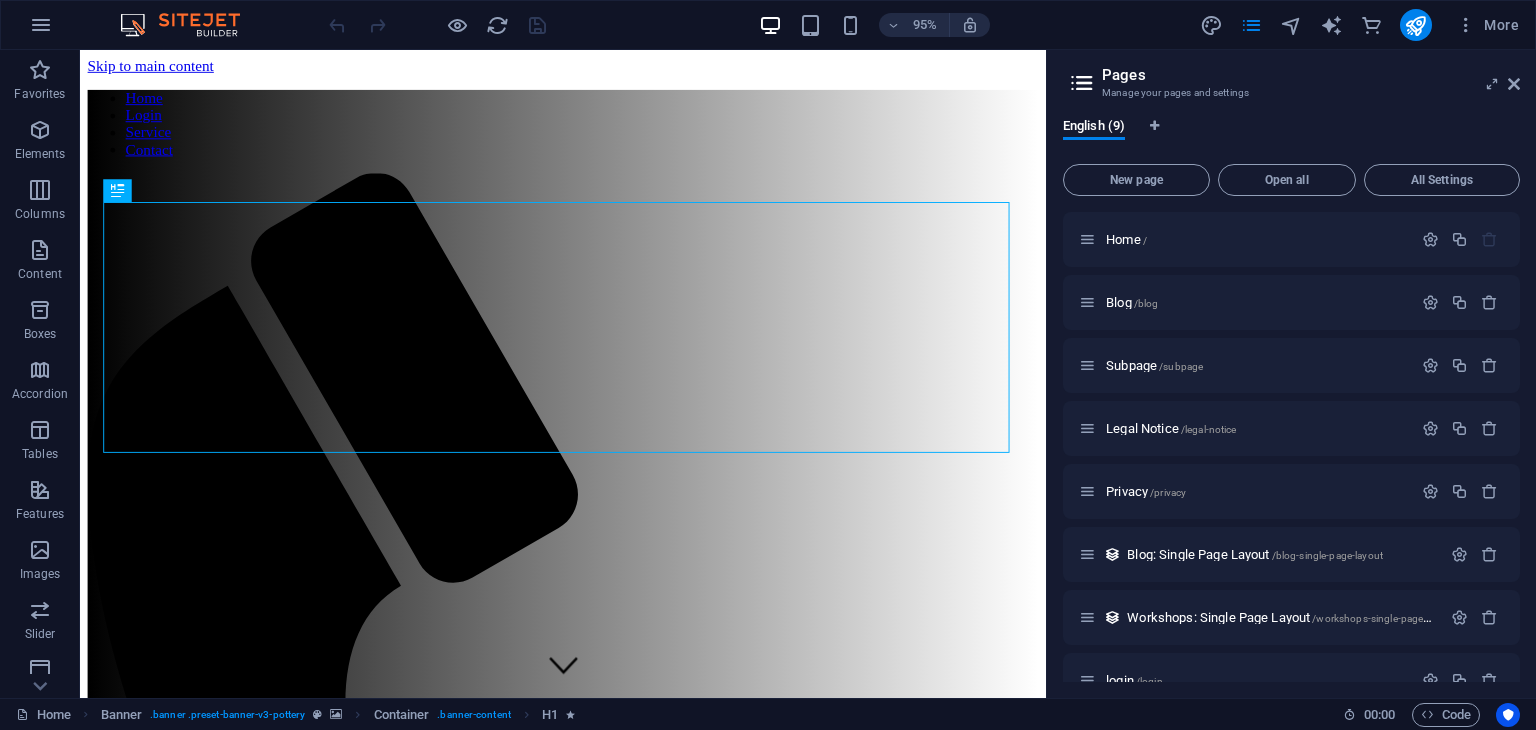 scroll, scrollTop: 97, scrollLeft: 0, axis: vertical 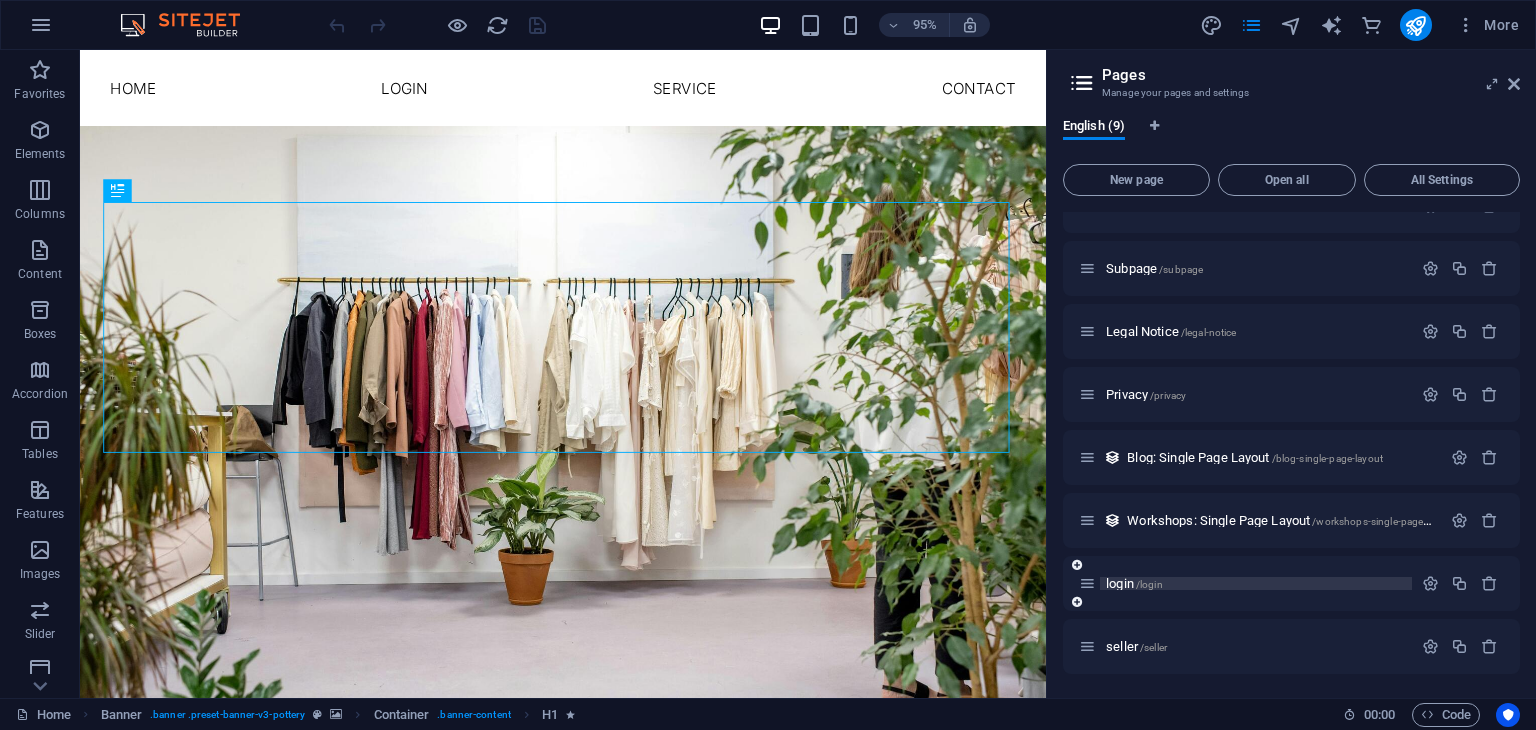 click on "/login" at bounding box center (1149, 584) 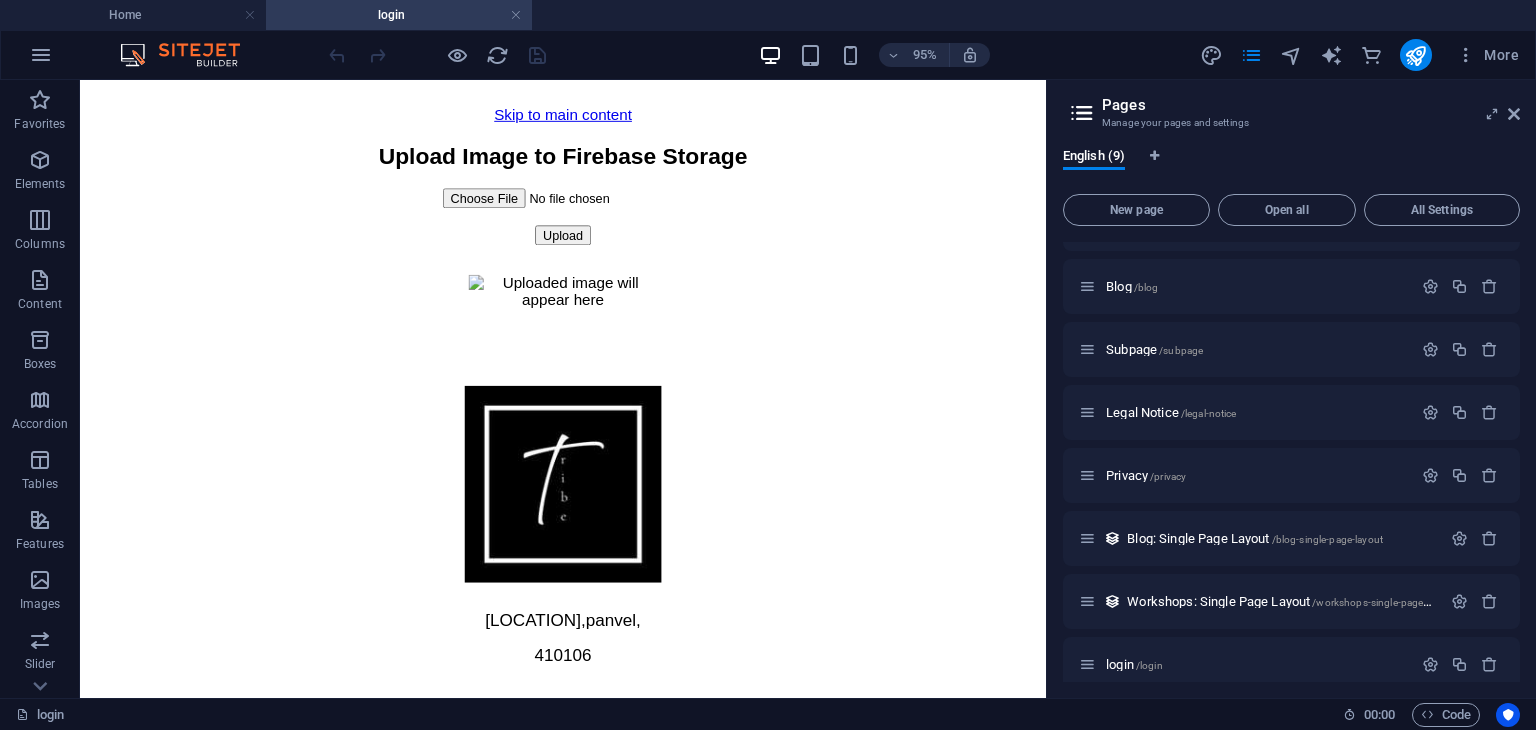 scroll, scrollTop: 0, scrollLeft: 0, axis: both 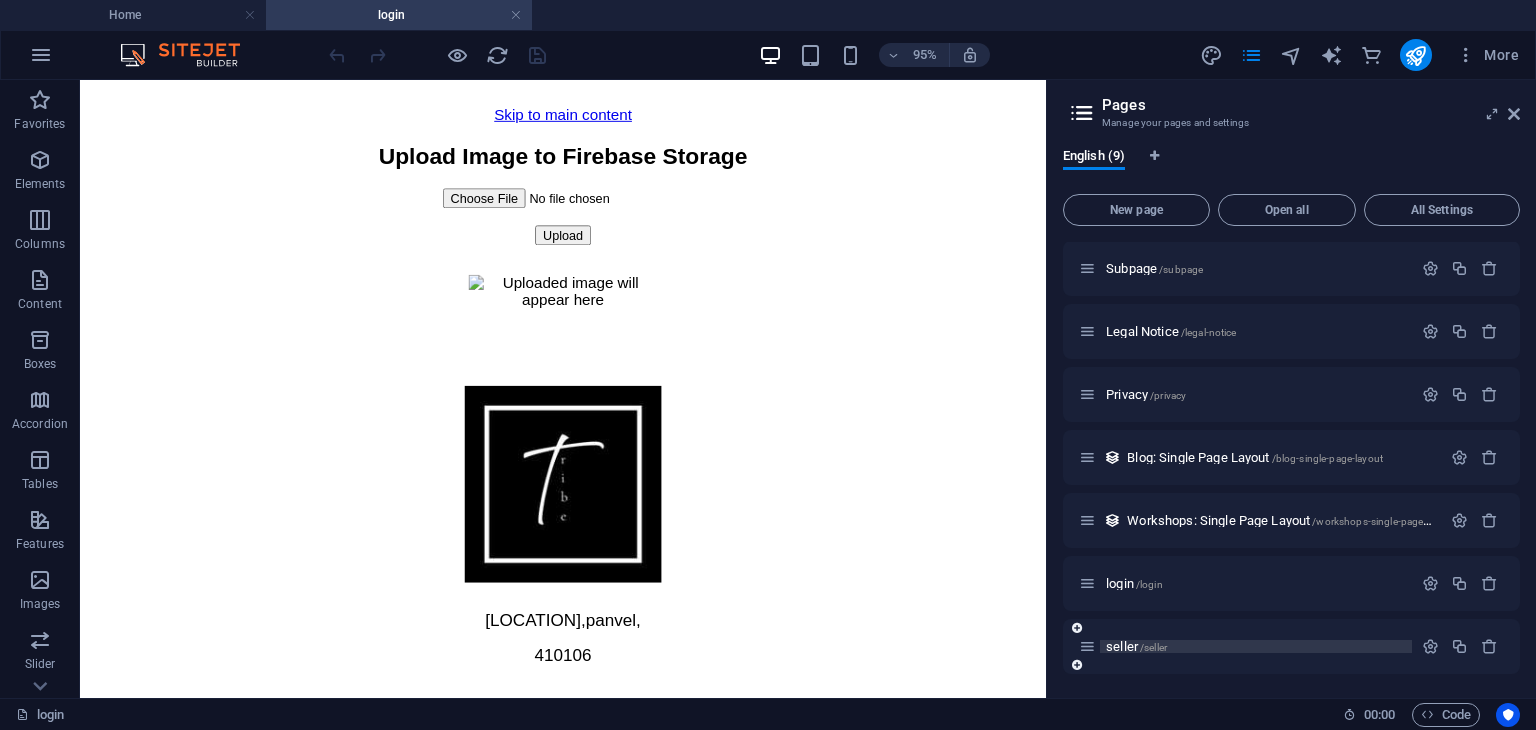 click on "seller /seller" at bounding box center [1136, 646] 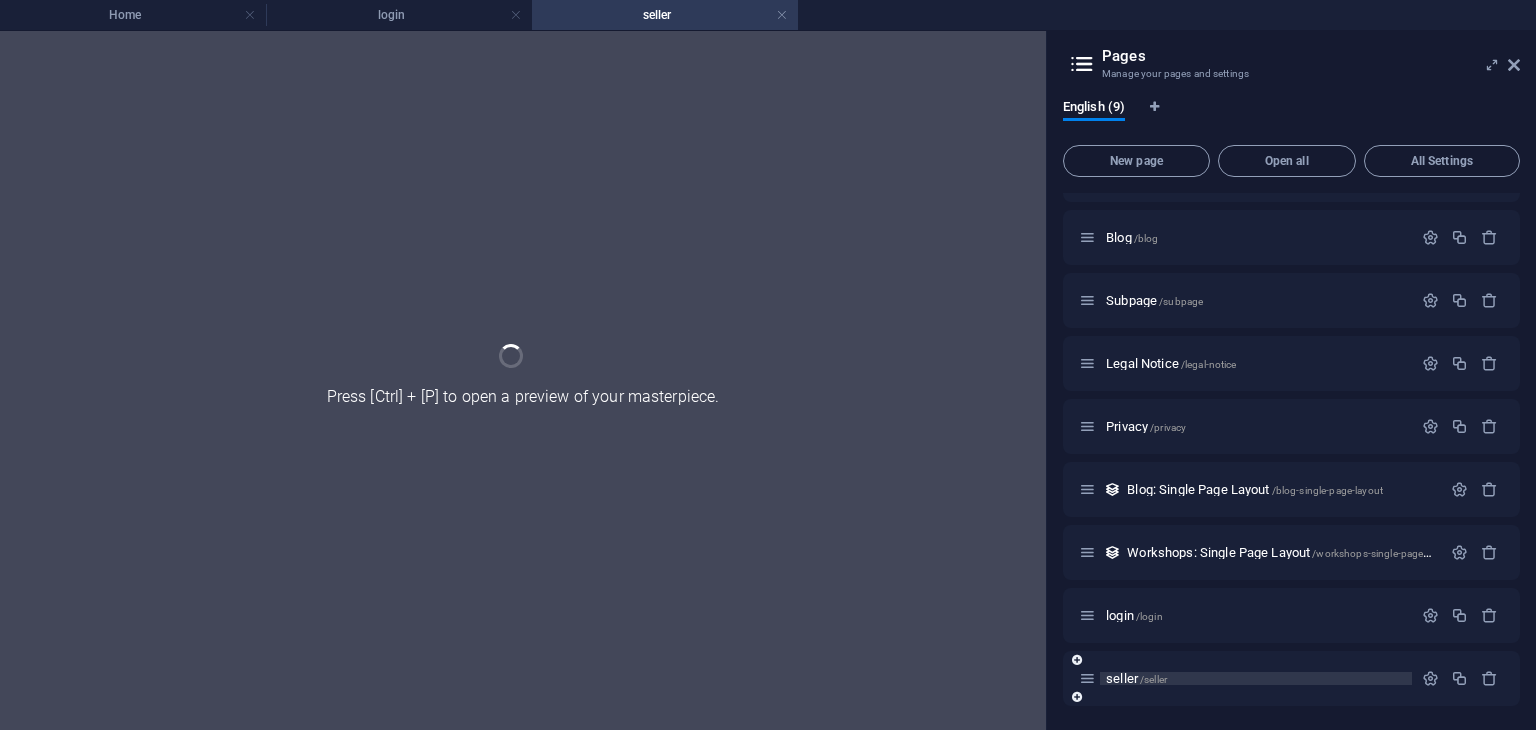 scroll, scrollTop: 46, scrollLeft: 0, axis: vertical 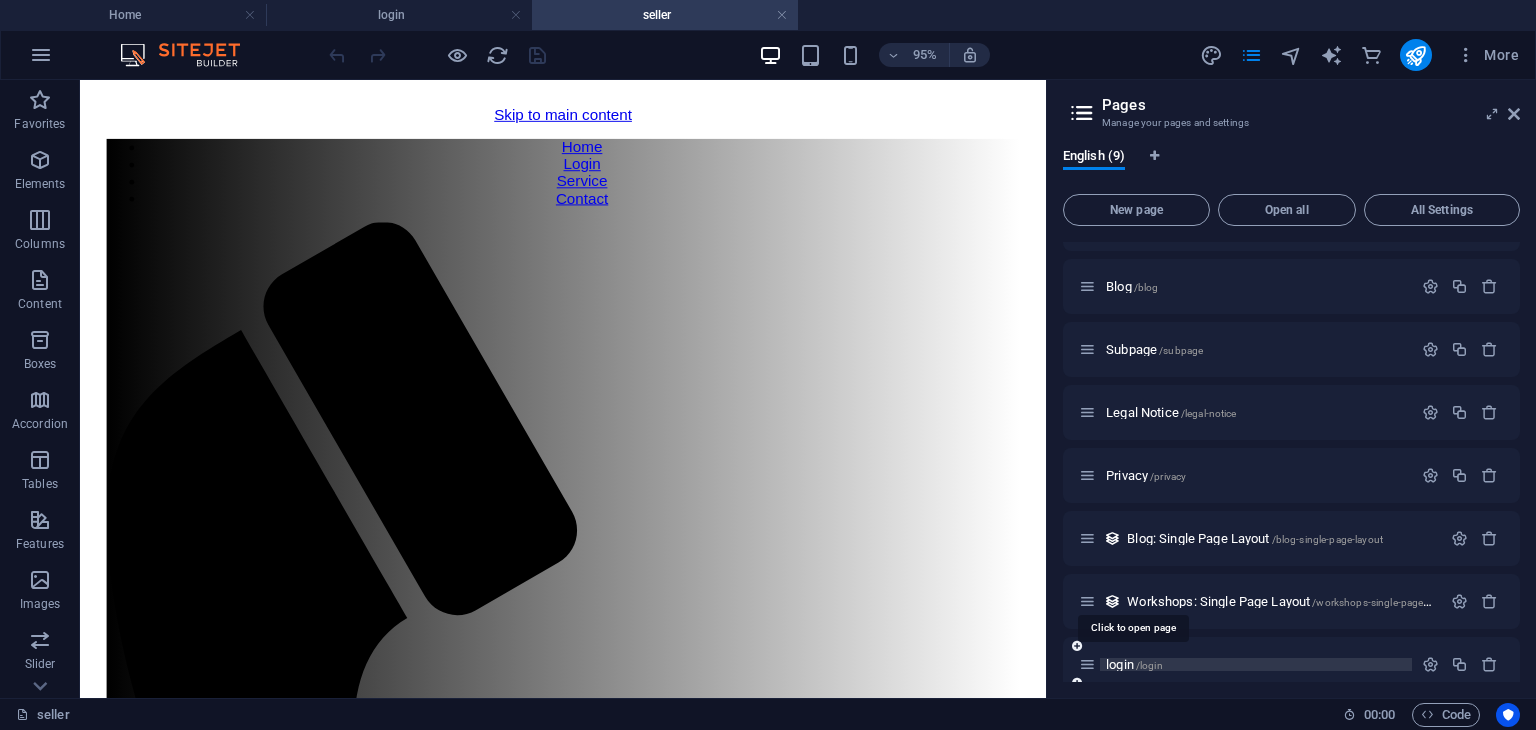 click on "login /login" at bounding box center (1134, 664) 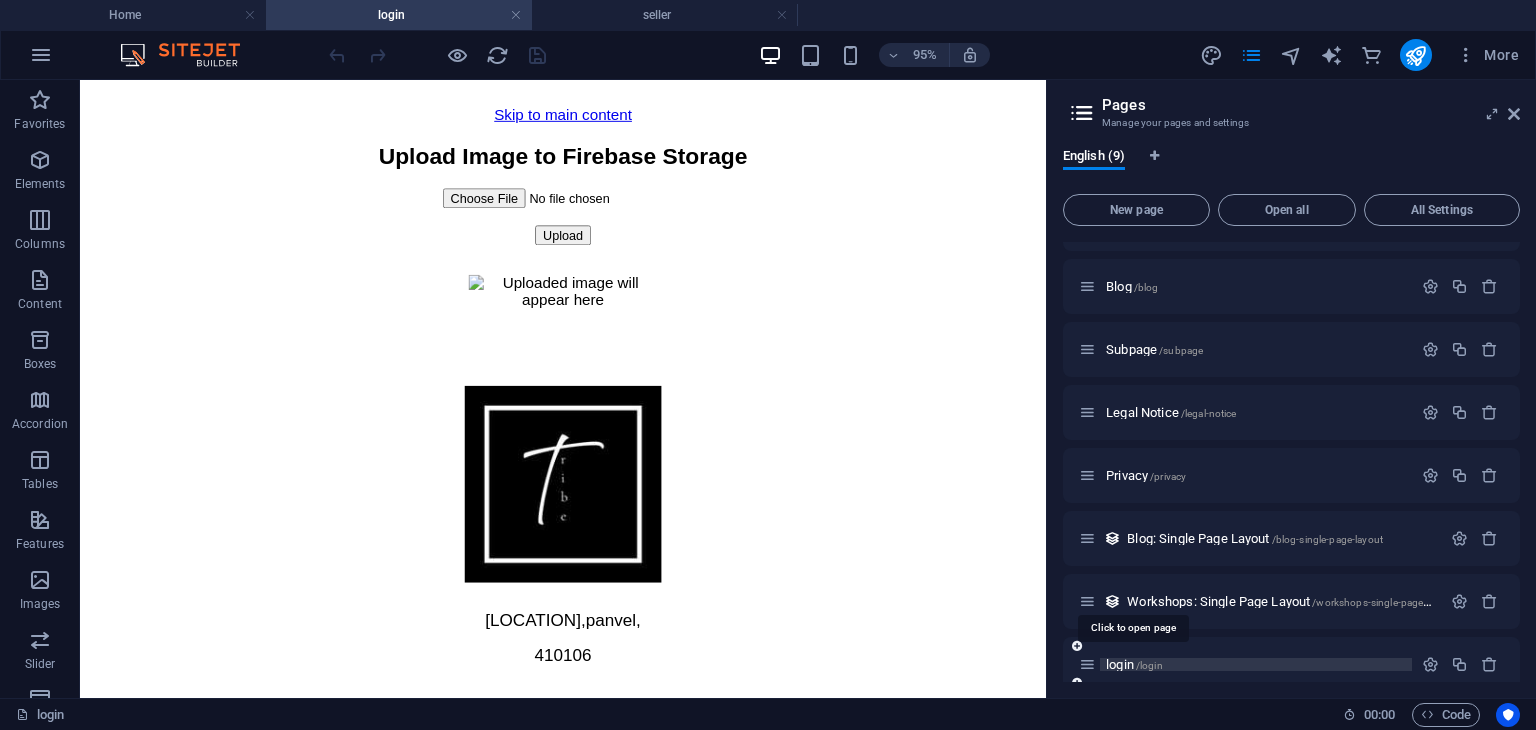scroll, scrollTop: 127, scrollLeft: 0, axis: vertical 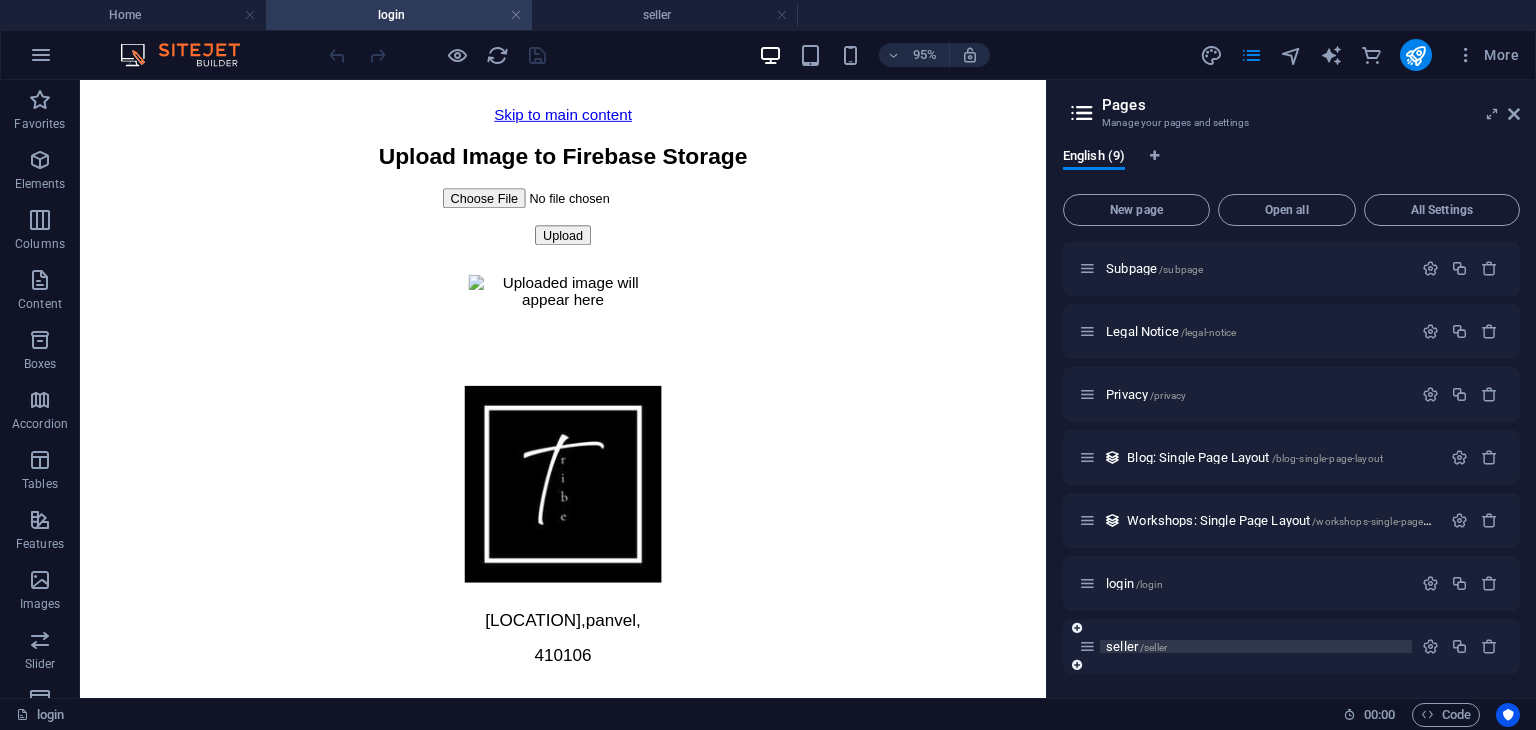 click on "seller /seller" at bounding box center [1136, 646] 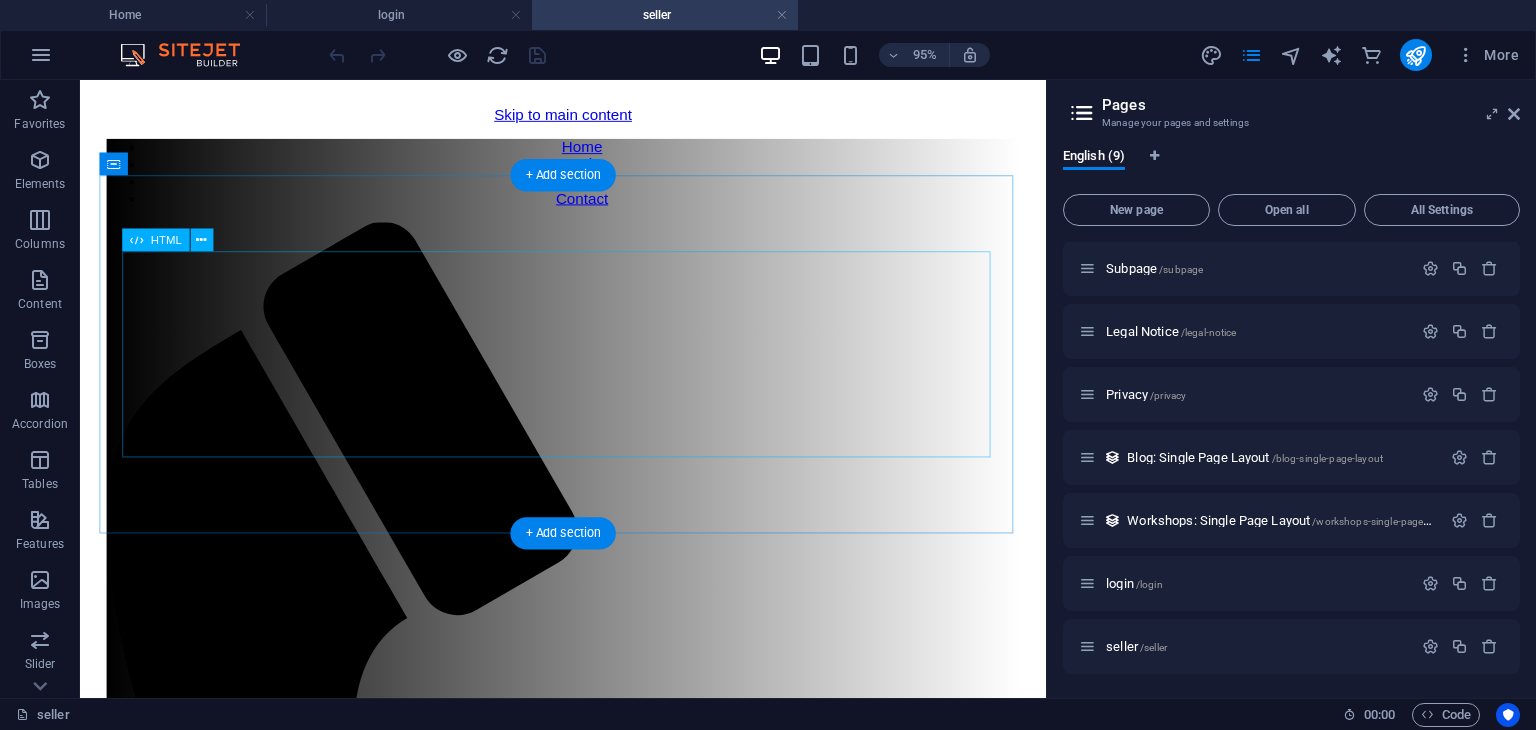 click on "Upload Image to Firebase Storage
Upload Product Image
Upload Now" at bounding box center (588, 1608) 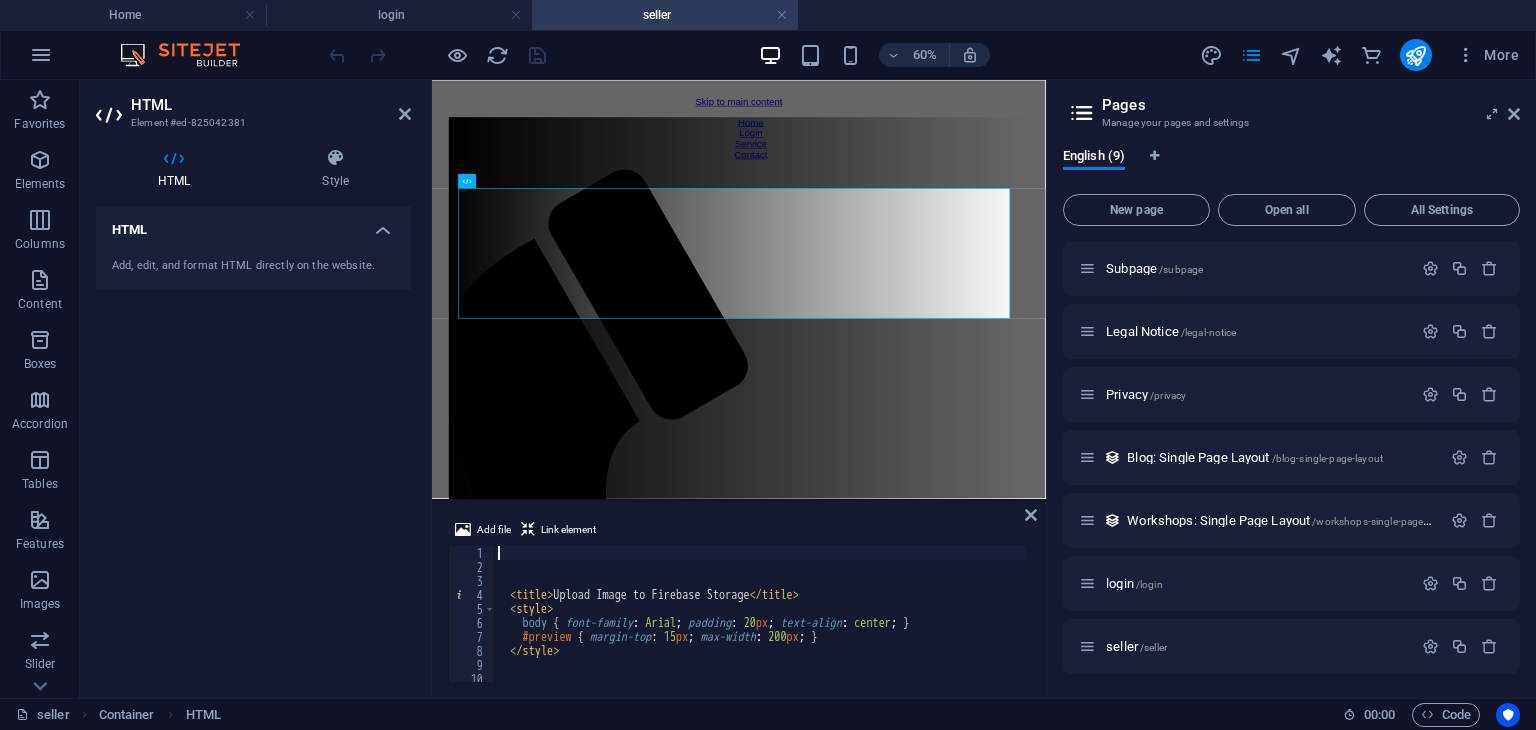 click on "2" at bounding box center [472, 567] 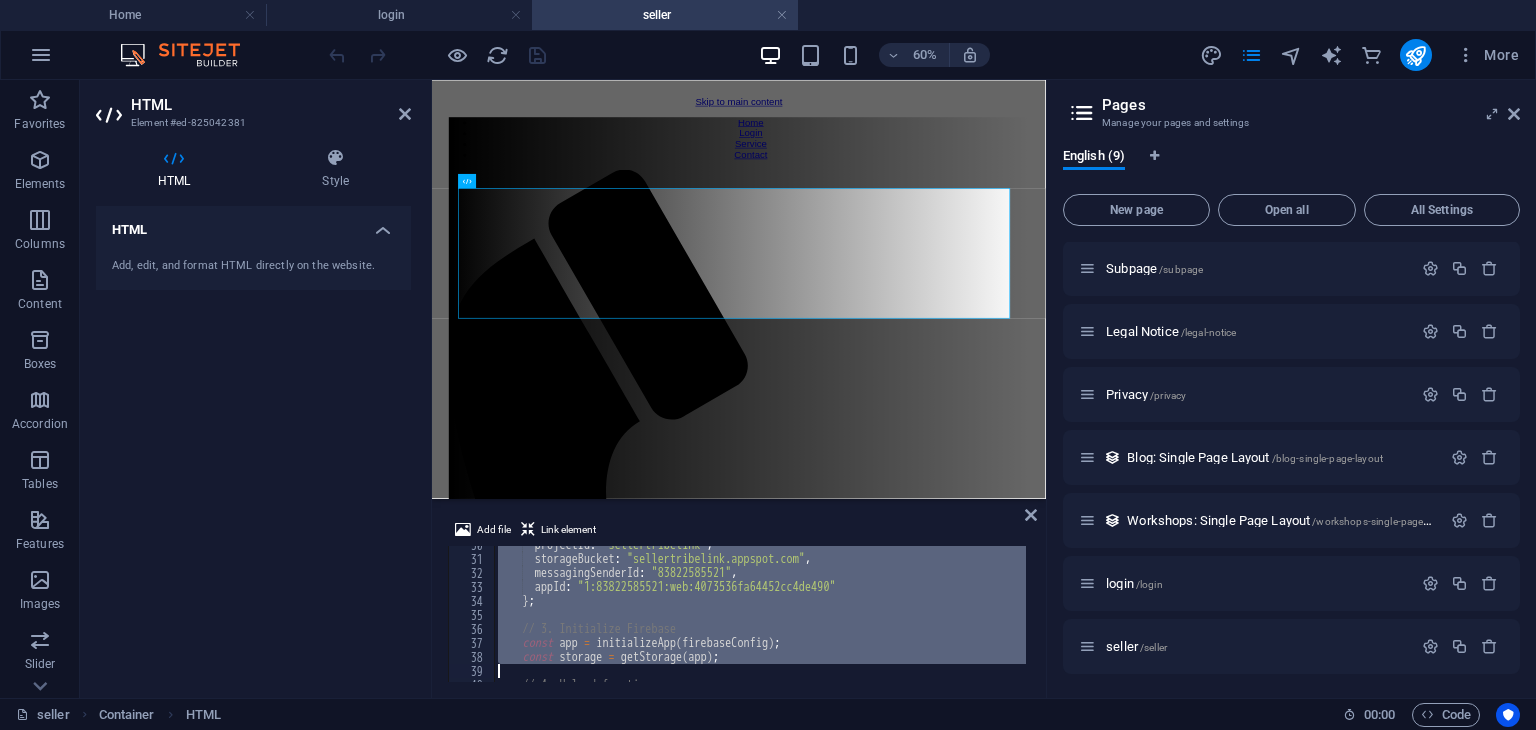 scroll, scrollTop: 834, scrollLeft: 0, axis: vertical 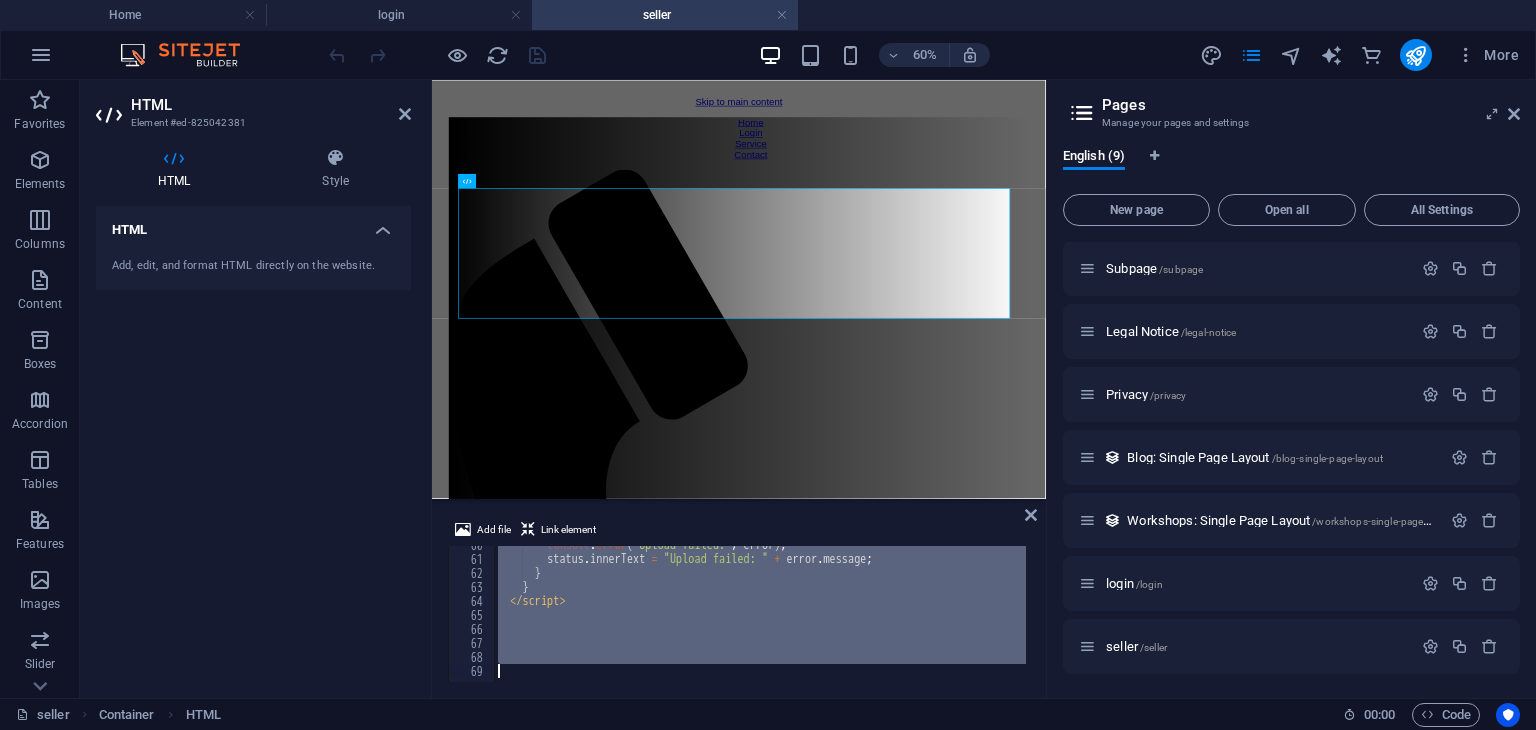 paste 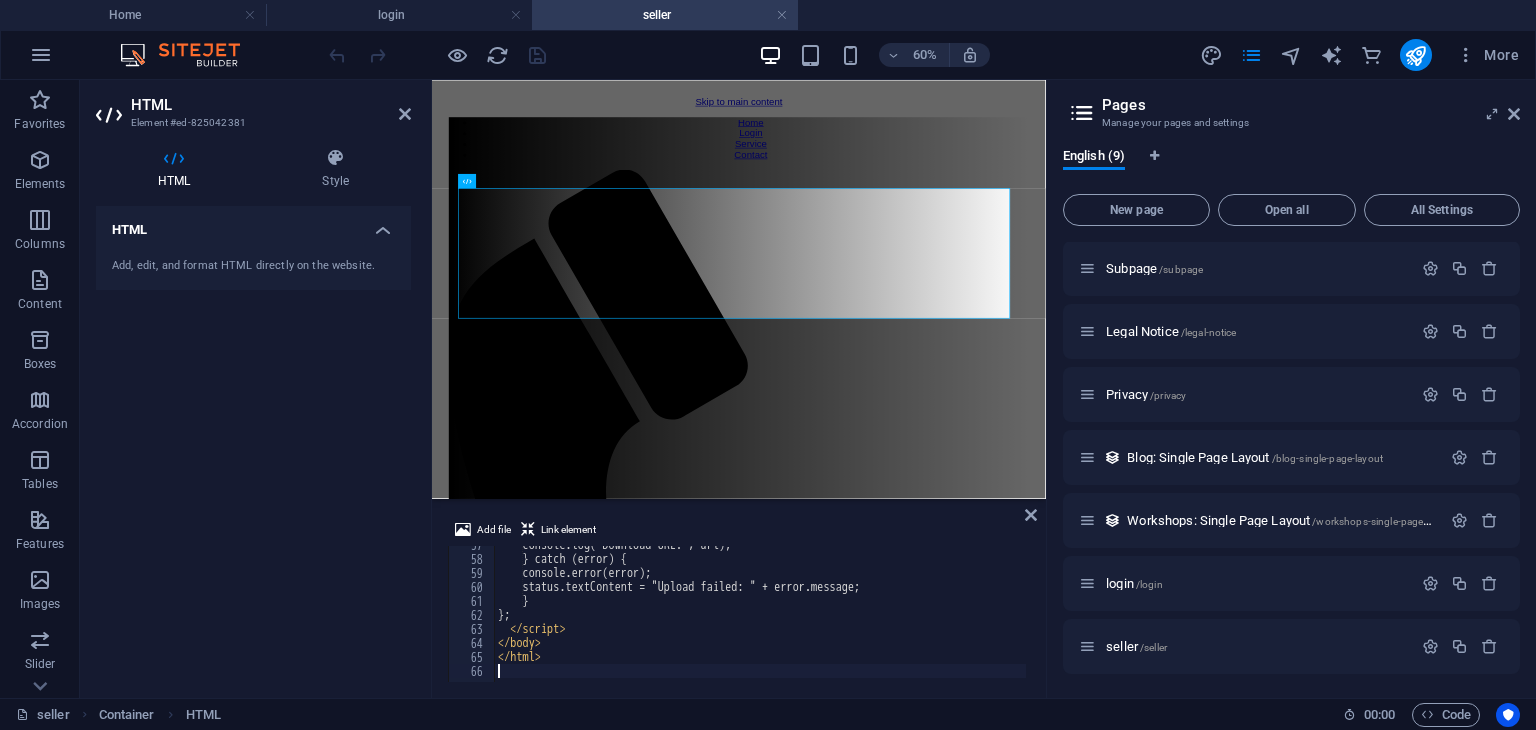 scroll, scrollTop: 792, scrollLeft: 0, axis: vertical 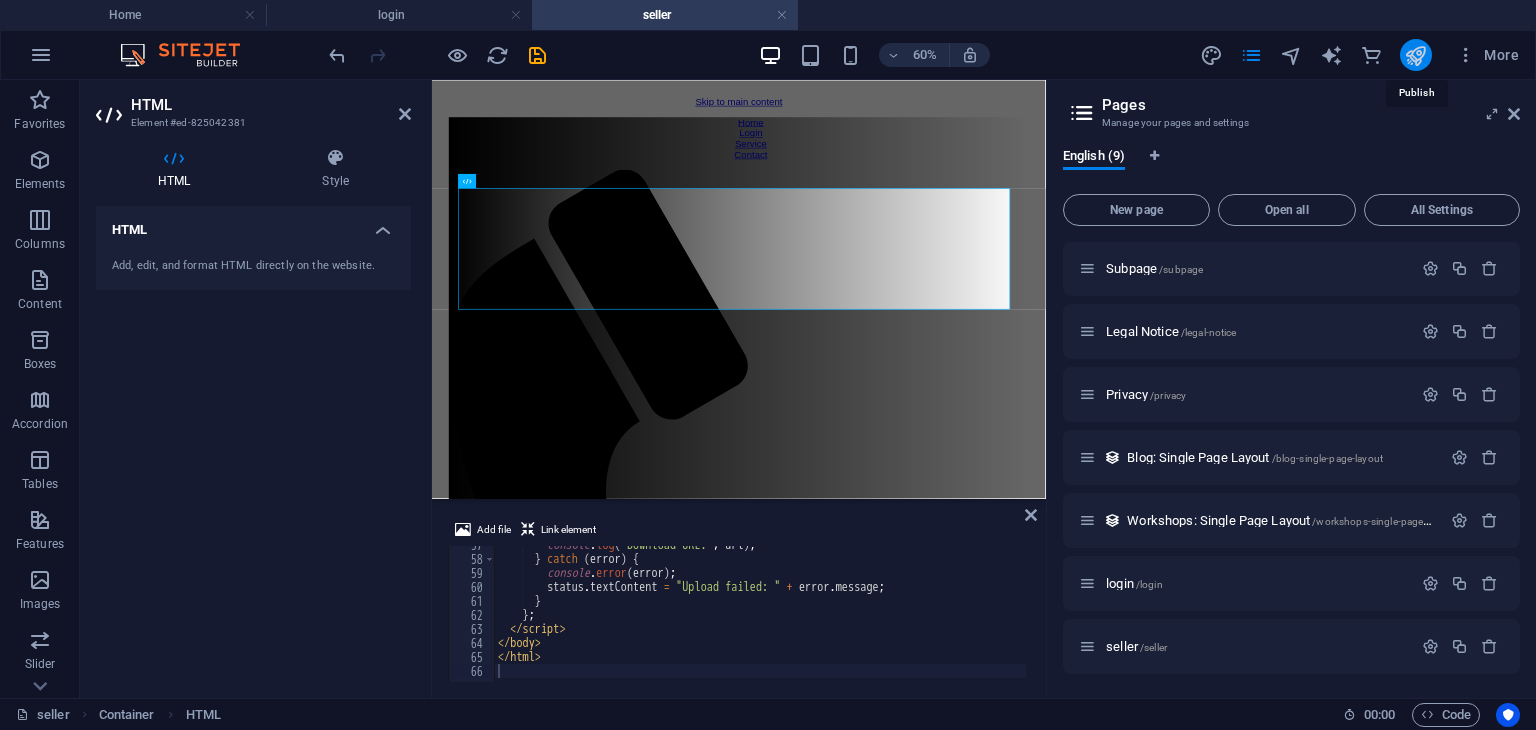 click at bounding box center [1415, 55] 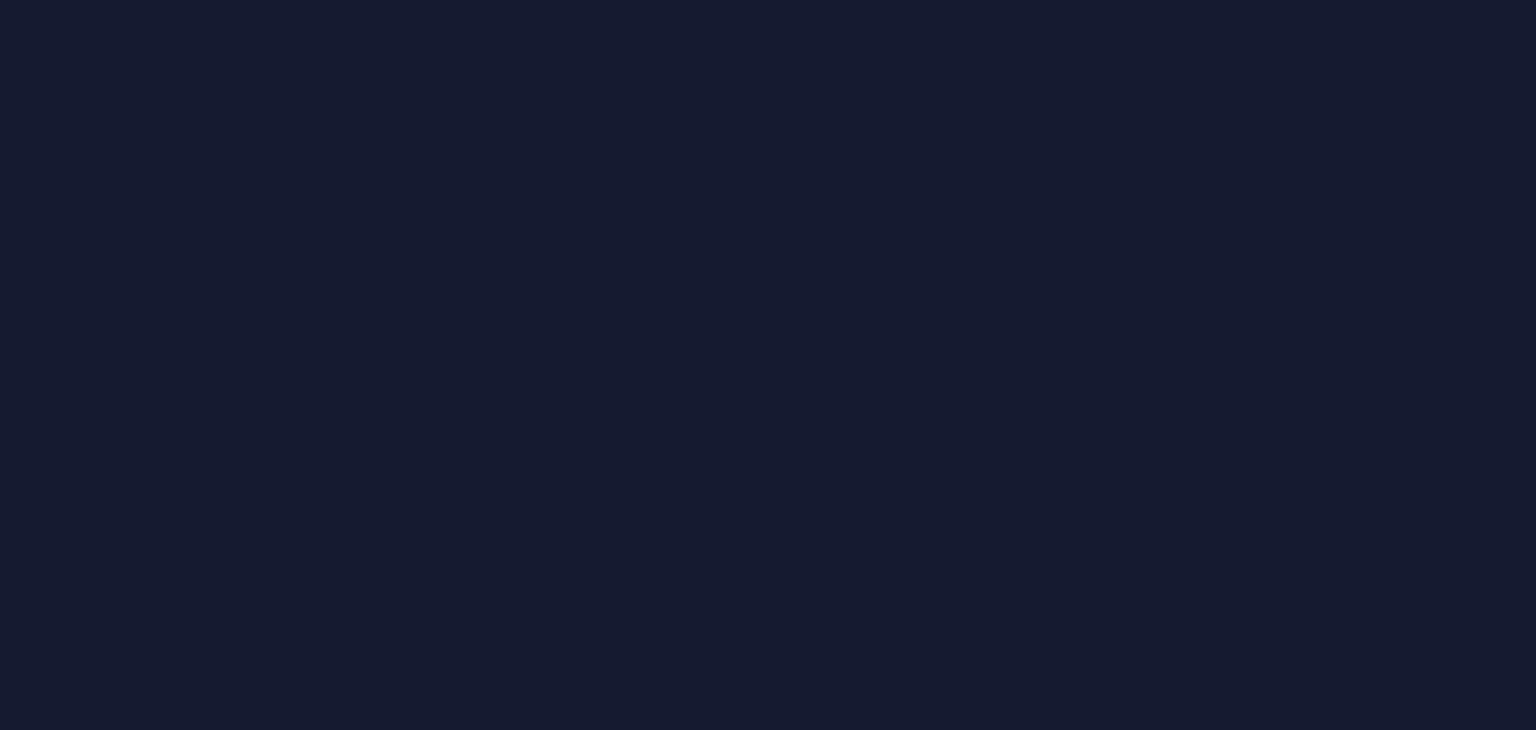 scroll, scrollTop: 0, scrollLeft: 0, axis: both 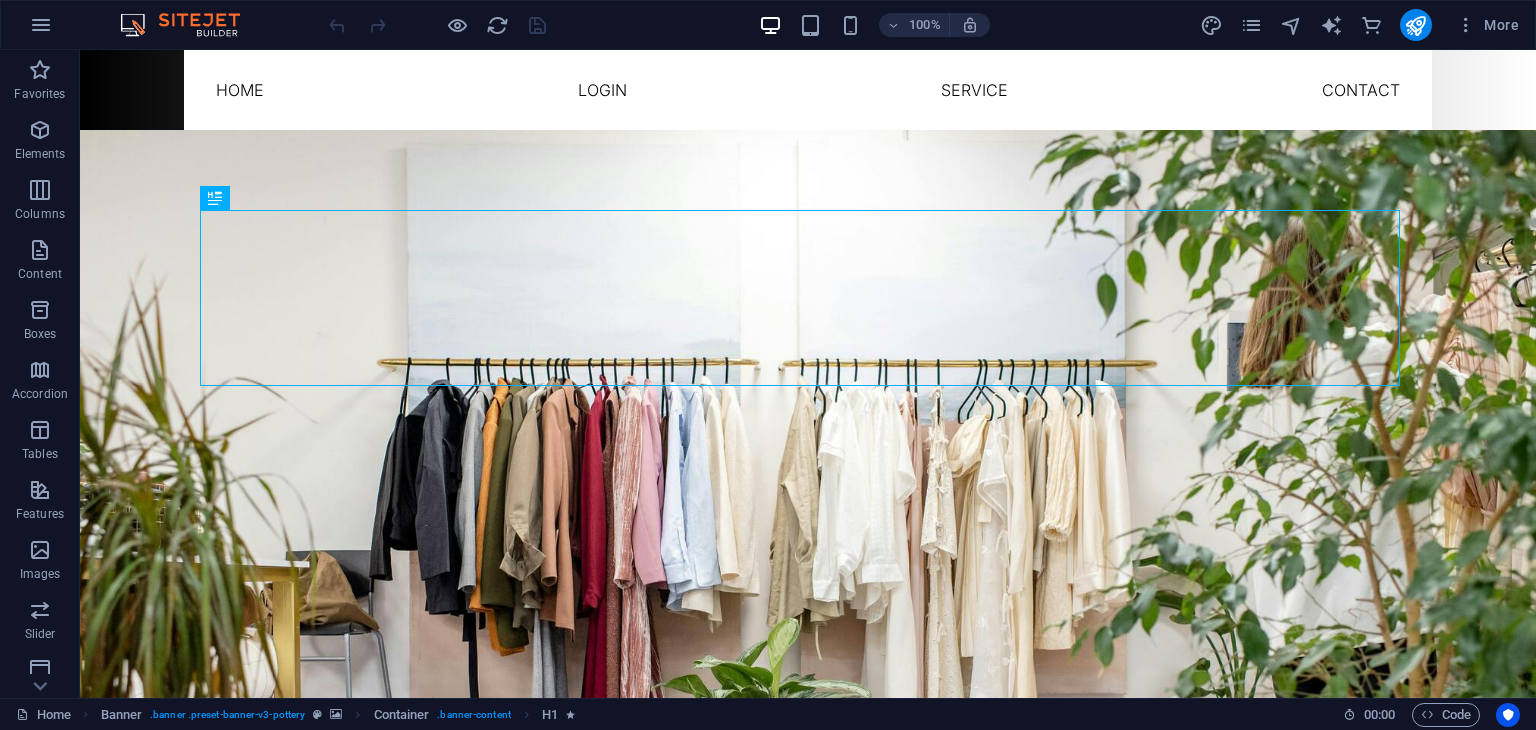 click on "More" at bounding box center (1363, 25) 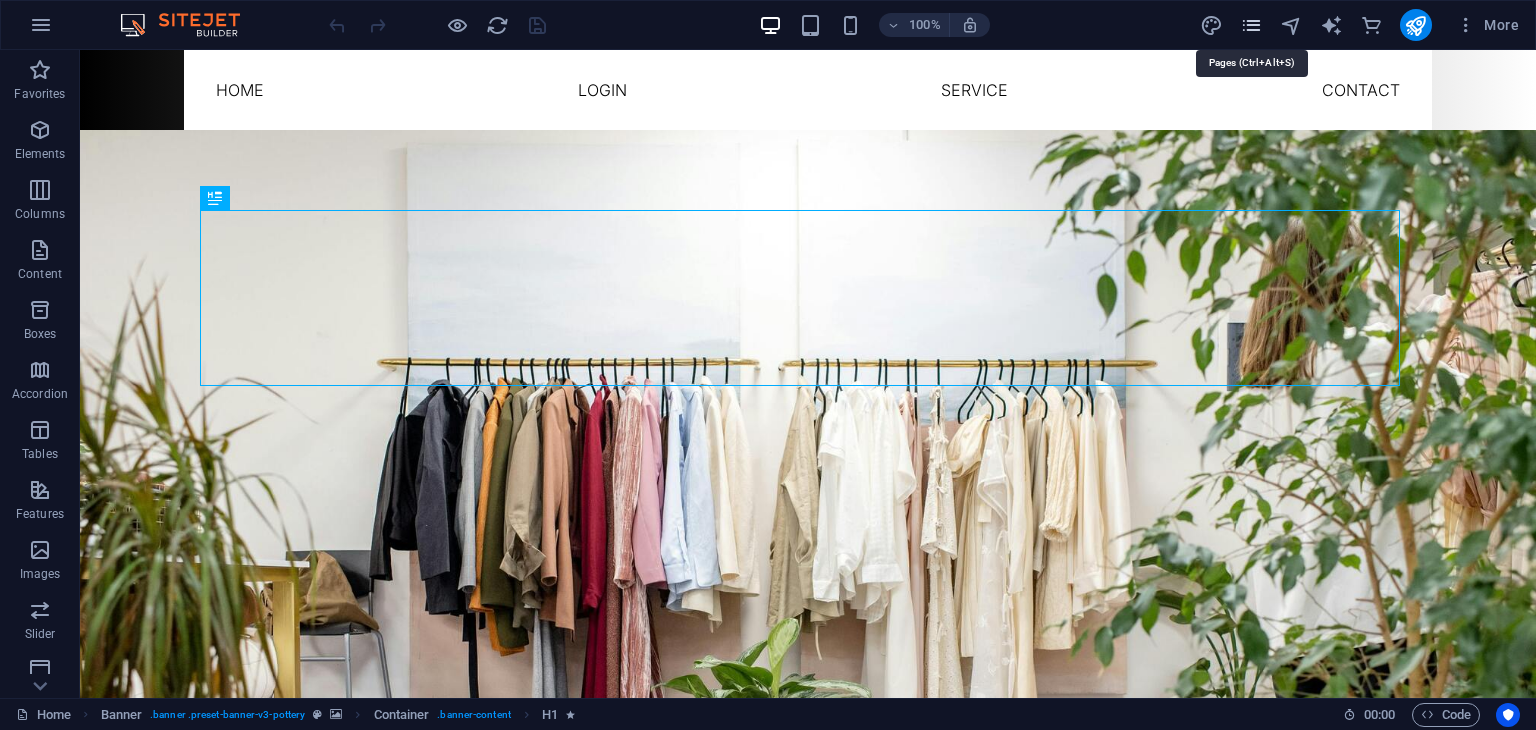 click at bounding box center (1251, 25) 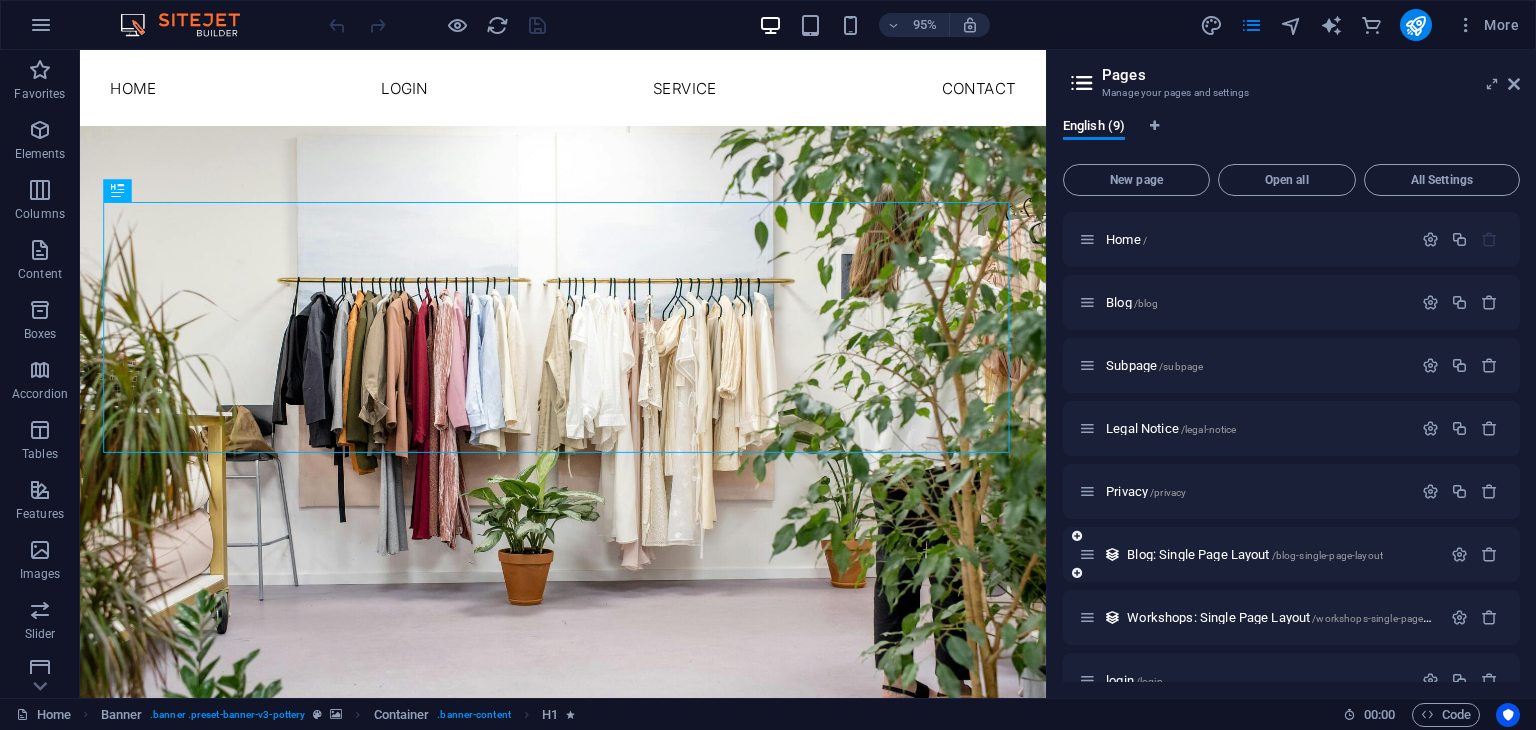scroll, scrollTop: 97, scrollLeft: 0, axis: vertical 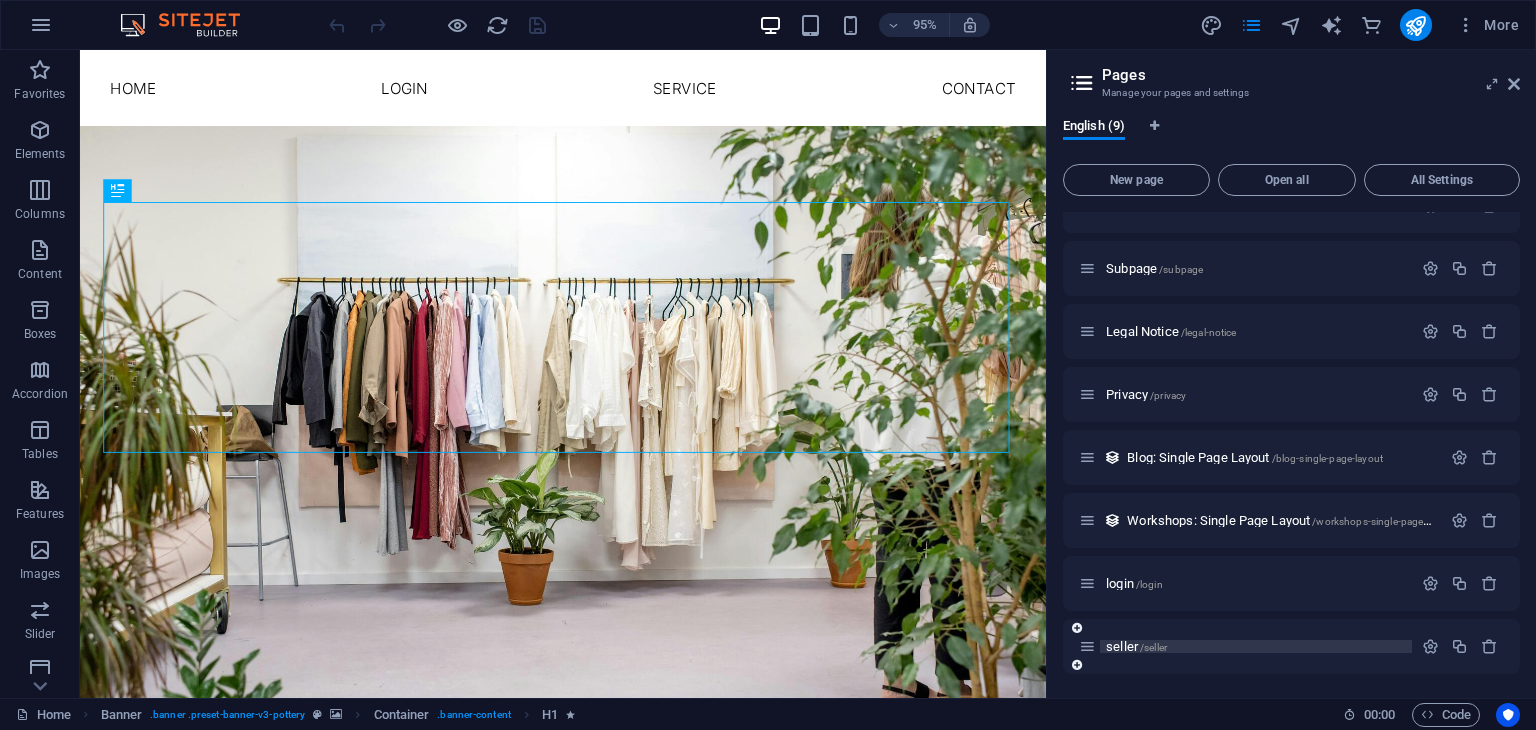 click on "/seller" at bounding box center [1153, 647] 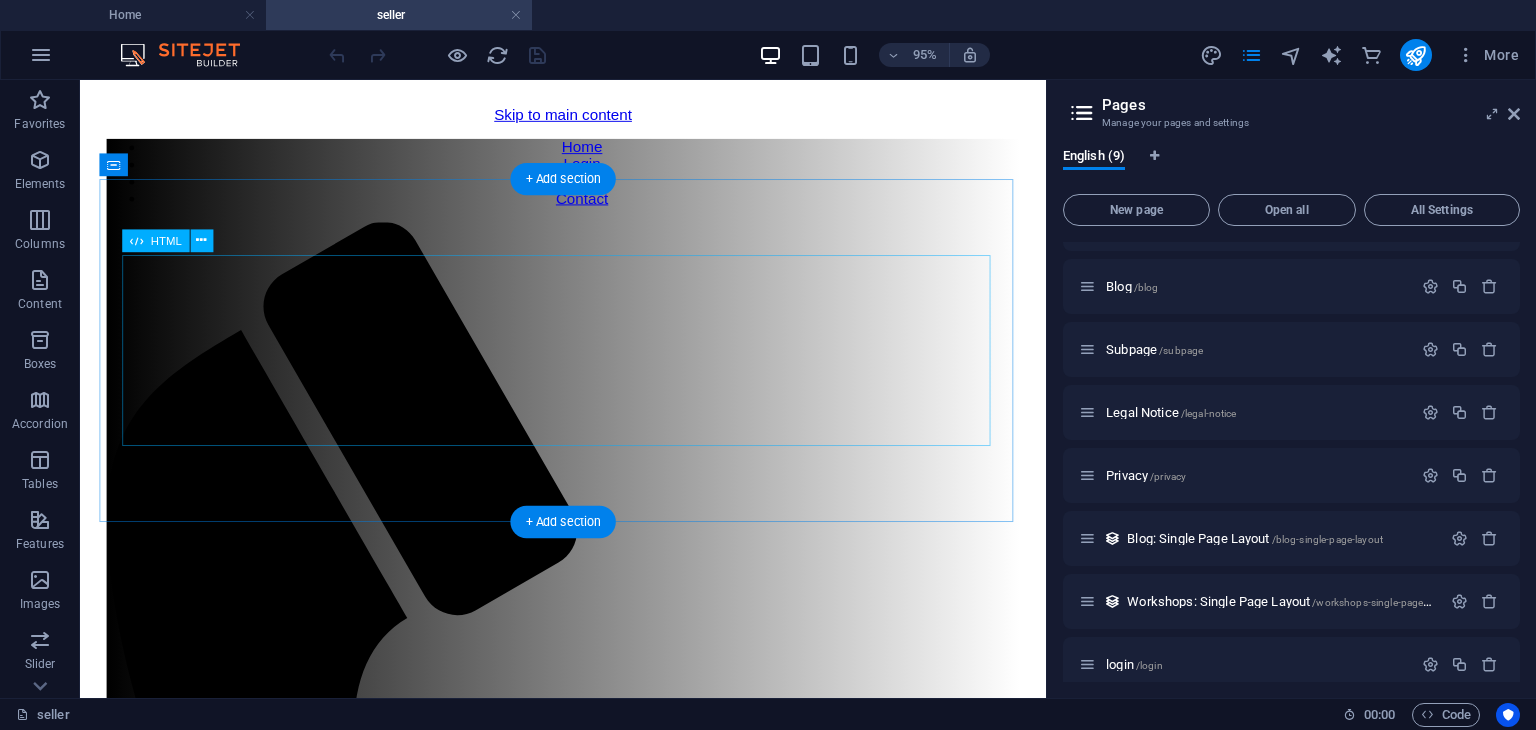 scroll, scrollTop: 0, scrollLeft: 0, axis: both 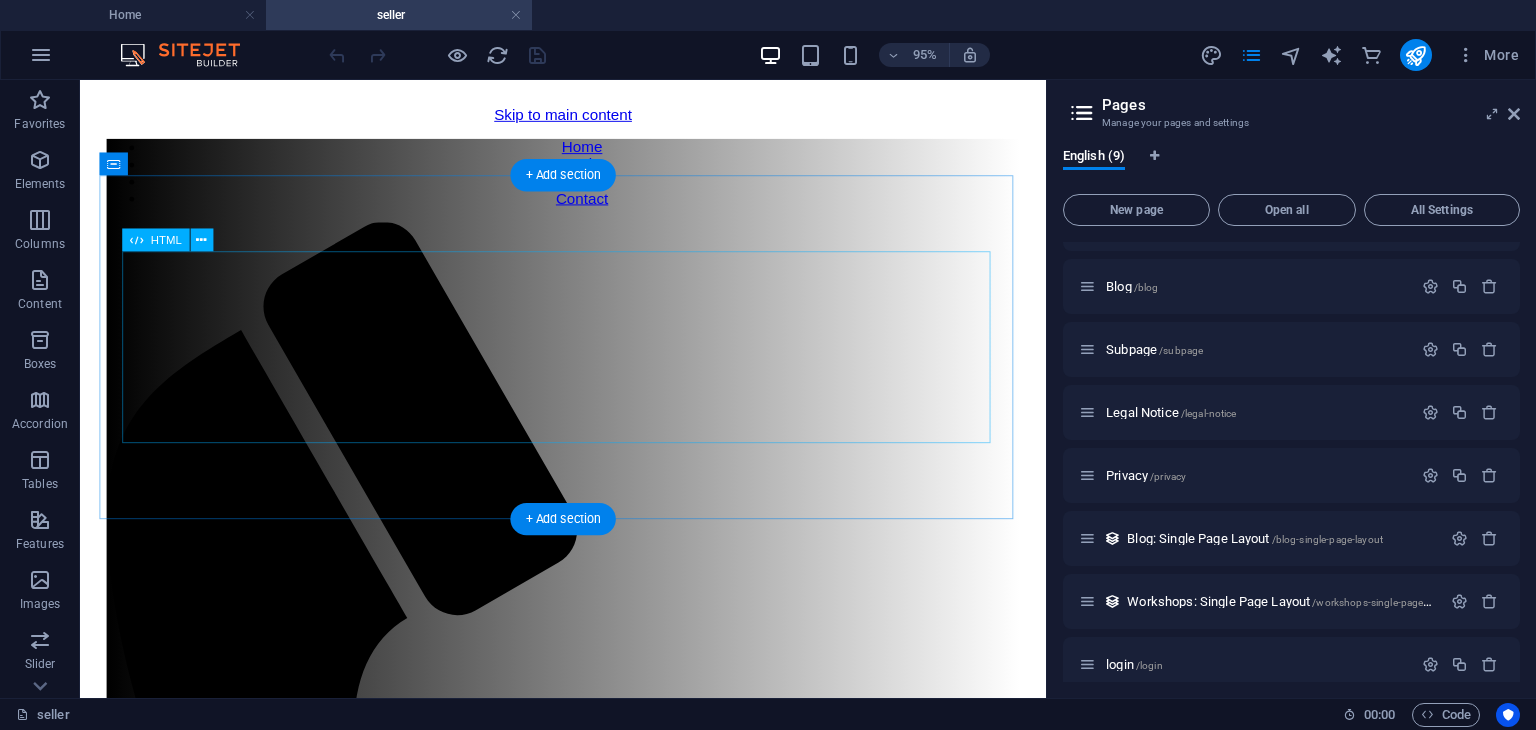 click on "Simple Firebase Image Upload
Upload Image to Firebase
Upload Image" at bounding box center (588, 1601) 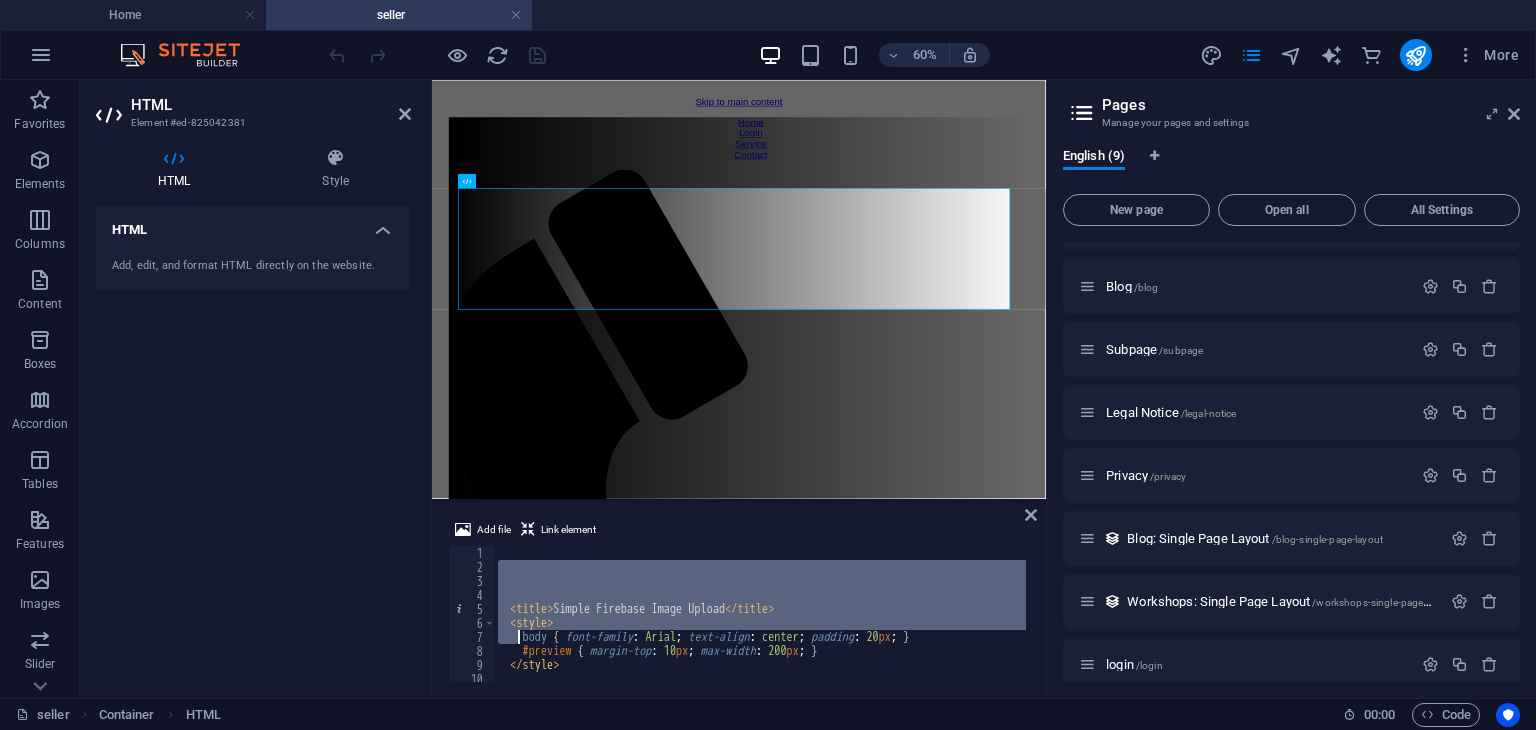 scroll, scrollTop: 792, scrollLeft: 0, axis: vertical 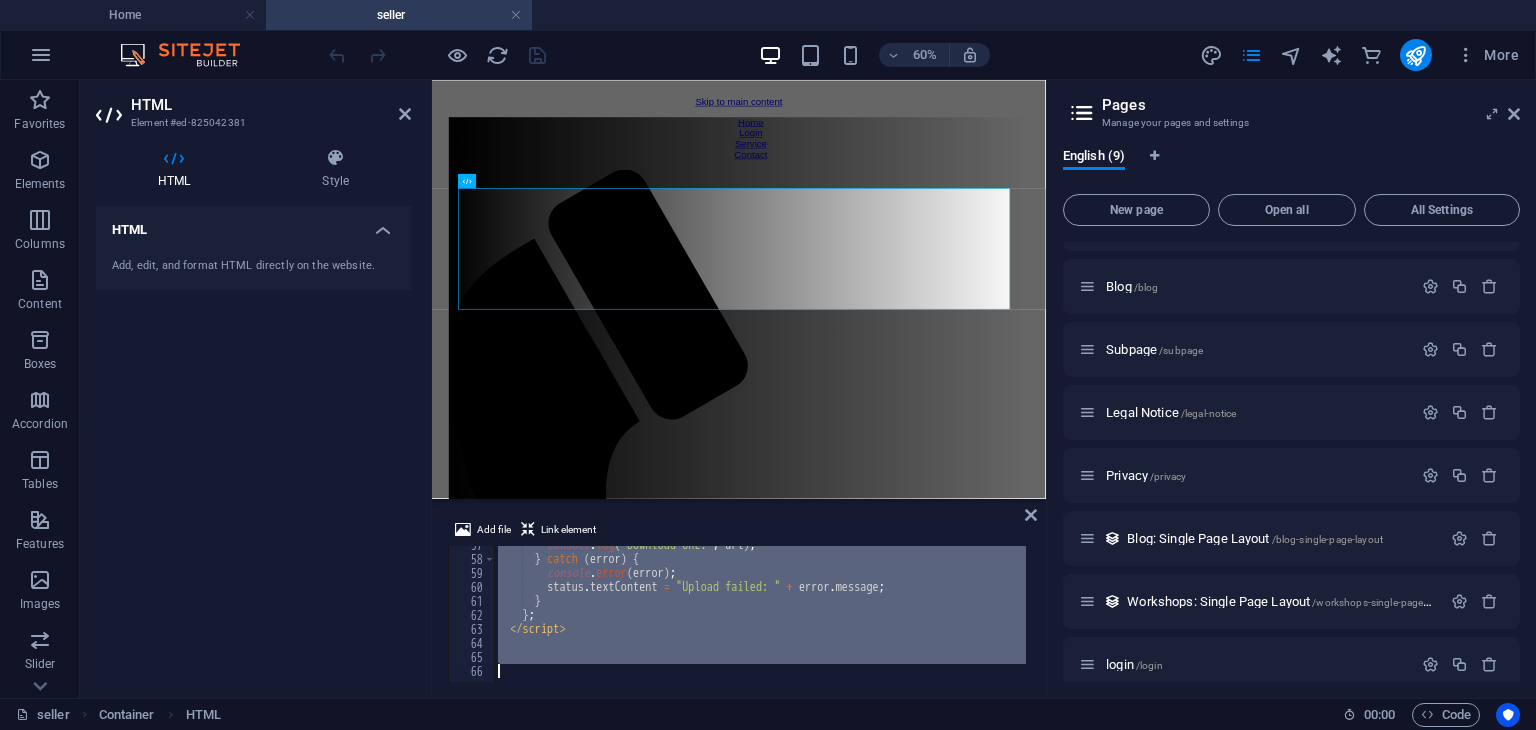 drag, startPoint x: 513, startPoint y: 569, endPoint x: 576, endPoint y: 776, distance: 216.37468 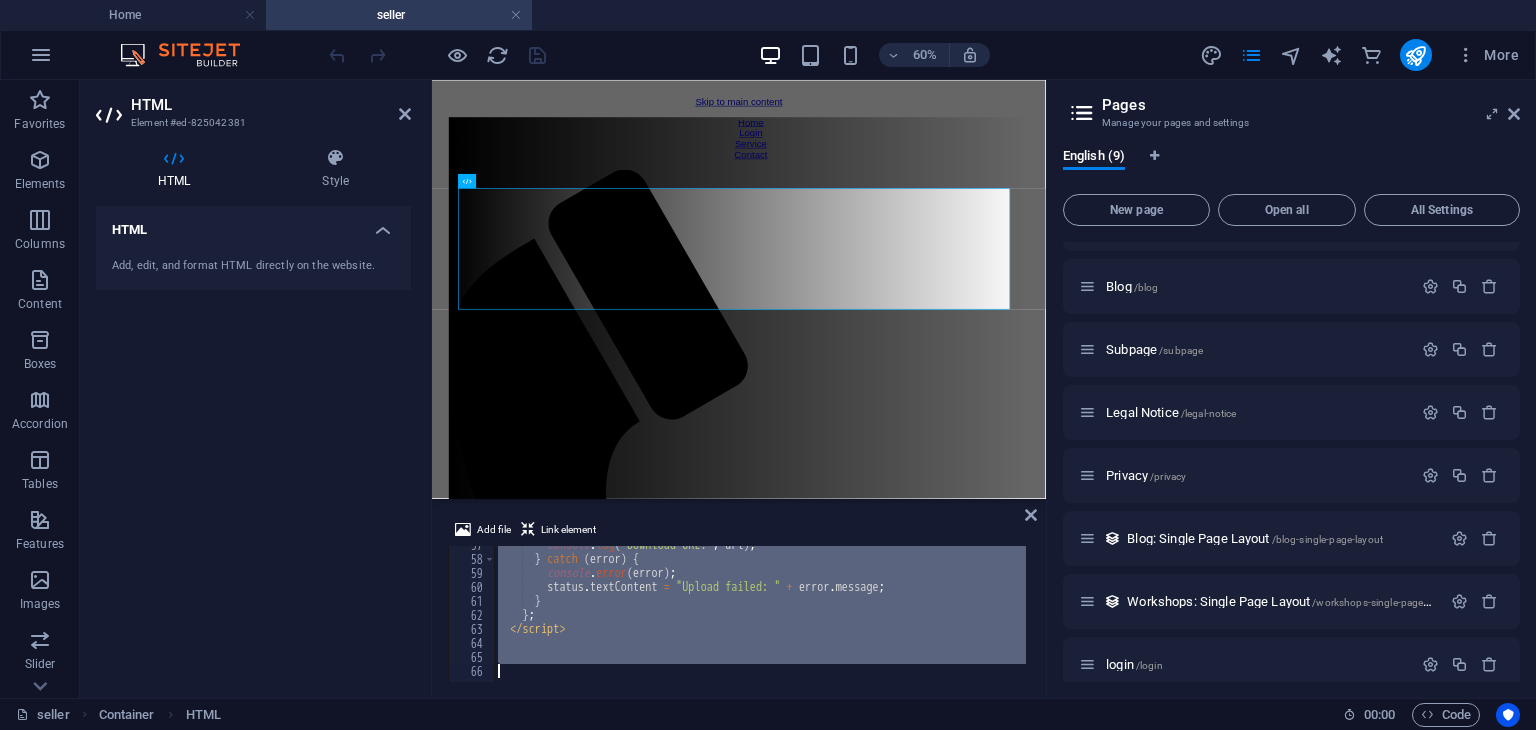 type 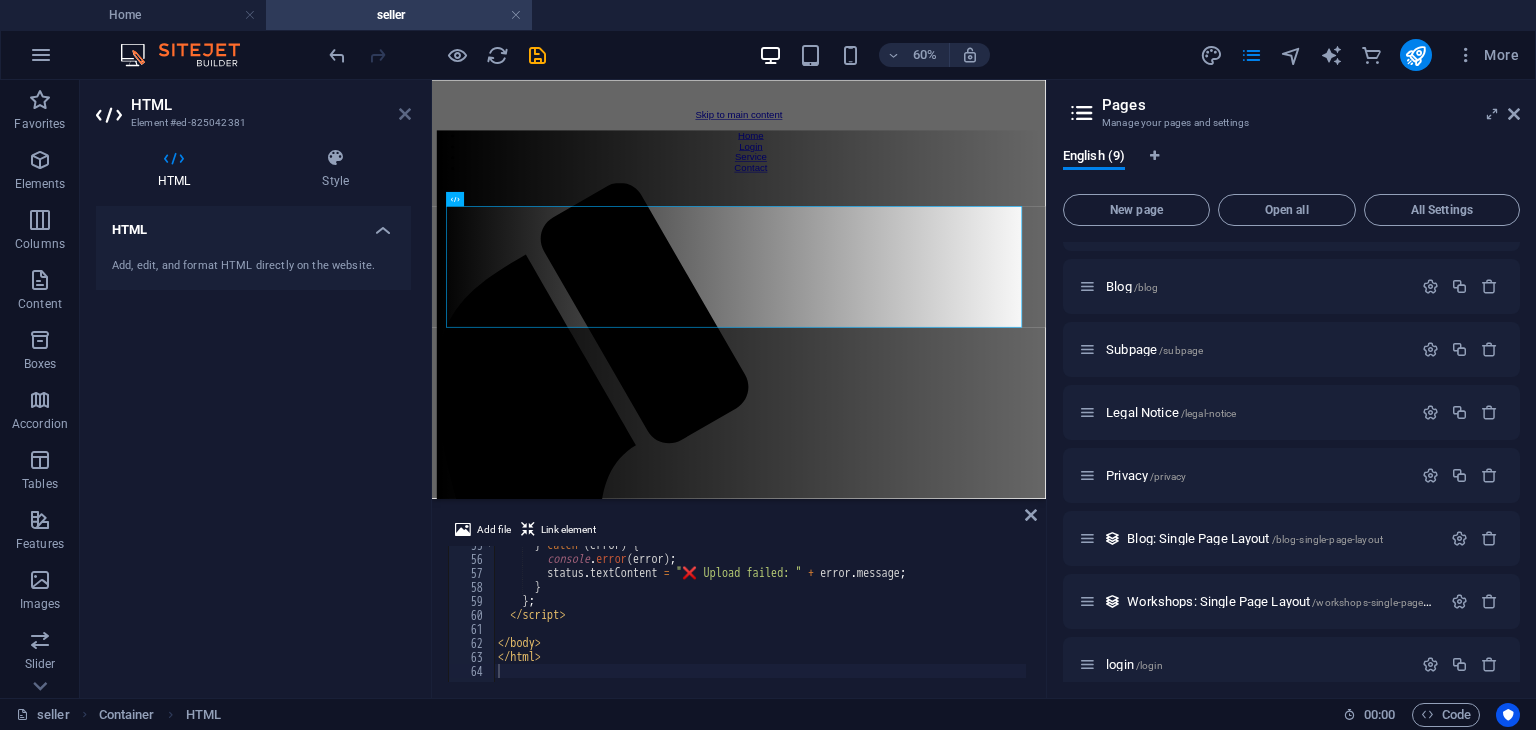 click at bounding box center [405, 114] 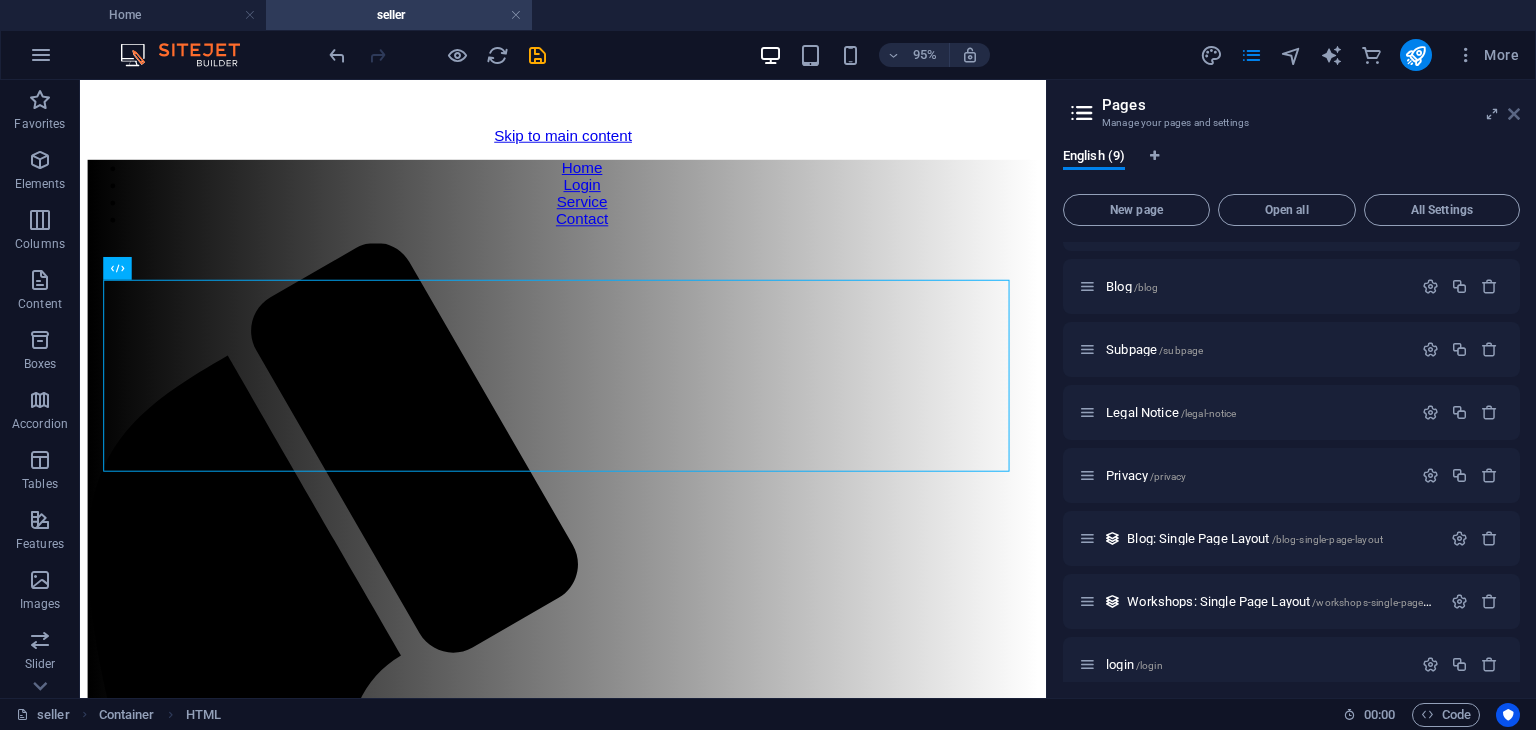 click at bounding box center (1514, 114) 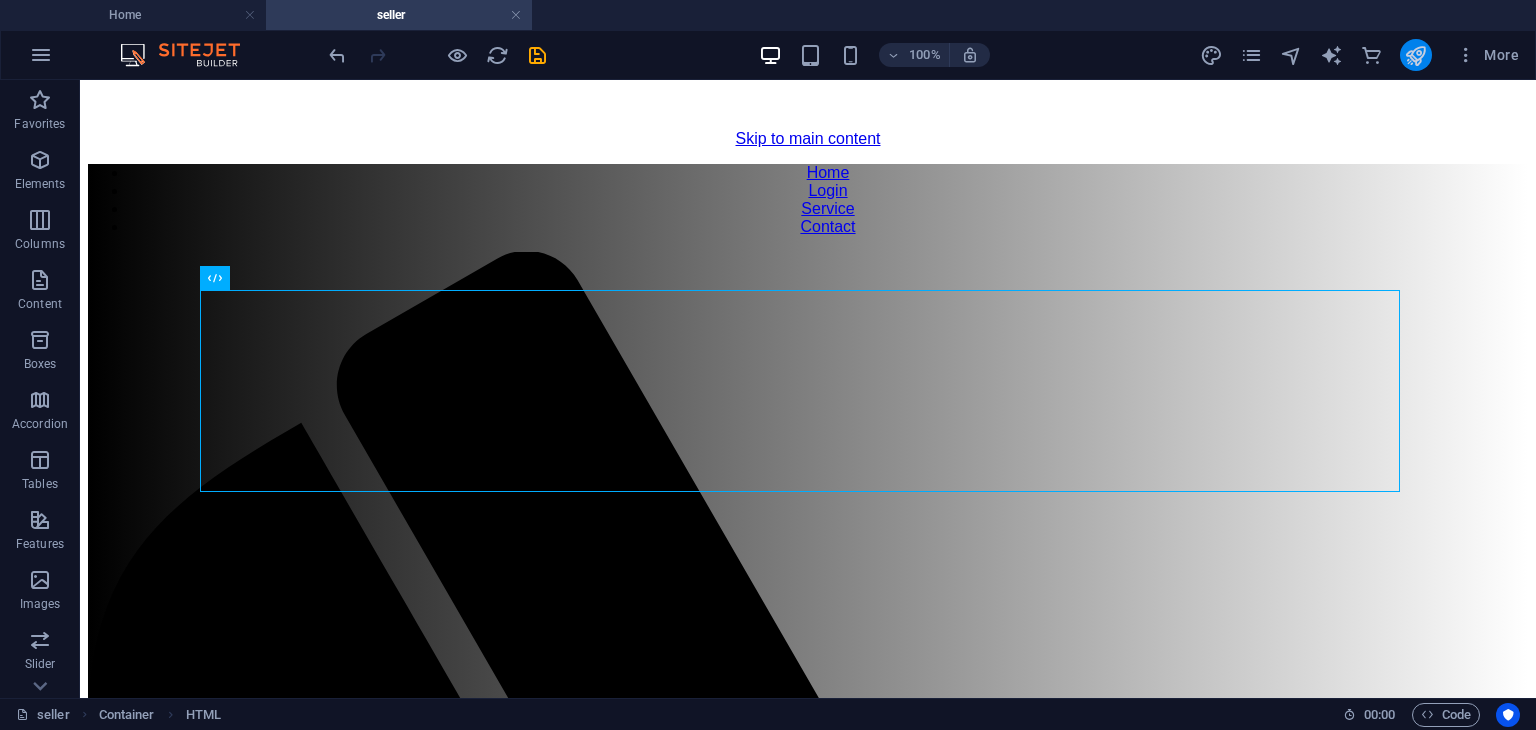 click at bounding box center [1416, 55] 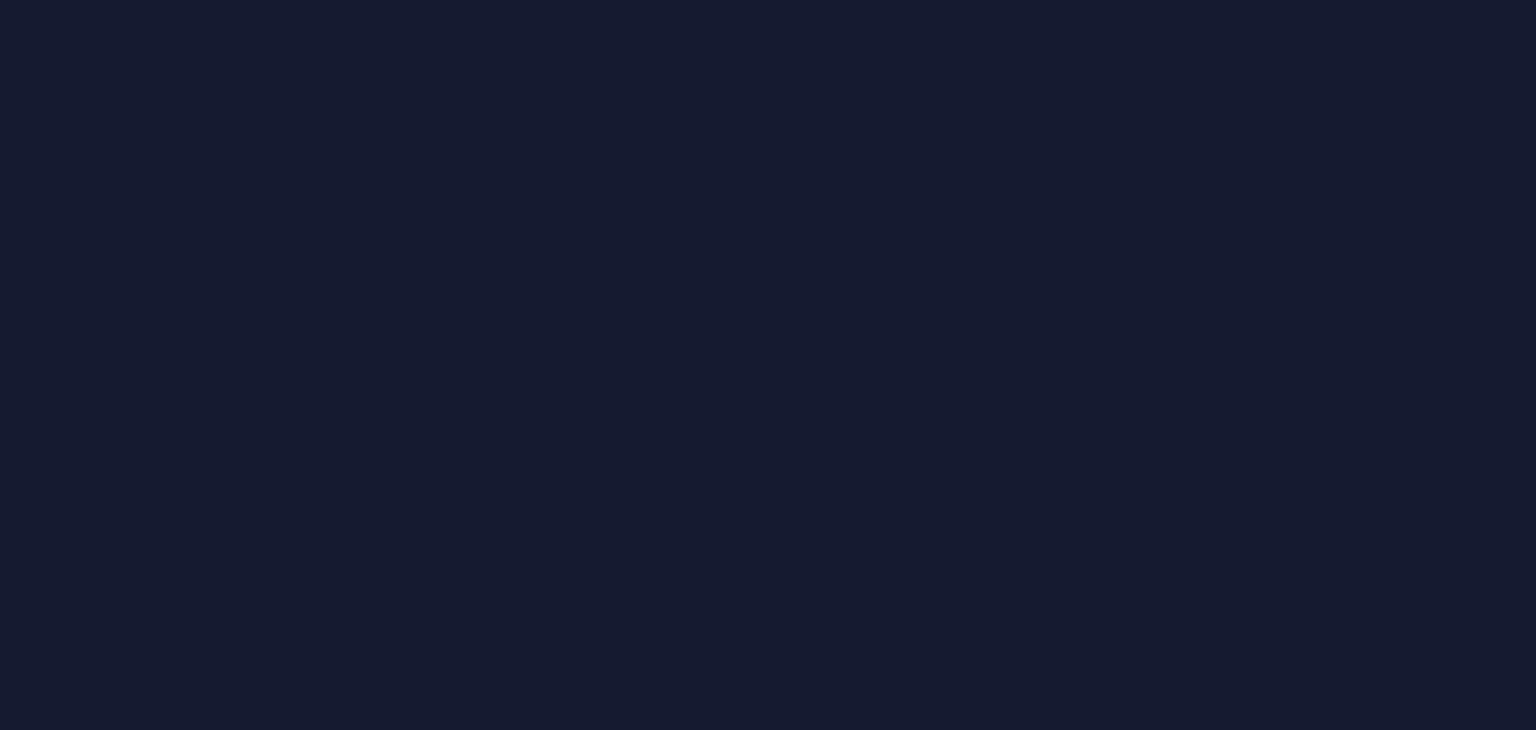 scroll, scrollTop: 0, scrollLeft: 0, axis: both 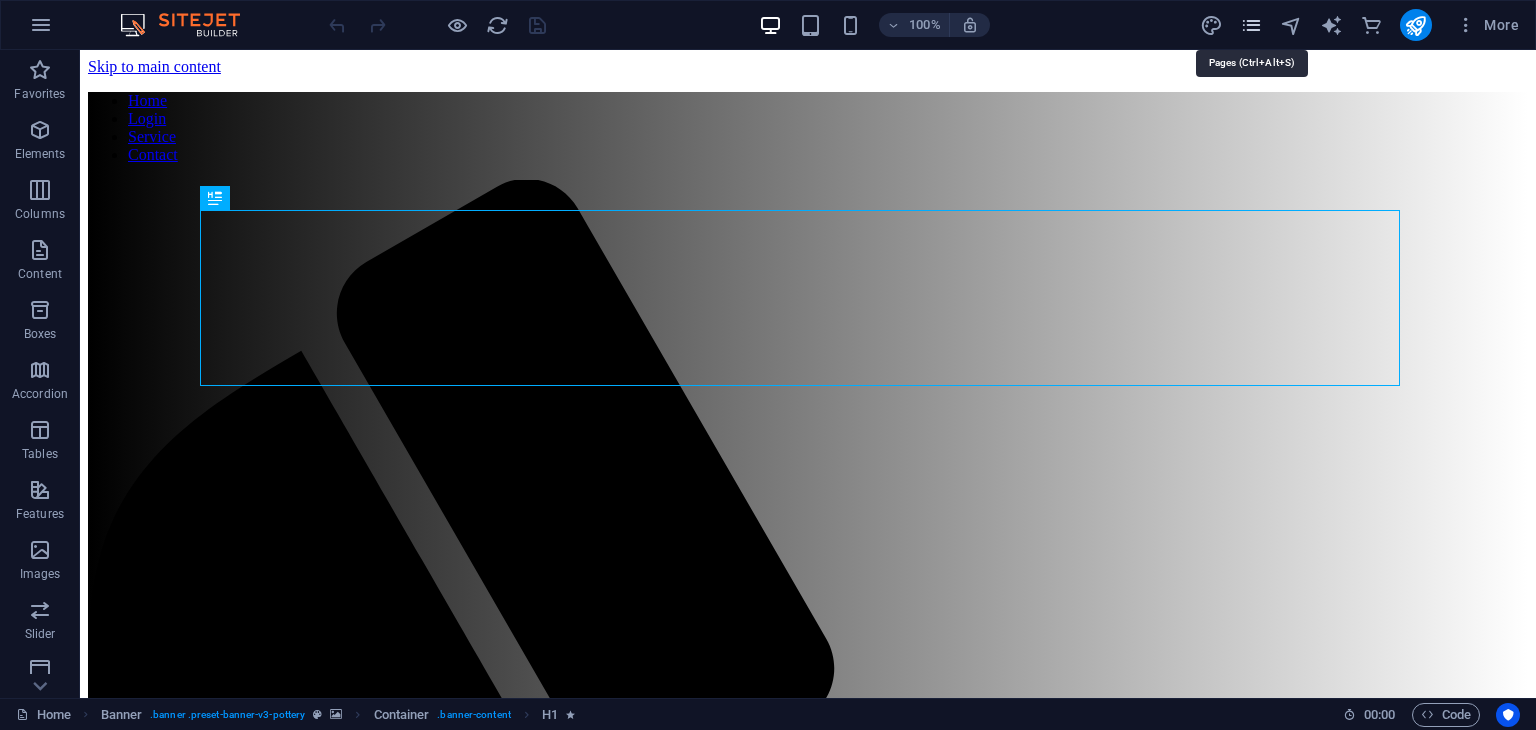 click at bounding box center [1251, 25] 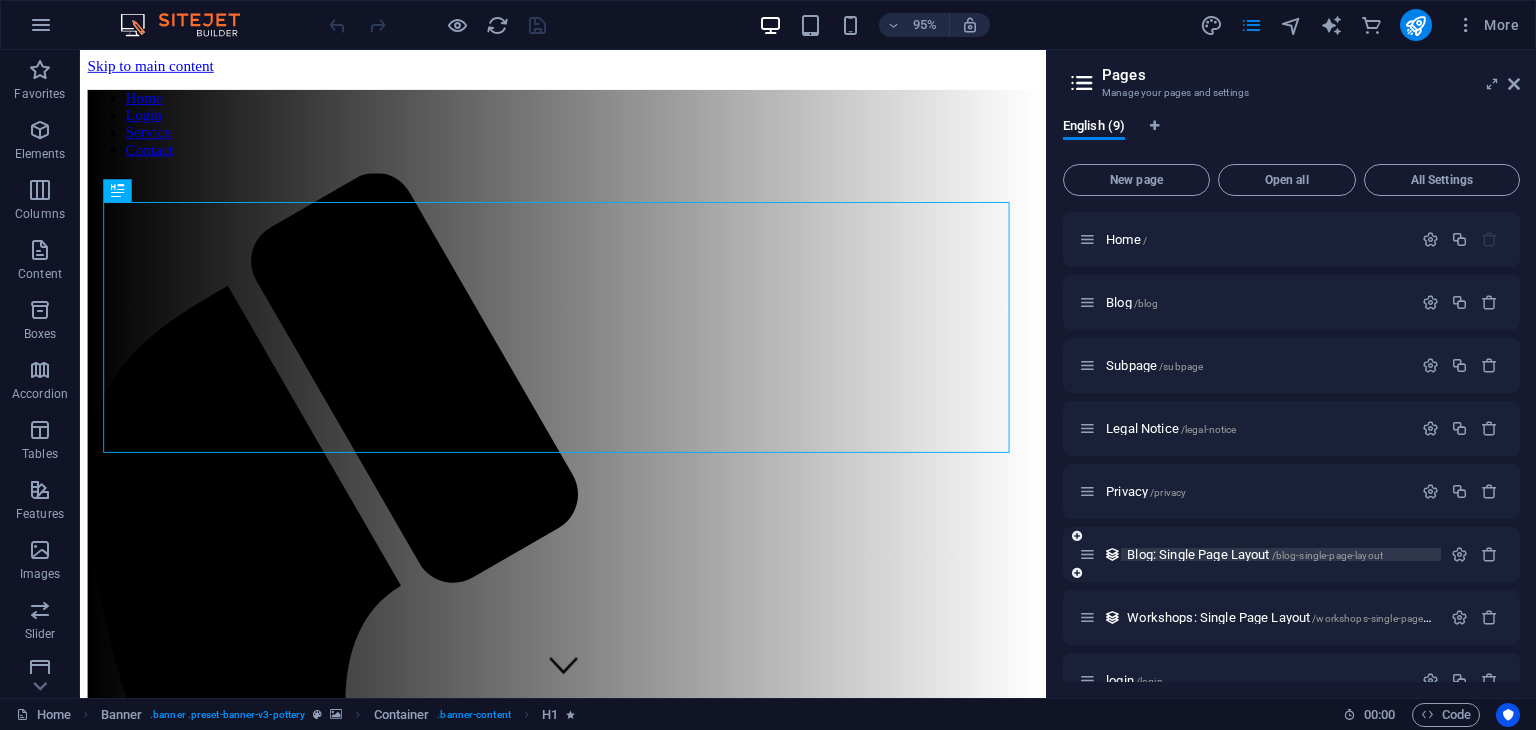 scroll, scrollTop: 97, scrollLeft: 0, axis: vertical 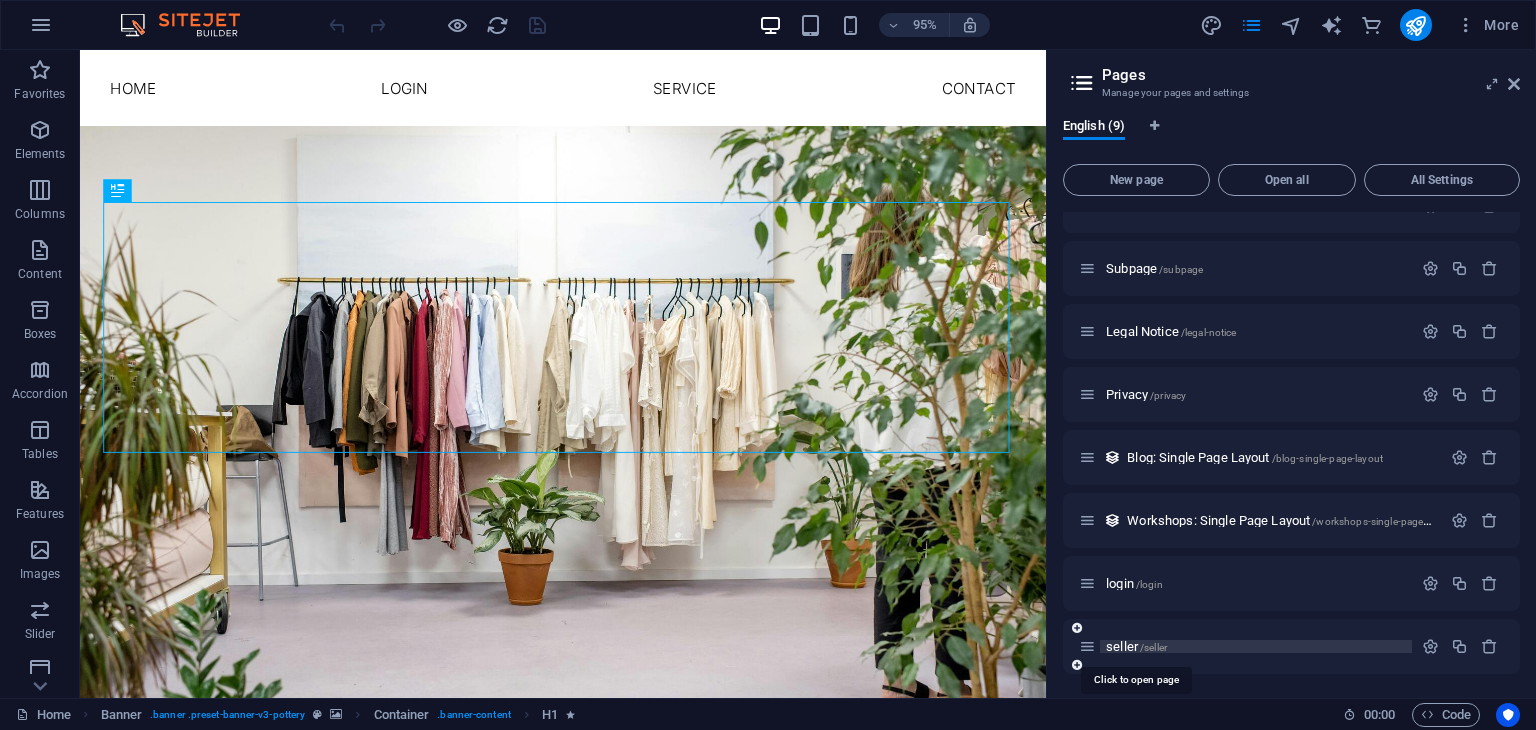 click on "/seller" at bounding box center [1153, 647] 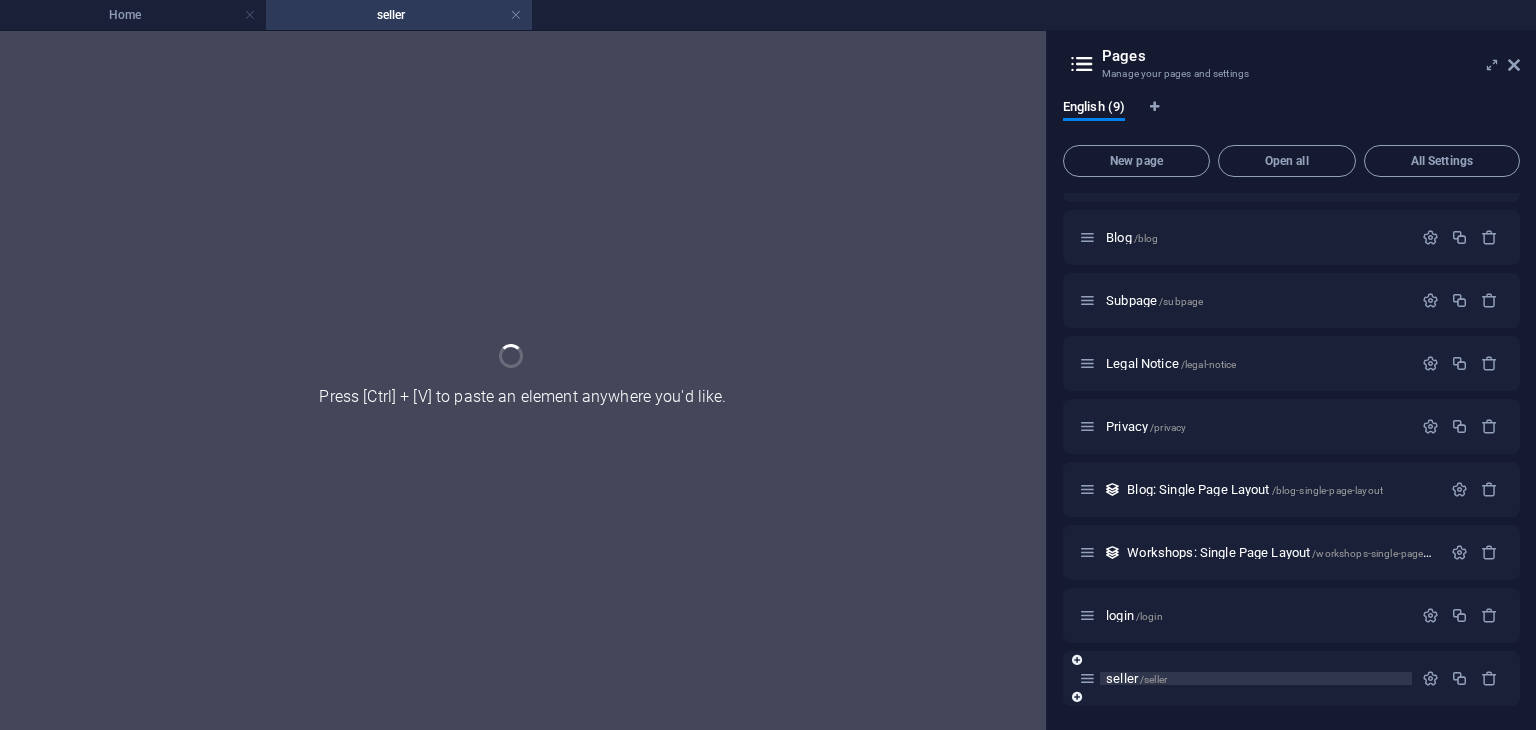 scroll, scrollTop: 46, scrollLeft: 0, axis: vertical 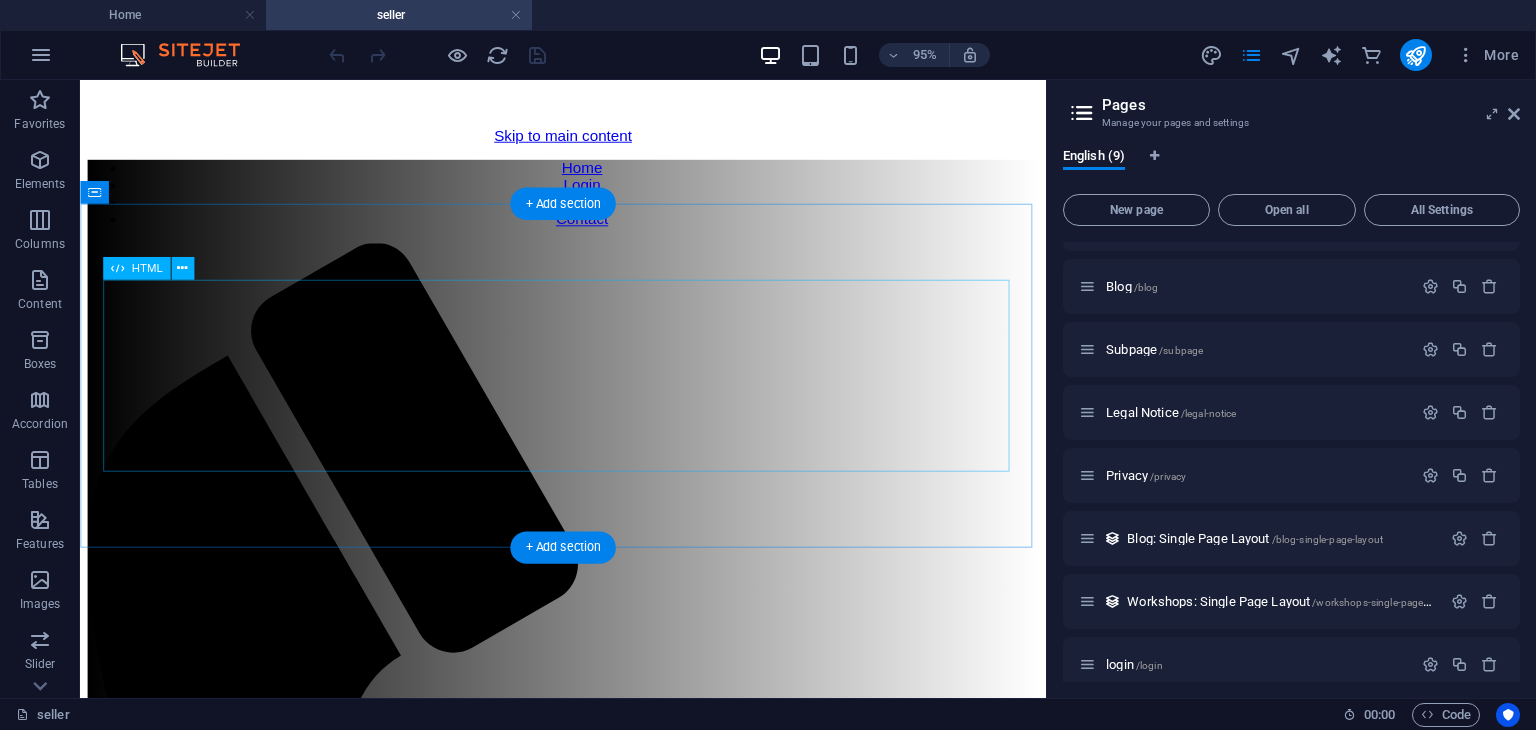 click on "Firebase Image Upload
Select an Image to Upload
Upload Image" at bounding box center [588, 1679] 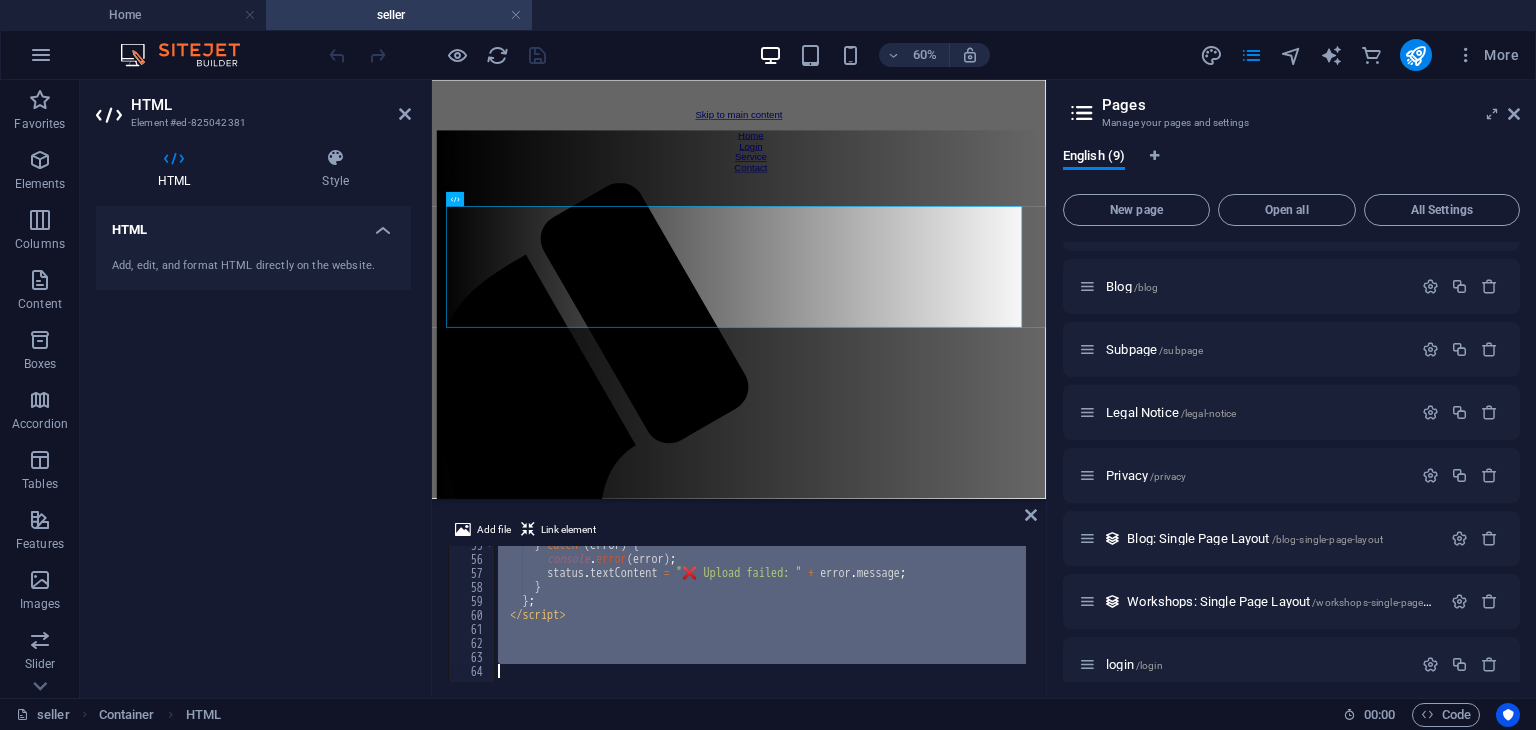 scroll, scrollTop: 764, scrollLeft: 0, axis: vertical 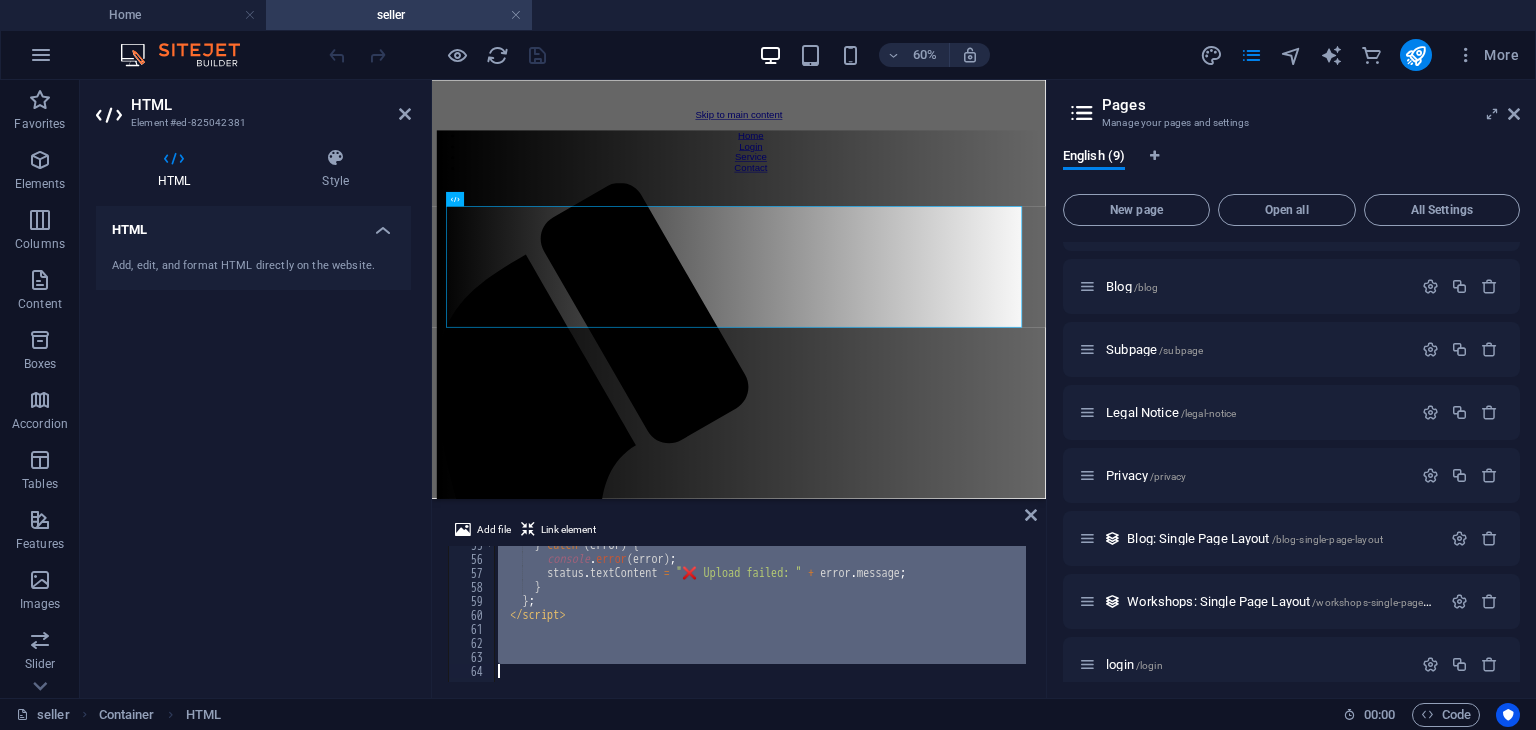 type 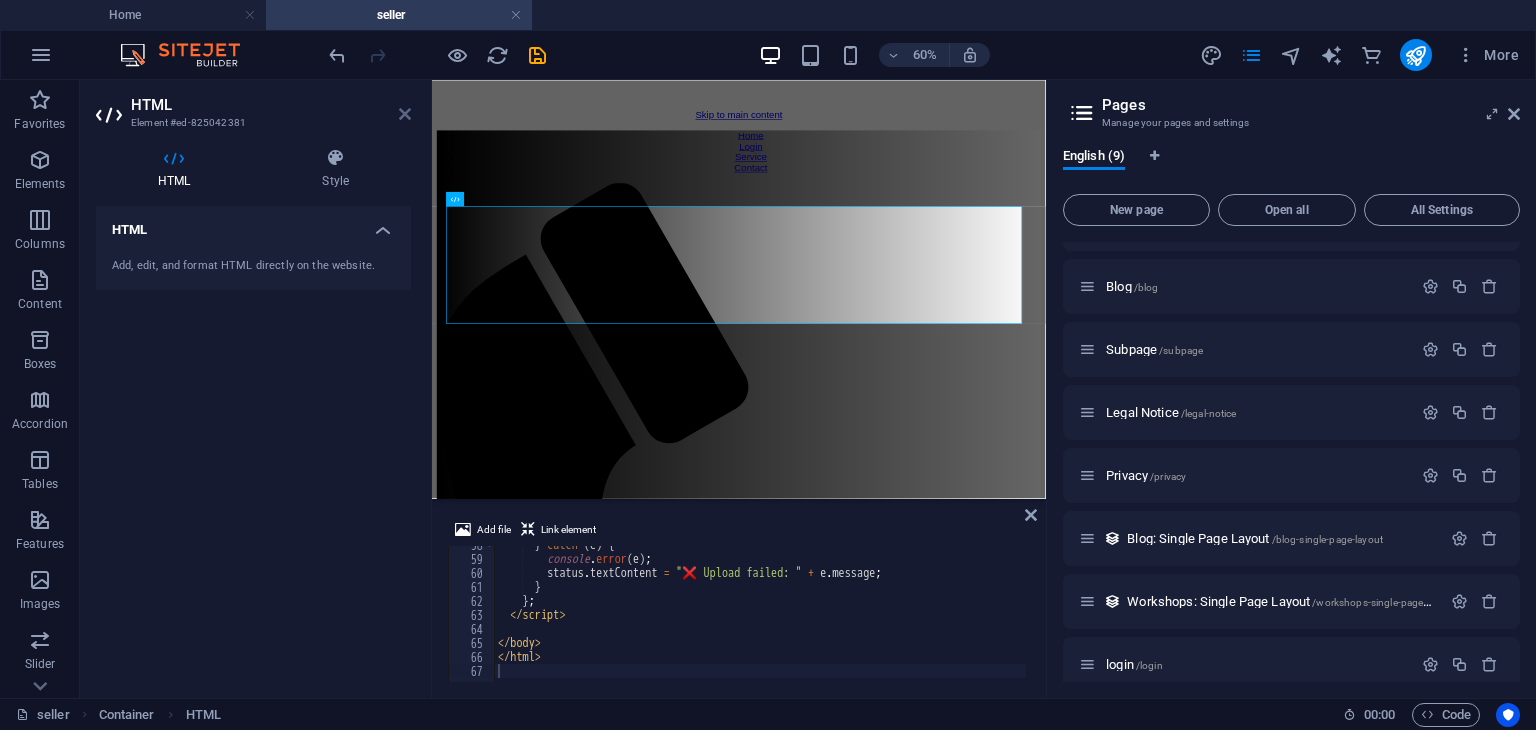 click at bounding box center [405, 114] 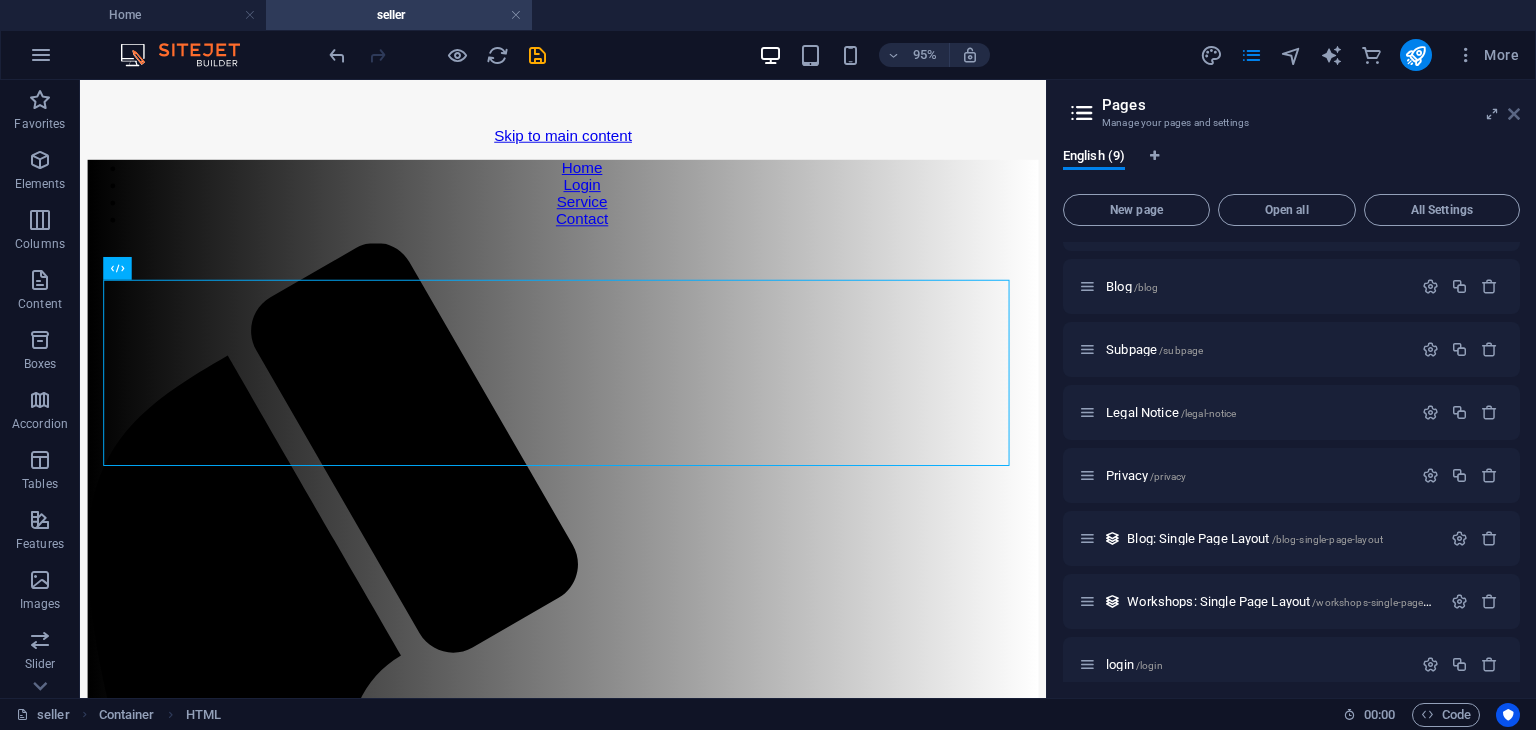 click at bounding box center [1514, 114] 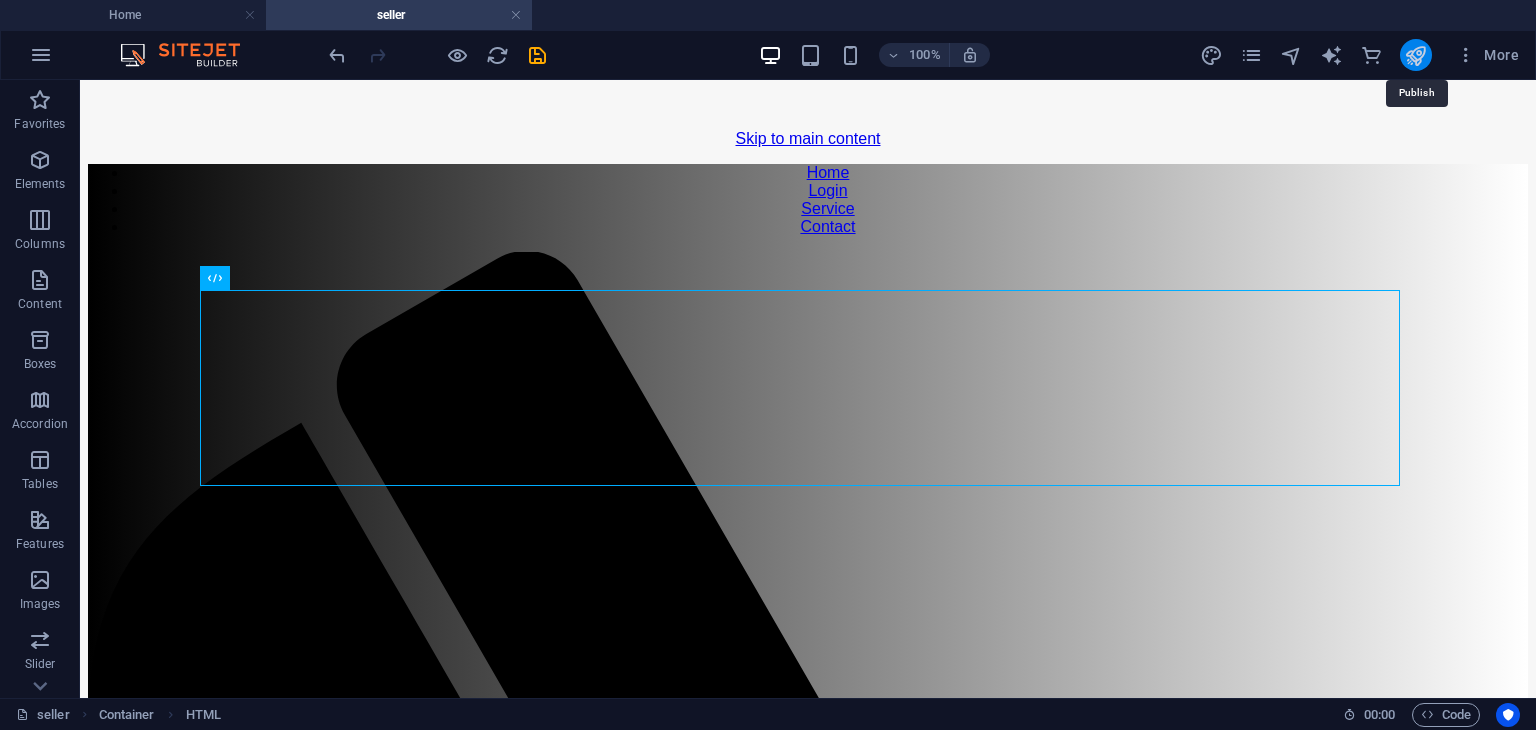click at bounding box center (1415, 55) 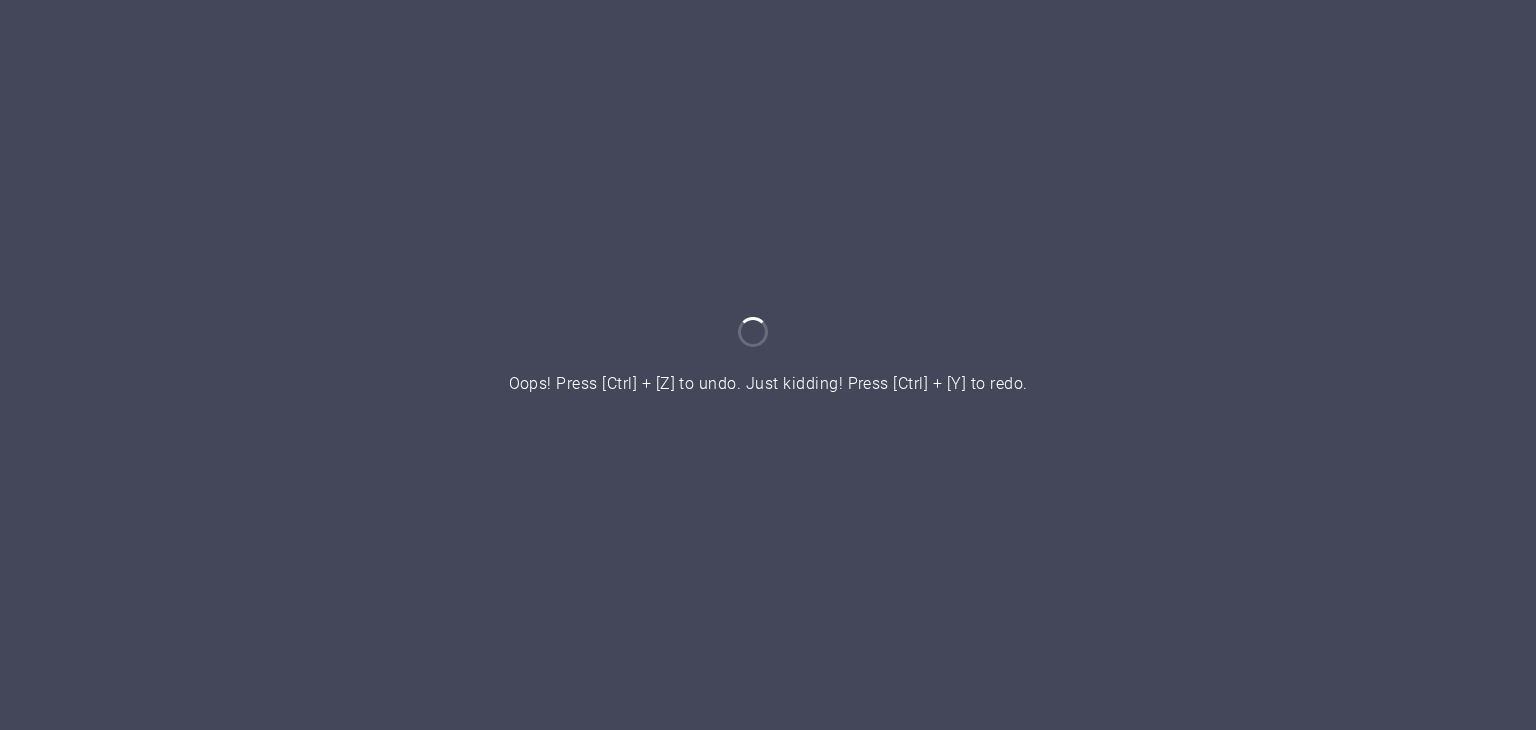 scroll, scrollTop: 0, scrollLeft: 0, axis: both 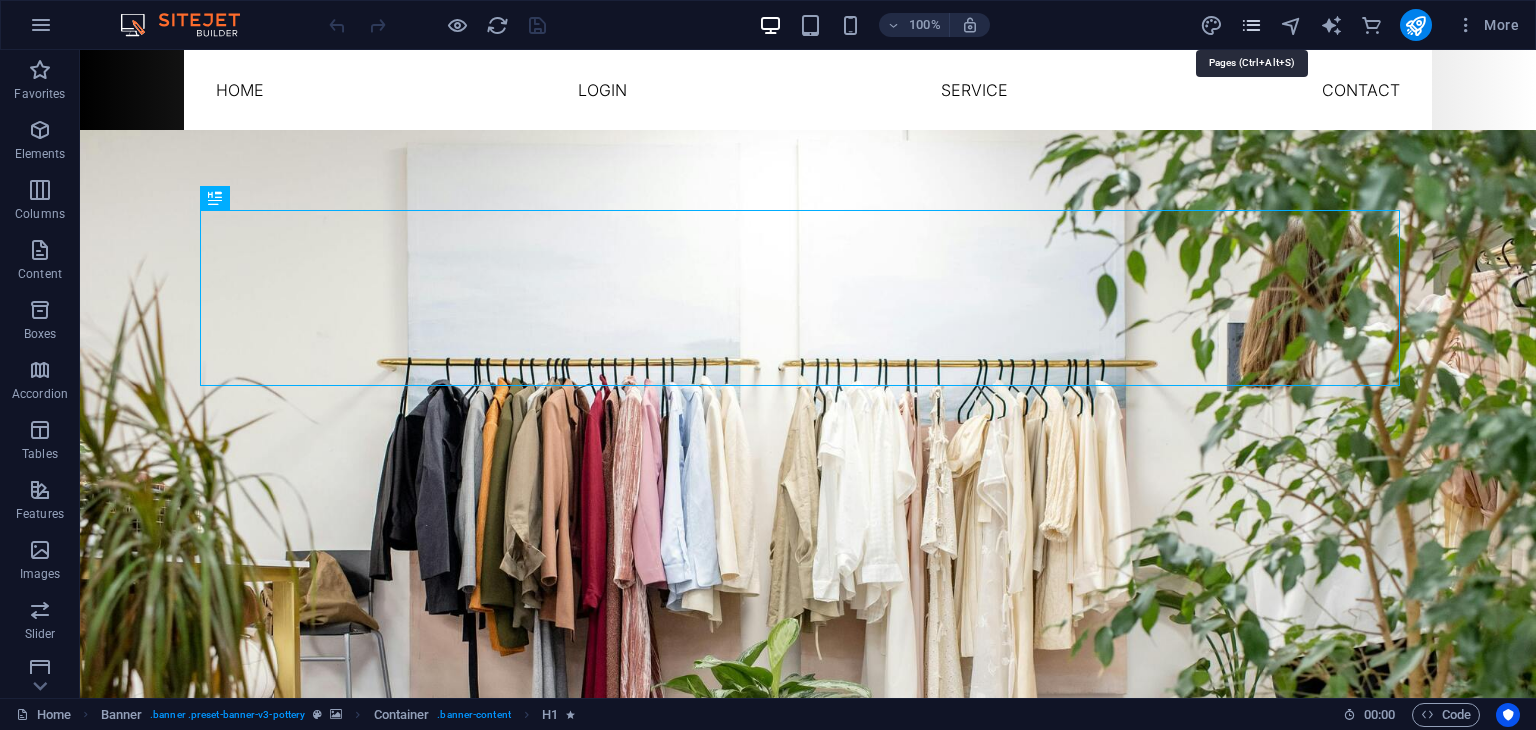 click at bounding box center (1251, 25) 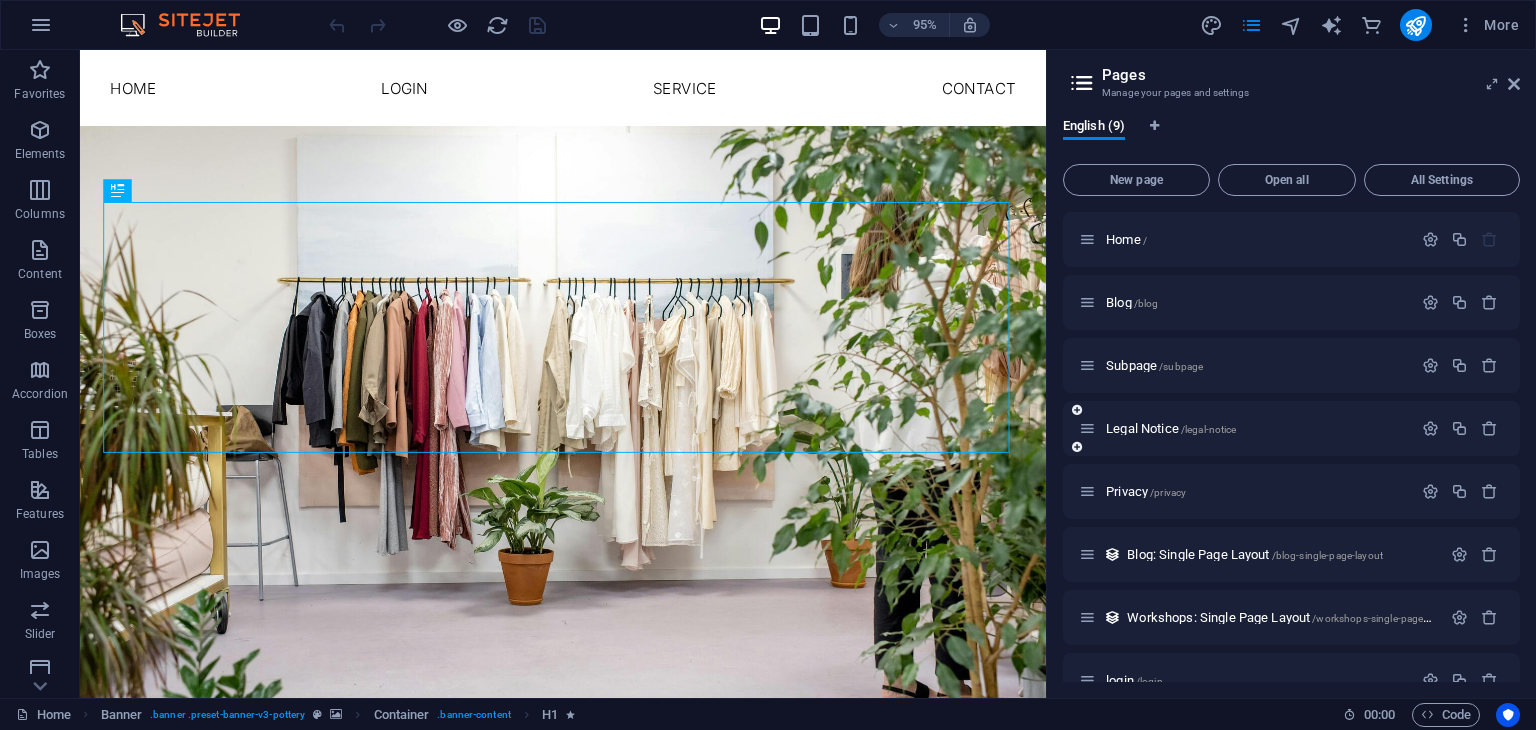 scroll, scrollTop: 97, scrollLeft: 0, axis: vertical 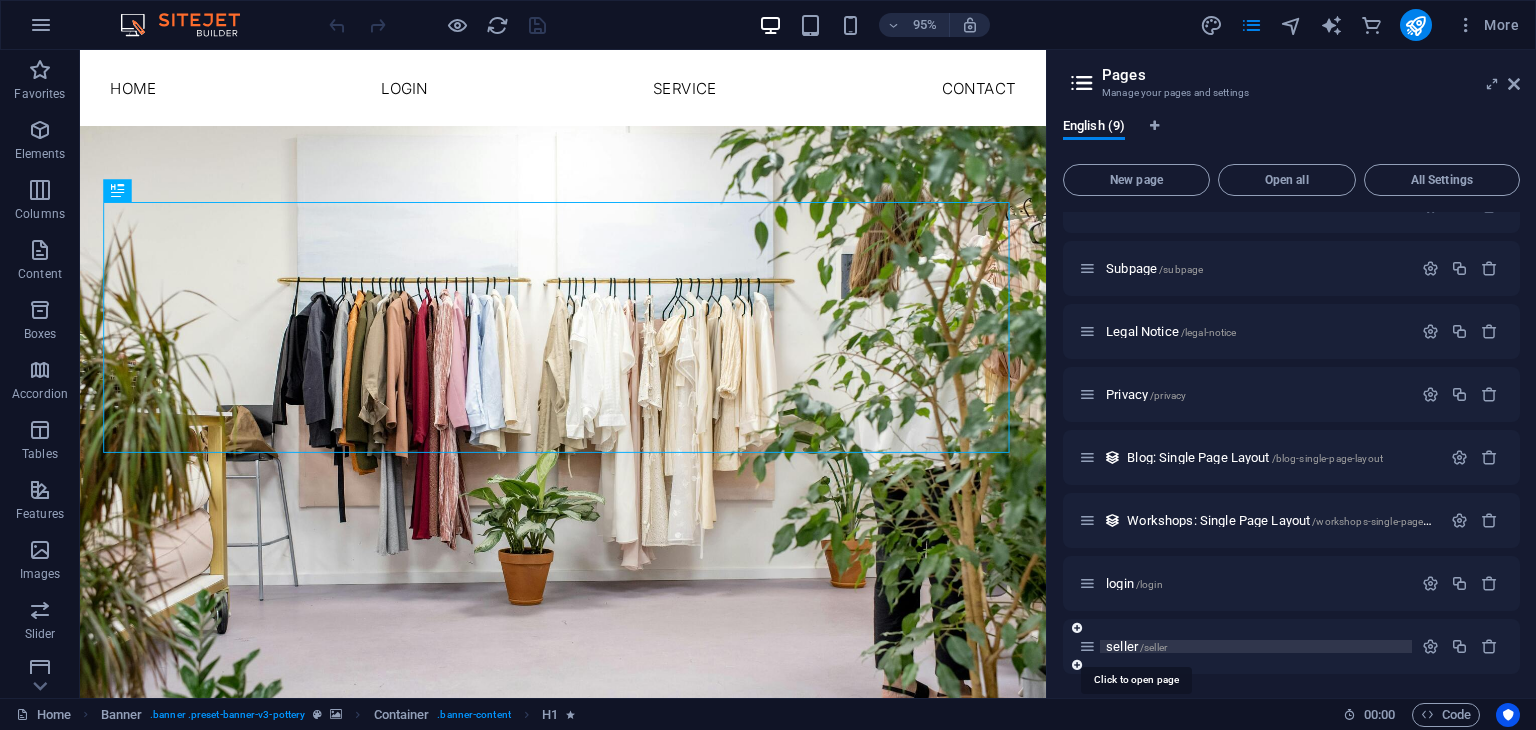 click on "seller /seller" at bounding box center [1136, 646] 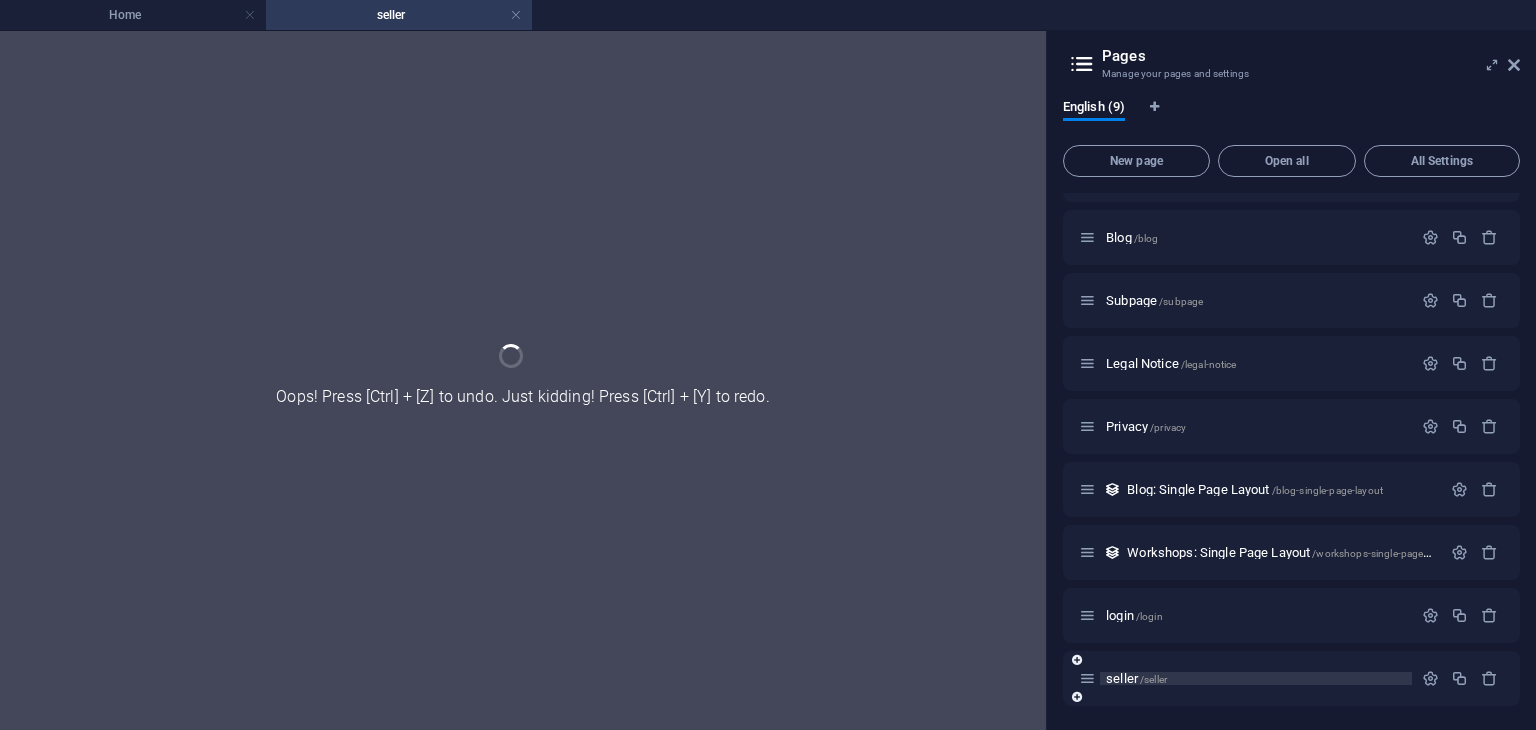 scroll, scrollTop: 46, scrollLeft: 0, axis: vertical 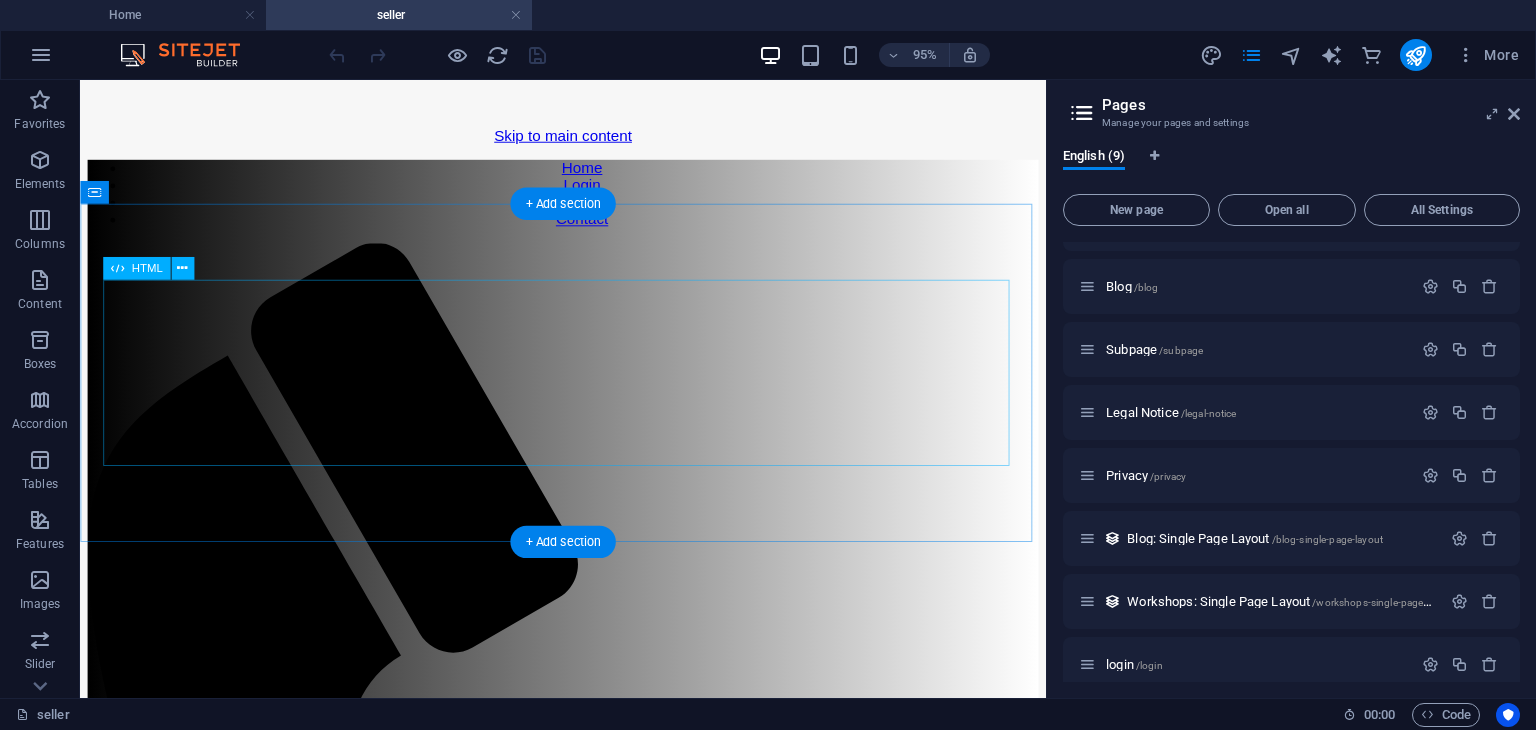 click on "Image Upload
Upload Image to Firebase
Upload Image" at bounding box center [588, 1690] 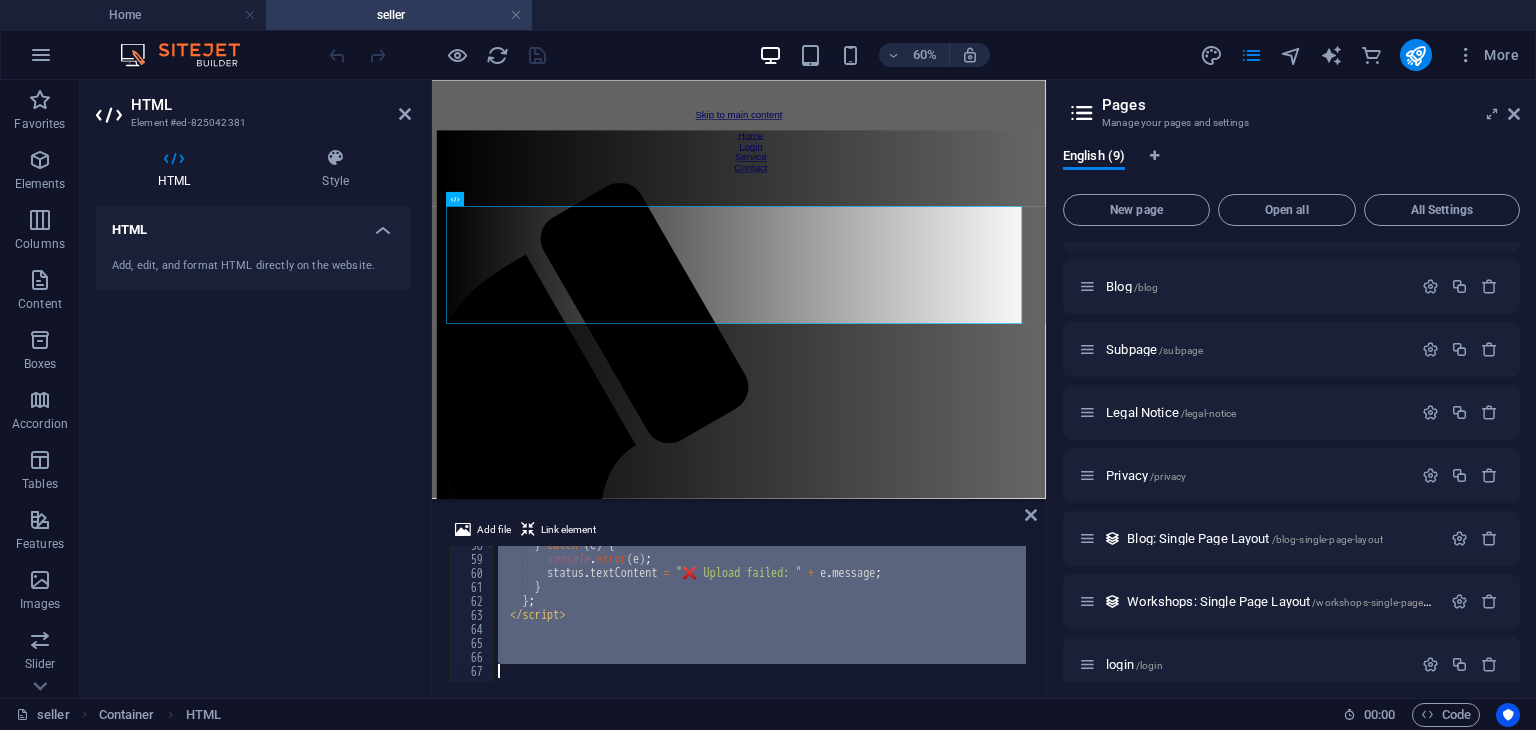 drag, startPoint x: 506, startPoint y: 565, endPoint x: 590, endPoint y: 776, distance: 227.1057 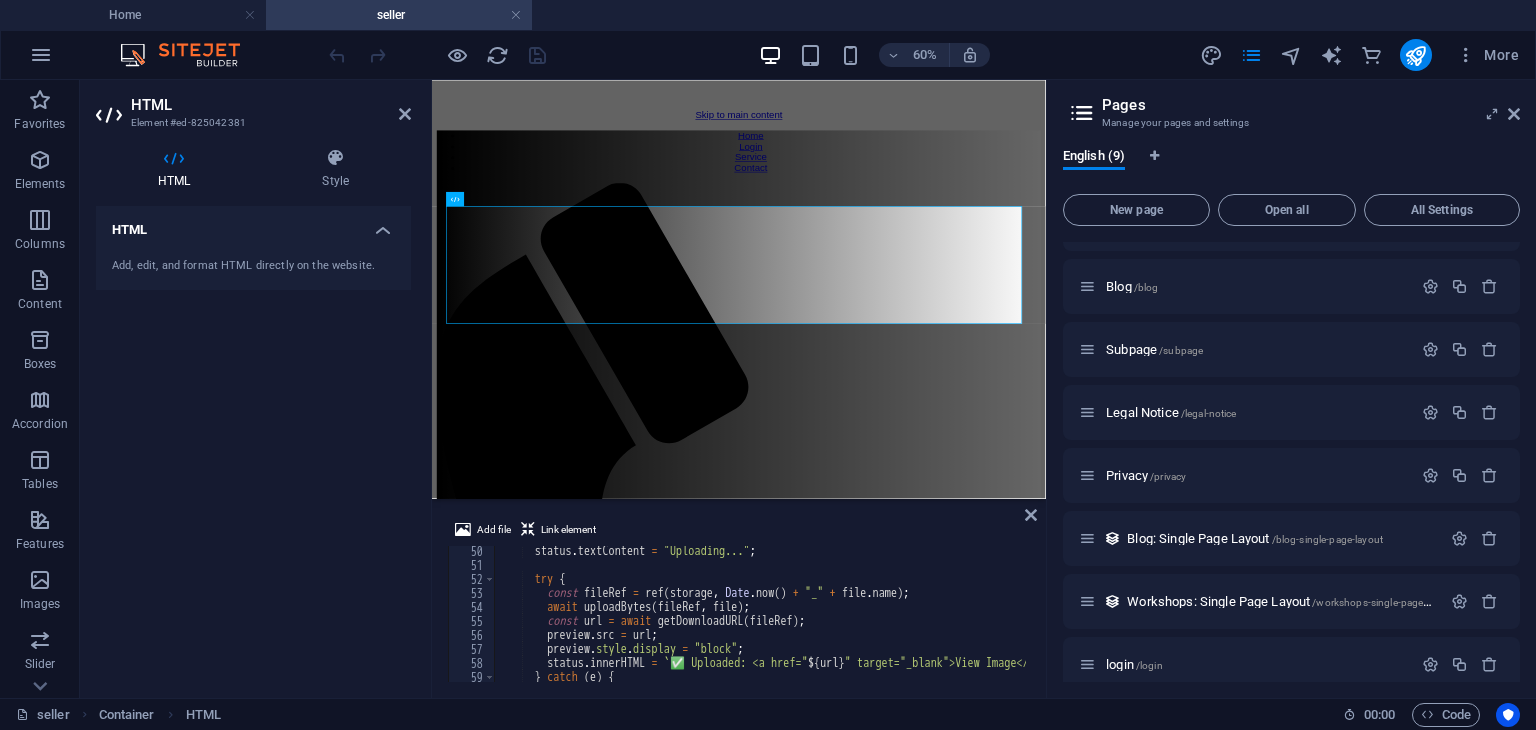 scroll, scrollTop: 598, scrollLeft: 0, axis: vertical 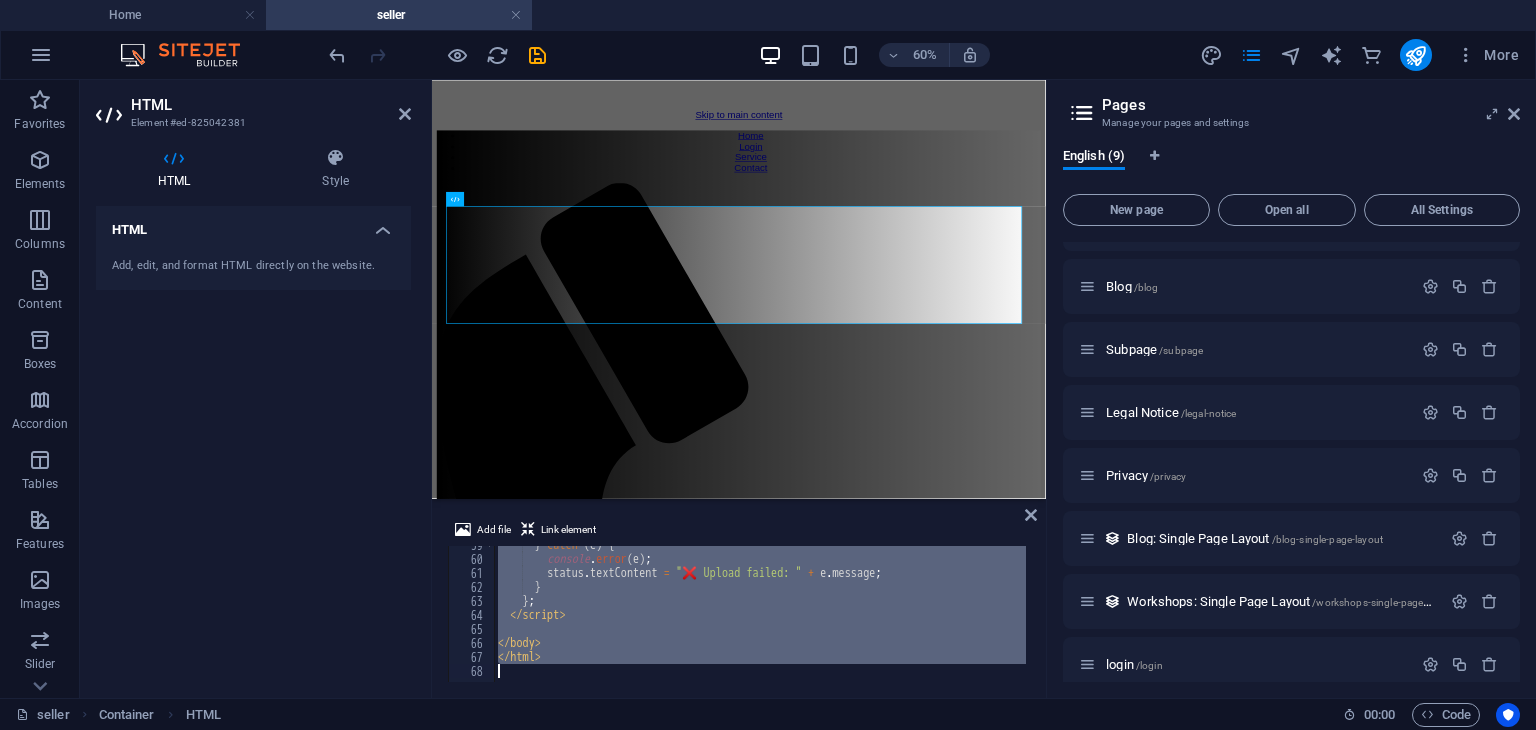 drag, startPoint x: 497, startPoint y: 554, endPoint x: 663, endPoint y: 776, distance: 277.2003 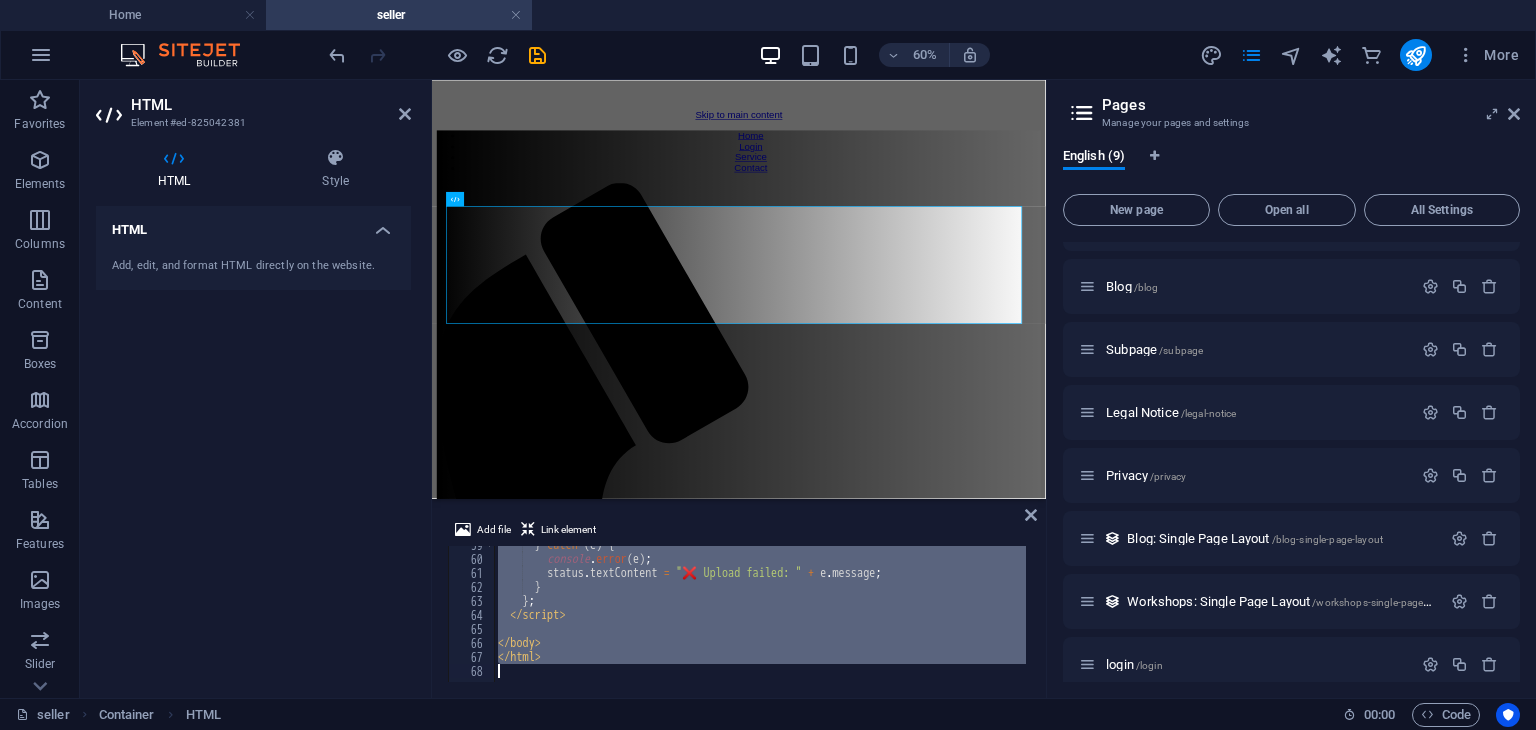 paste 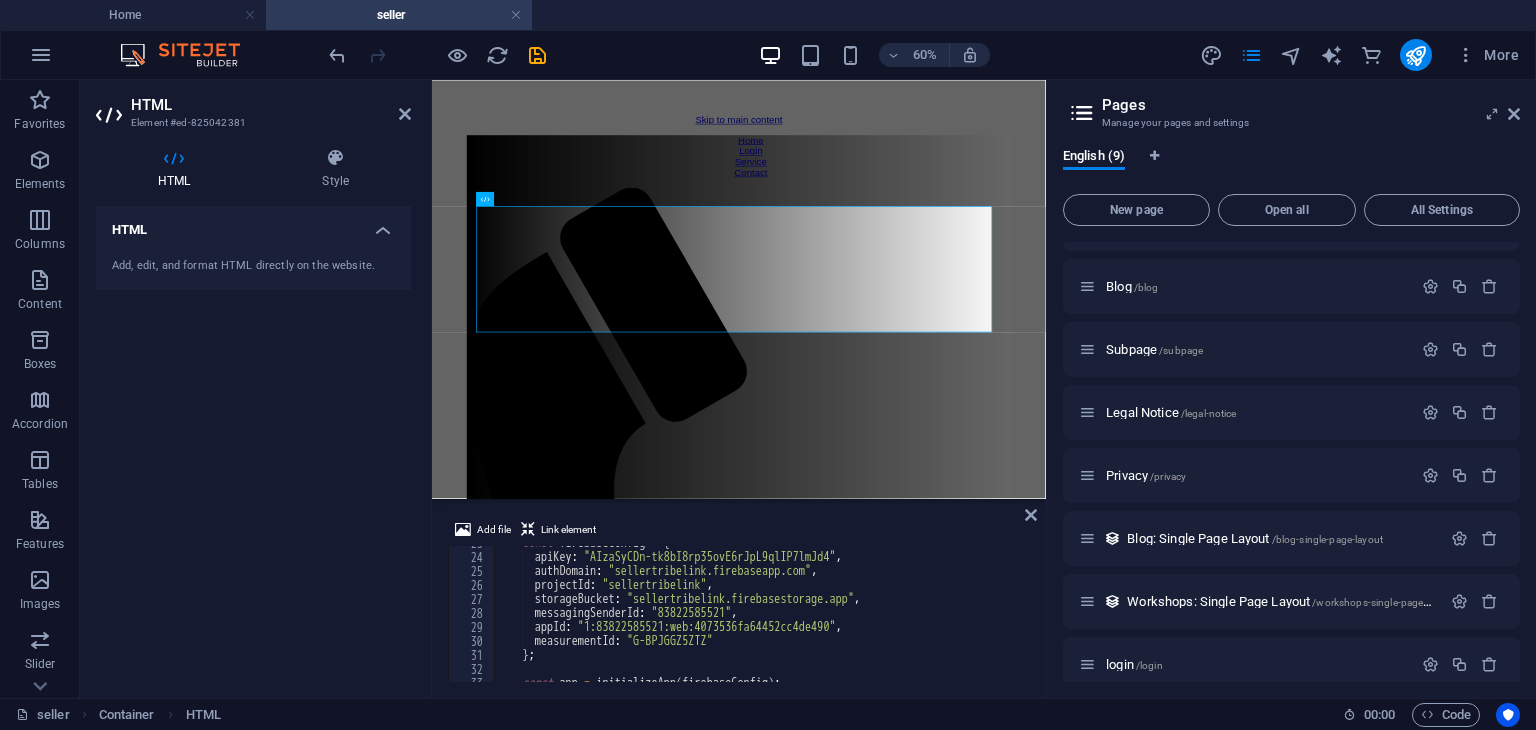 scroll, scrollTop: 330, scrollLeft: 0, axis: vertical 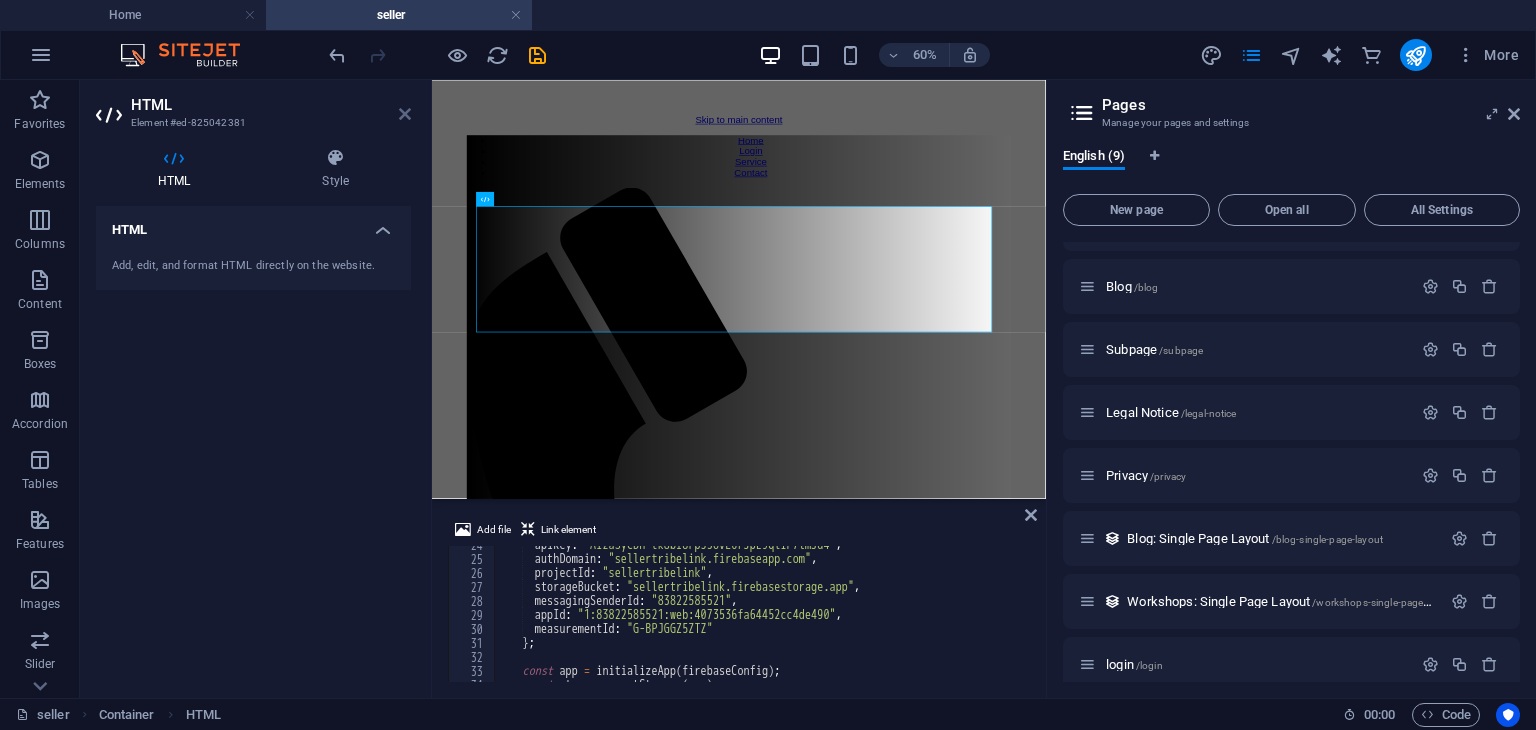 click at bounding box center [405, 114] 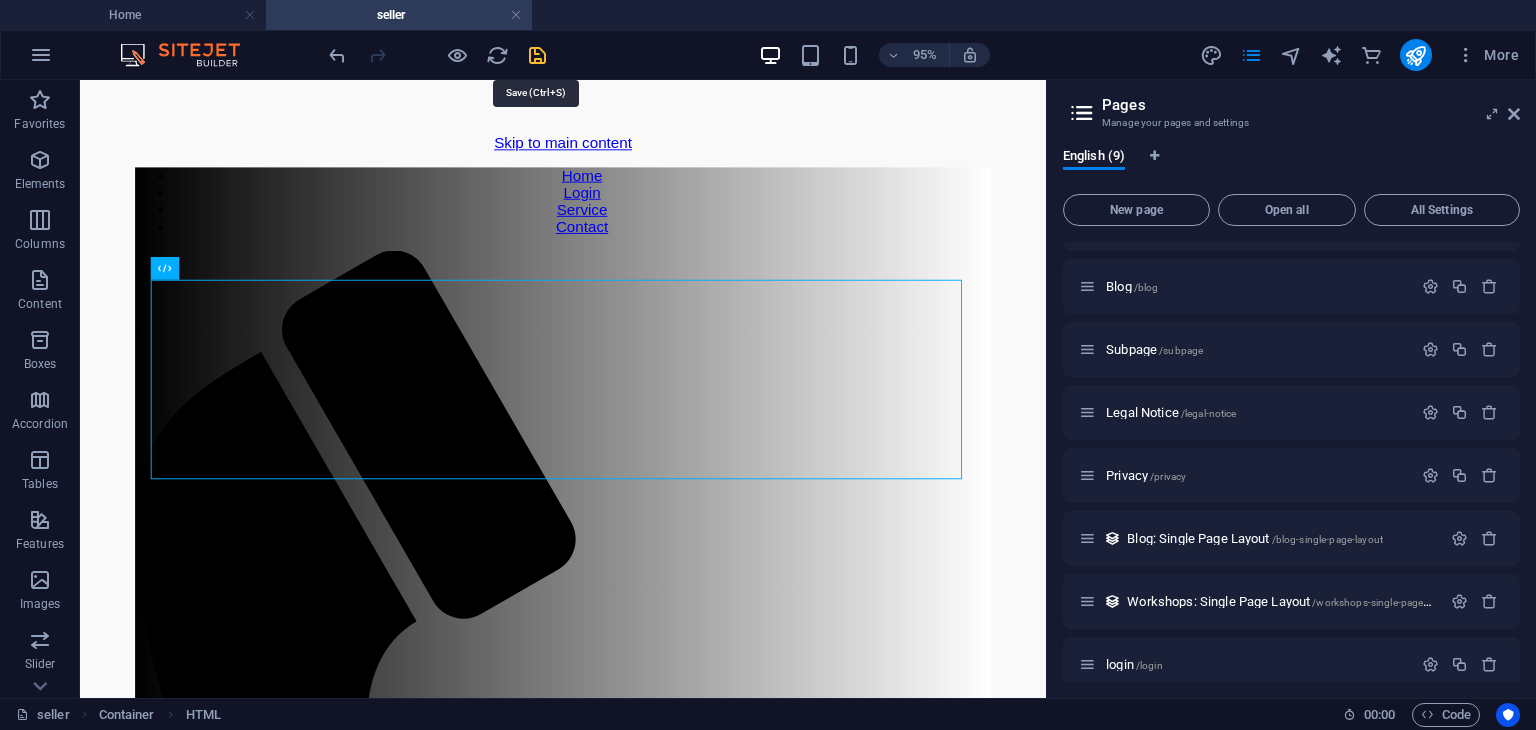click at bounding box center (537, 55) 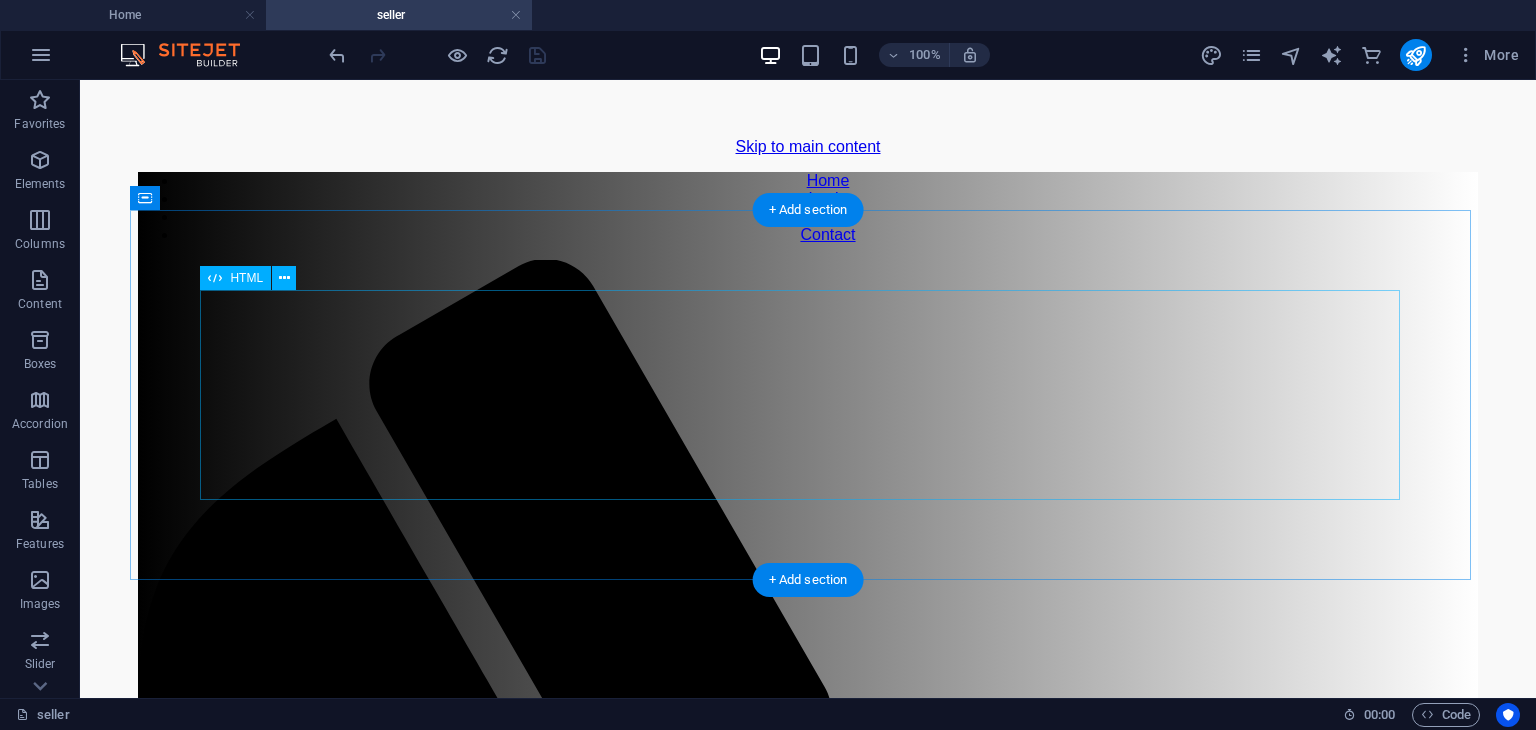click on "Firebase Image Upload
Upload Image to Firebase
Upload" at bounding box center [808, 2165] 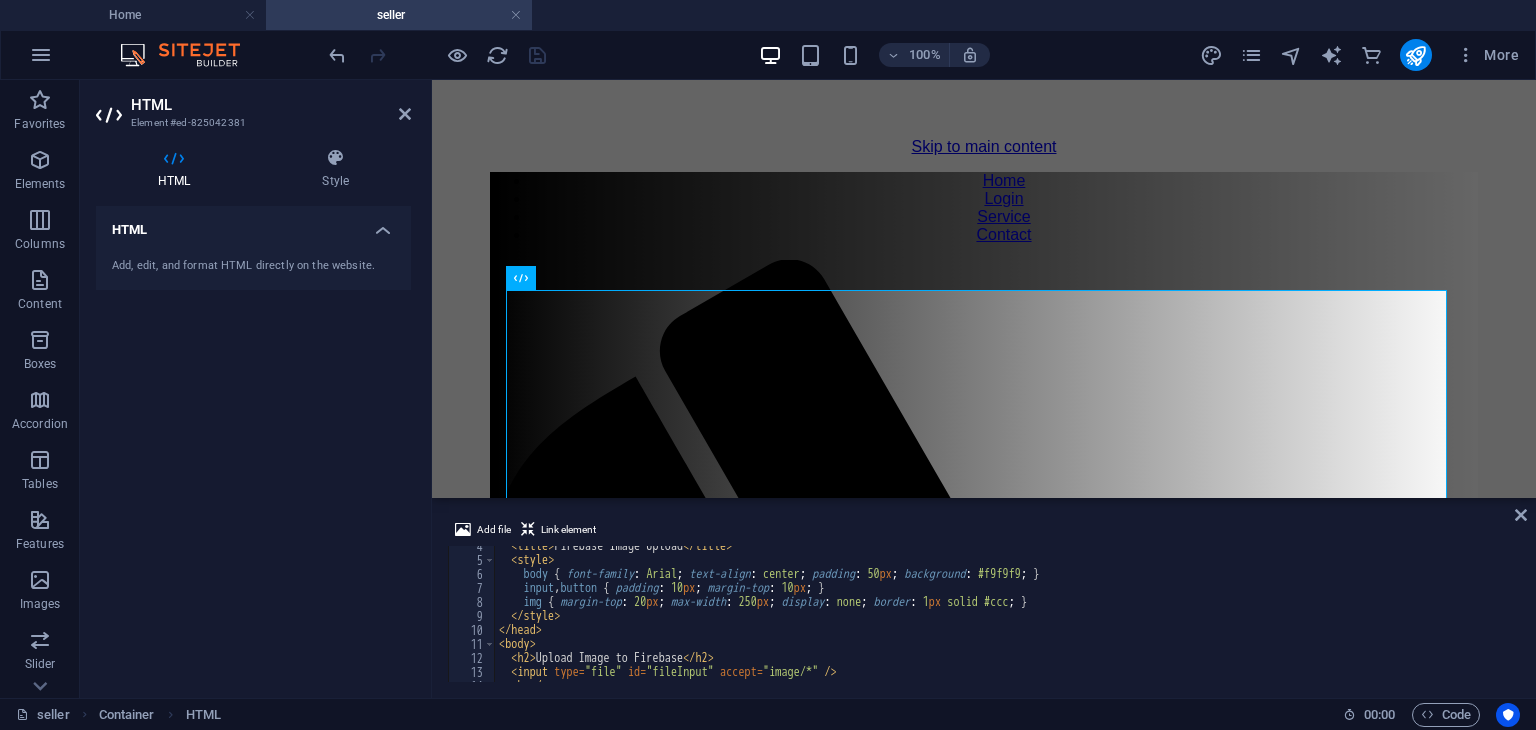 scroll, scrollTop: 0, scrollLeft: 0, axis: both 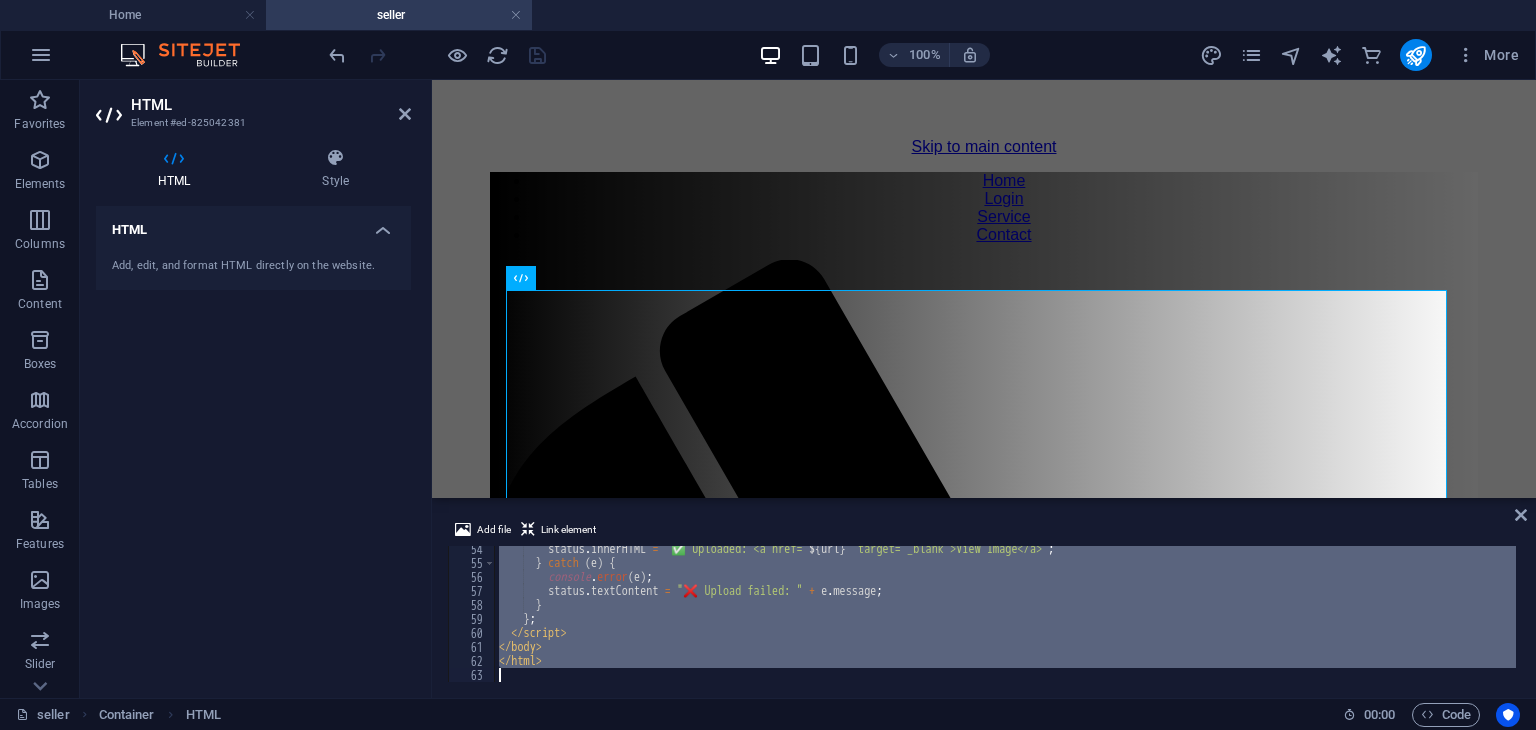 drag, startPoint x: 496, startPoint y: 553, endPoint x: 730, endPoint y: 776, distance: 323.2414 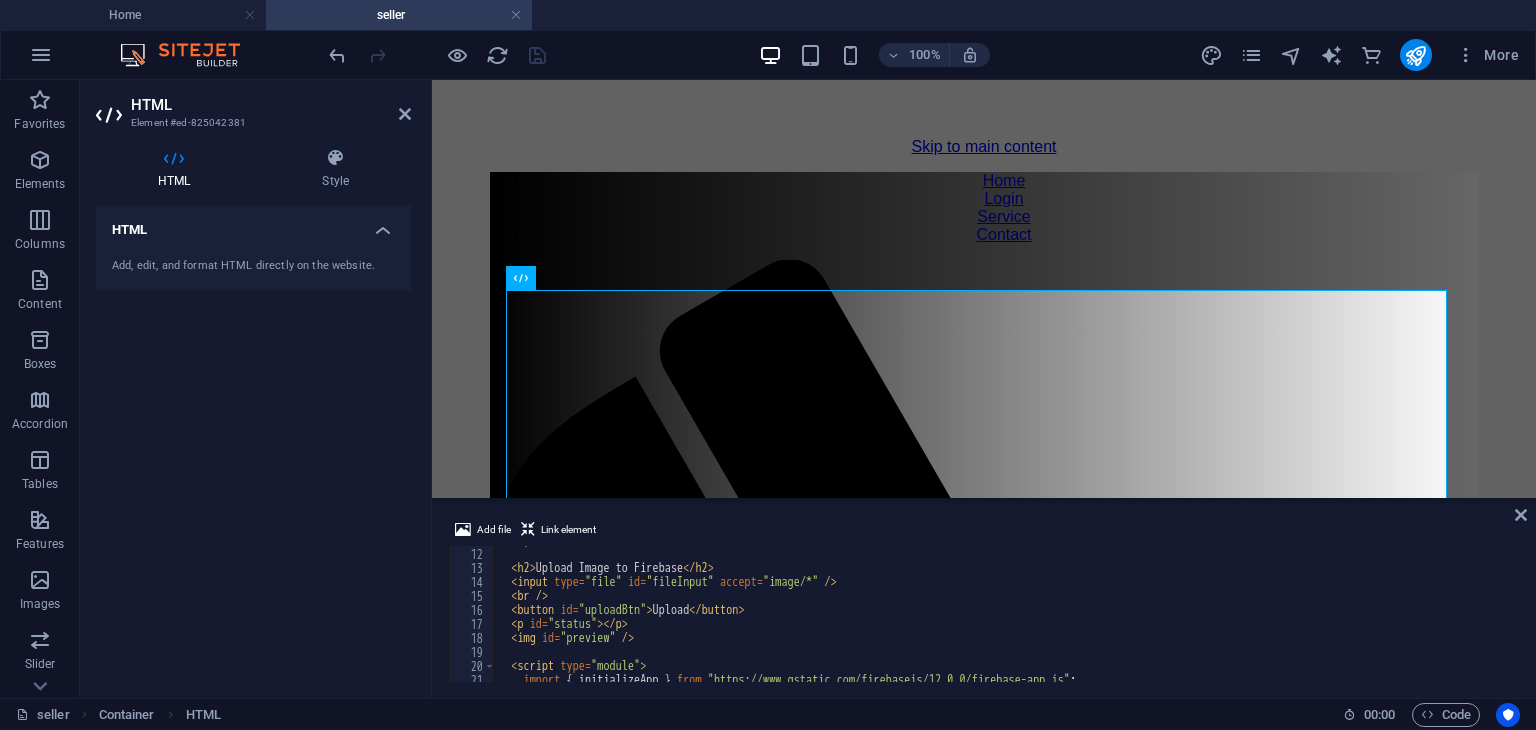 scroll, scrollTop: 0, scrollLeft: 0, axis: both 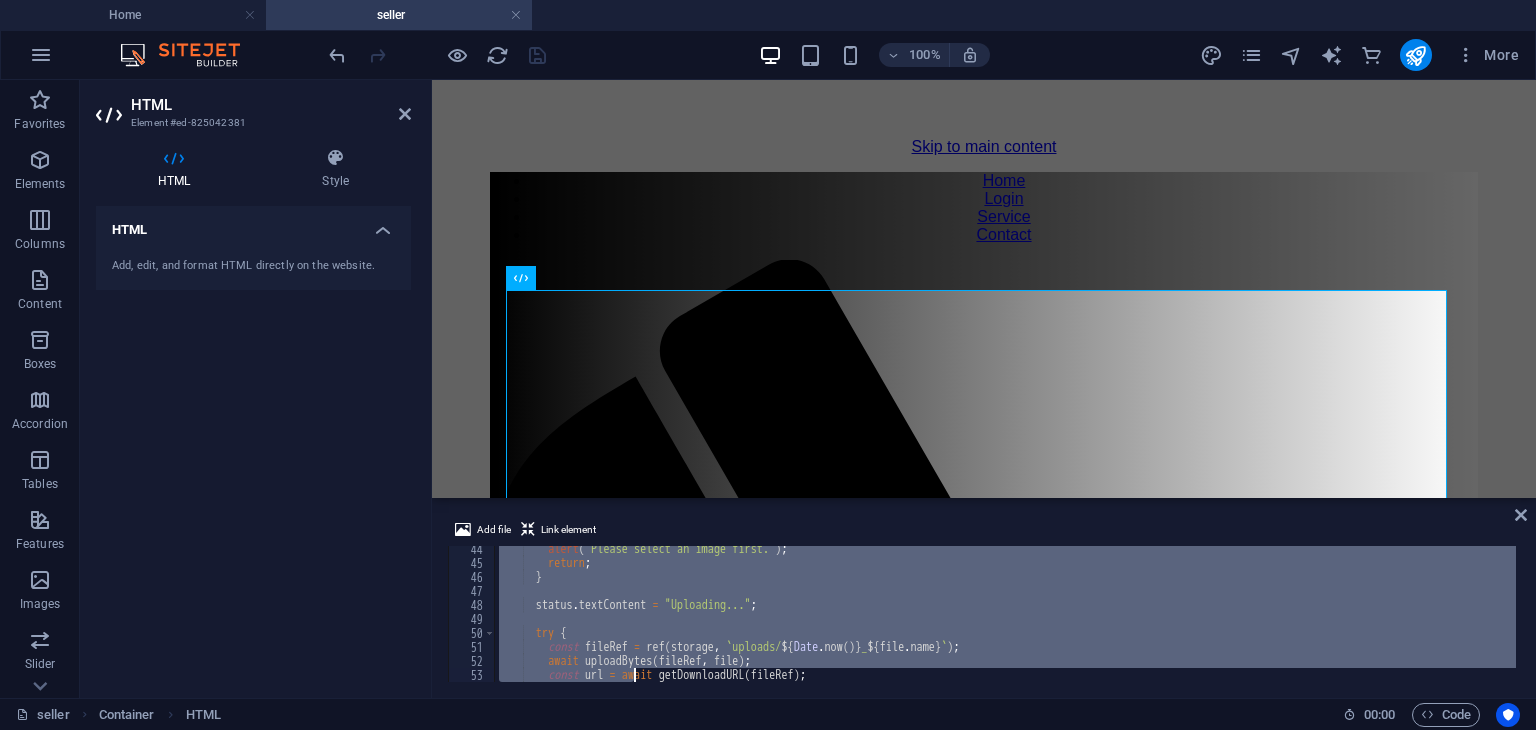 drag, startPoint x: 496, startPoint y: 555, endPoint x: 674, endPoint y: 776, distance: 283.7693 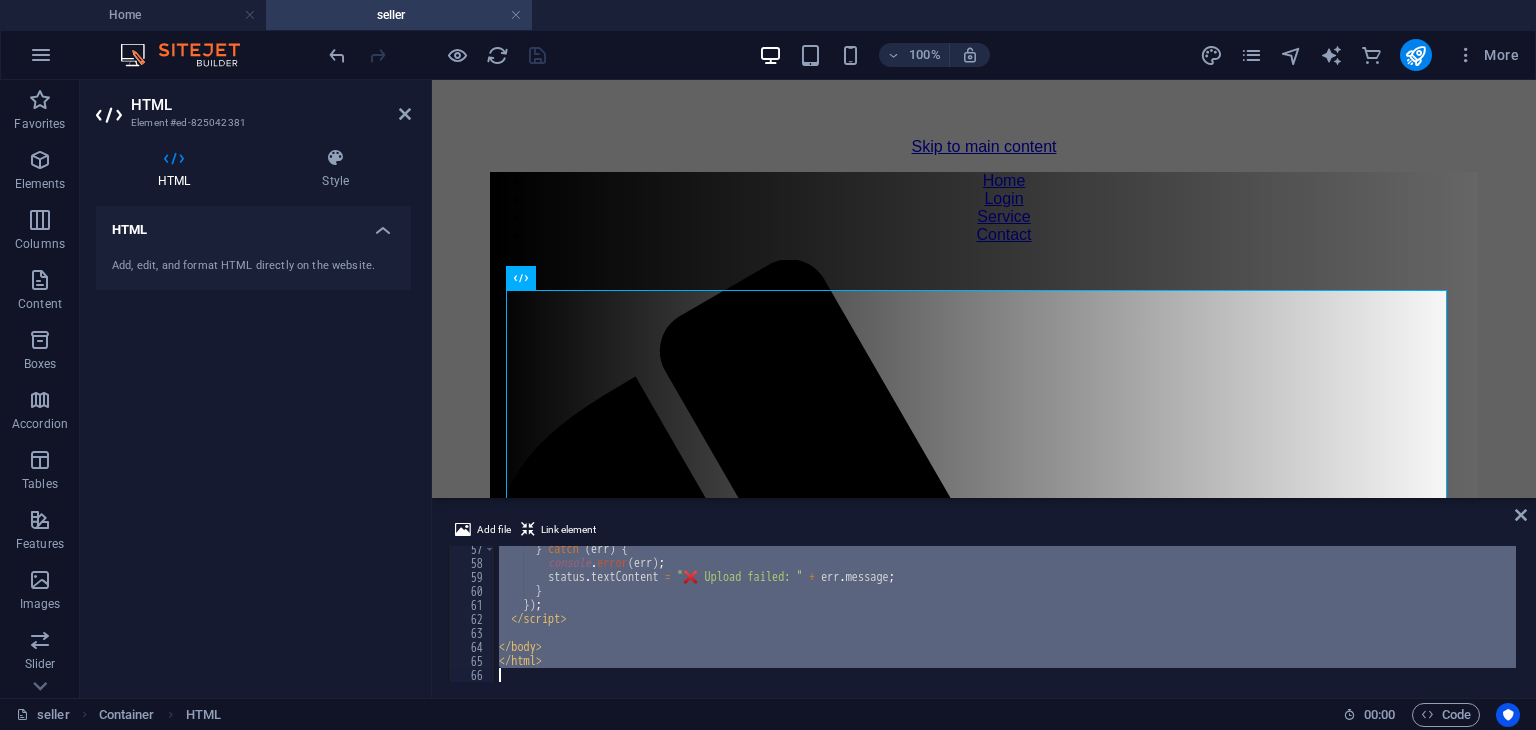 type 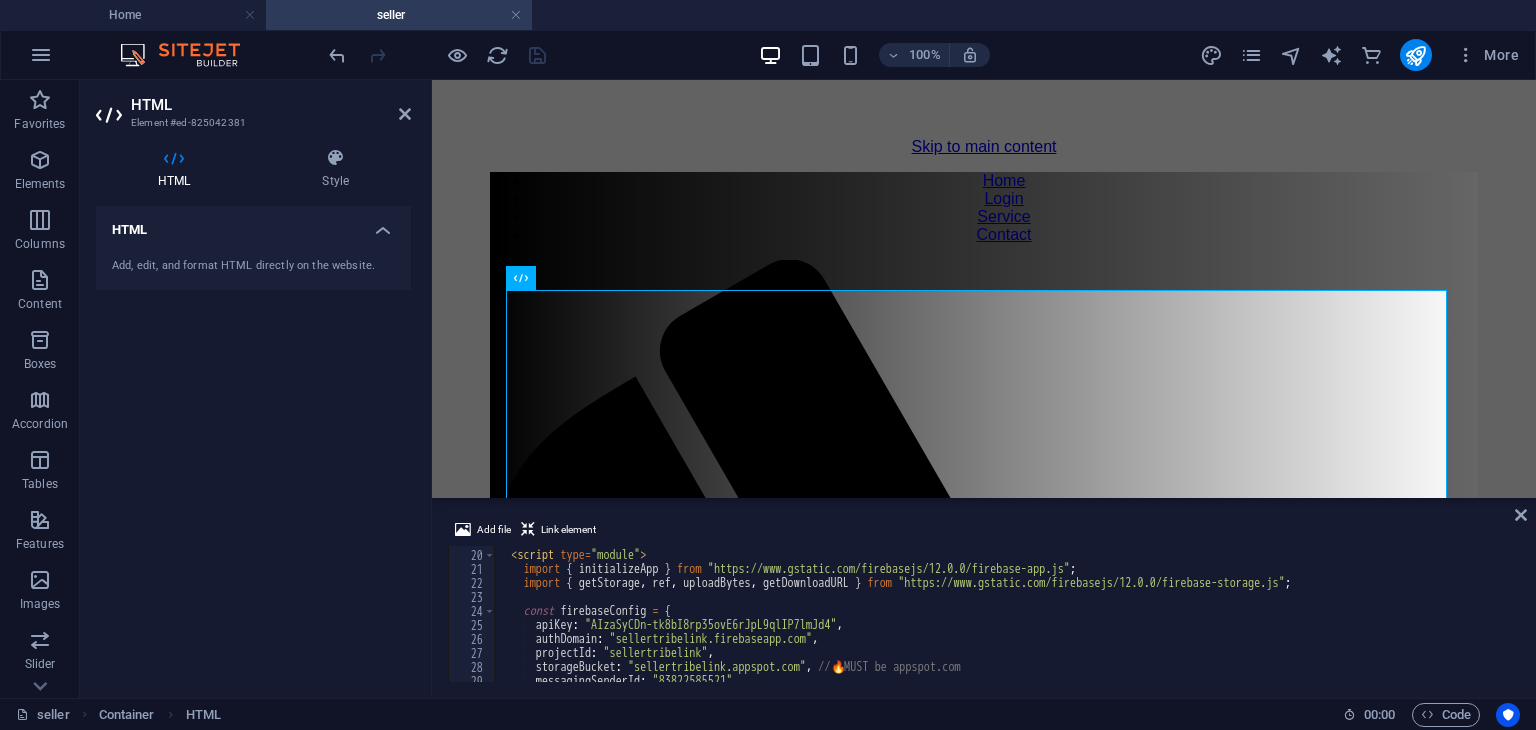 scroll, scrollTop: 296, scrollLeft: 0, axis: vertical 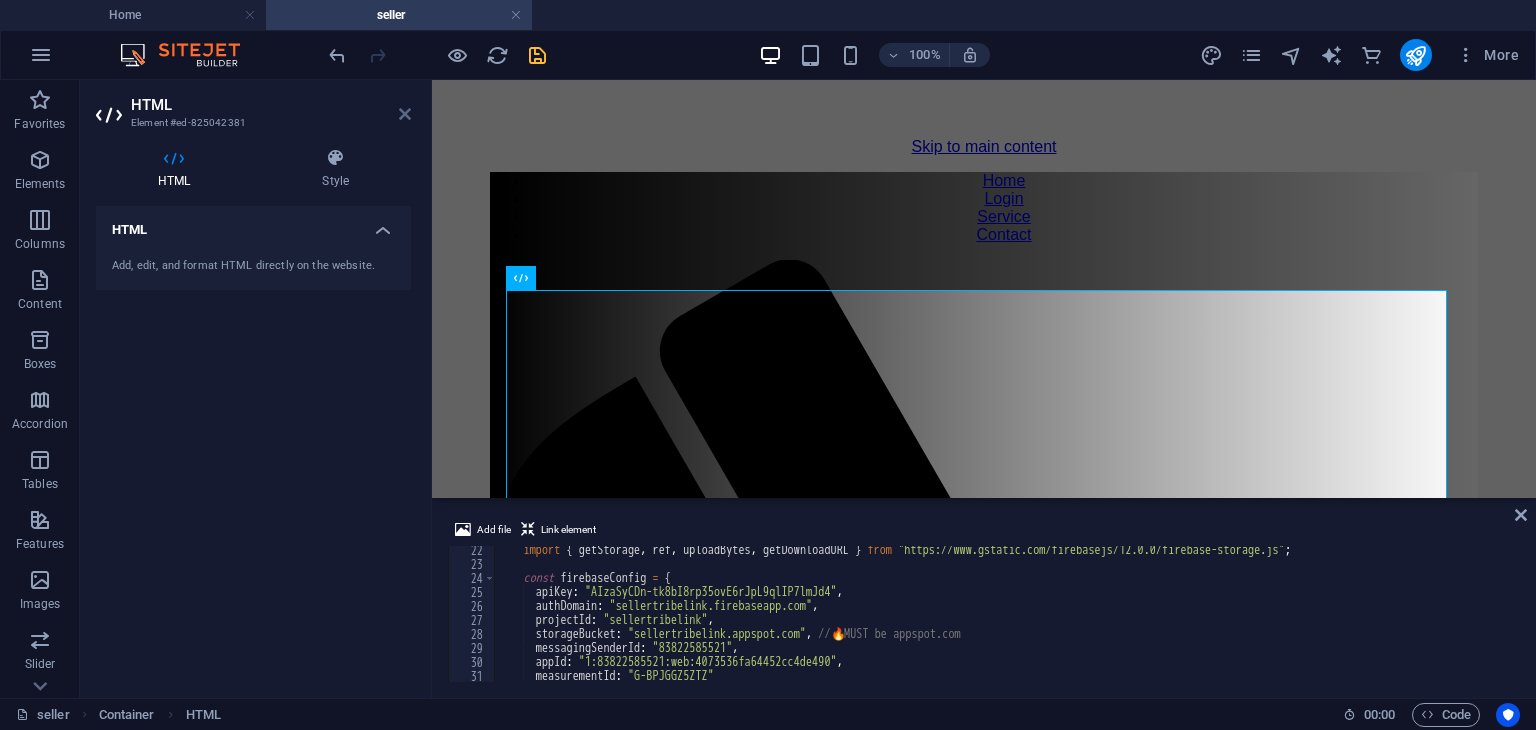 click at bounding box center [405, 114] 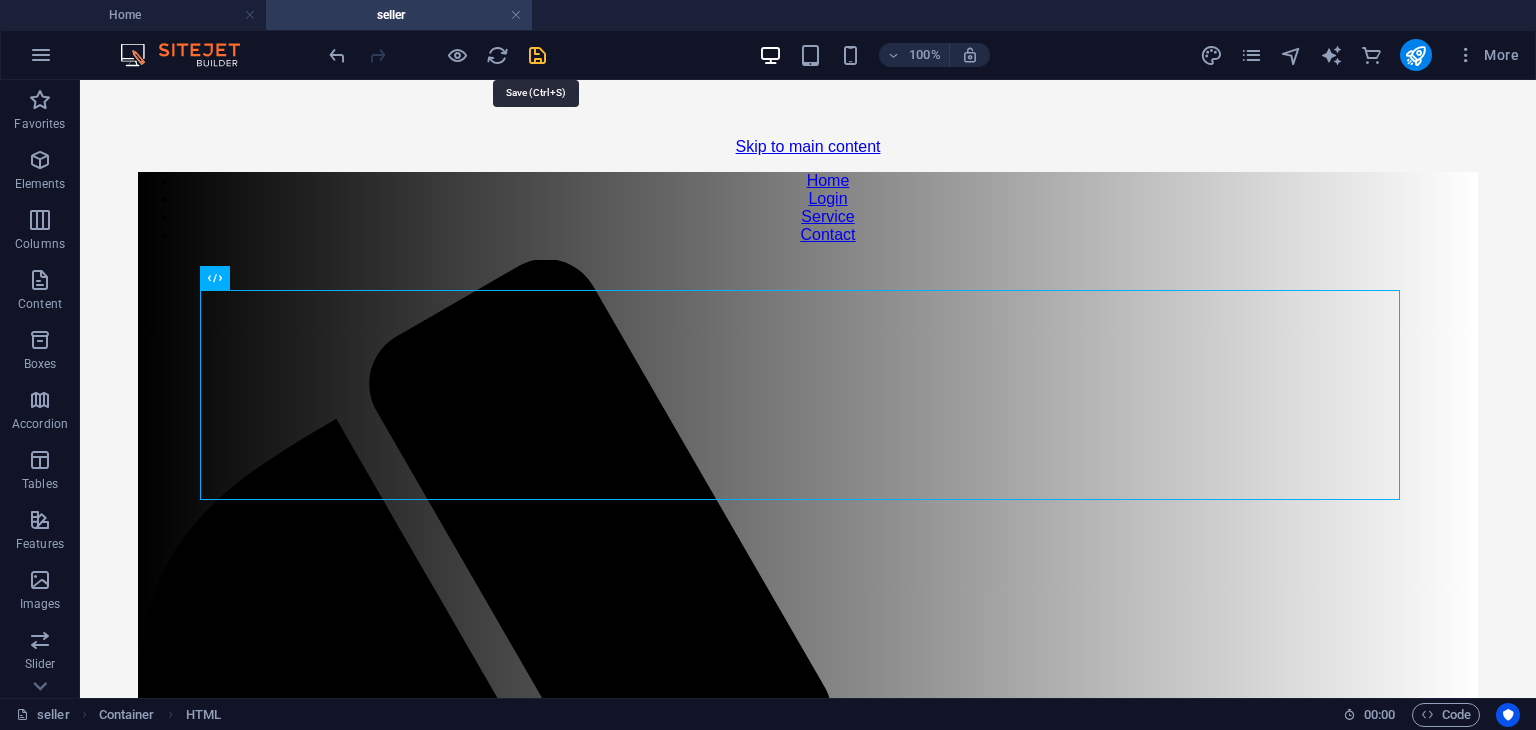 click at bounding box center (537, 55) 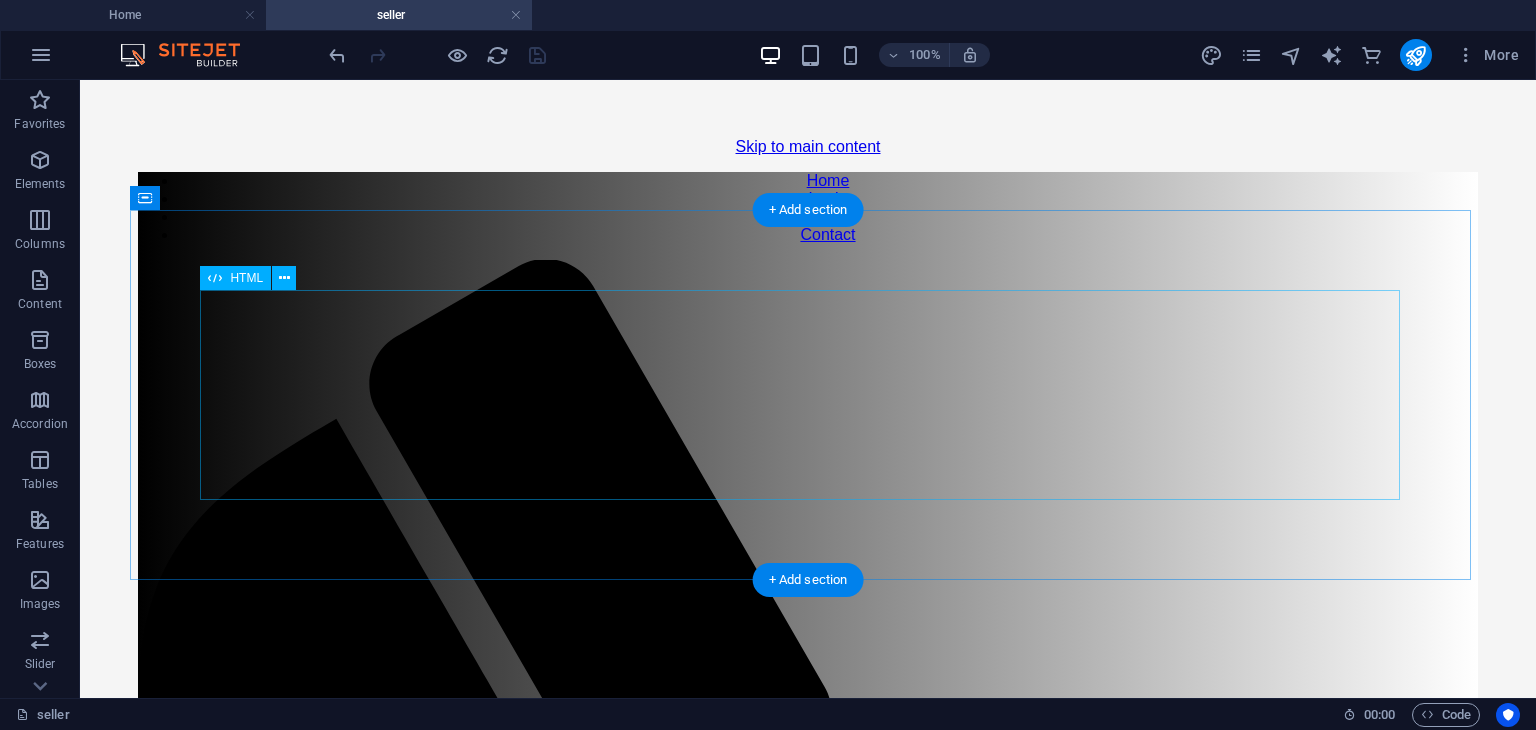 click on "Firebase Upload Working
Upload Image to Firebase
Upload" at bounding box center [808, 2165] 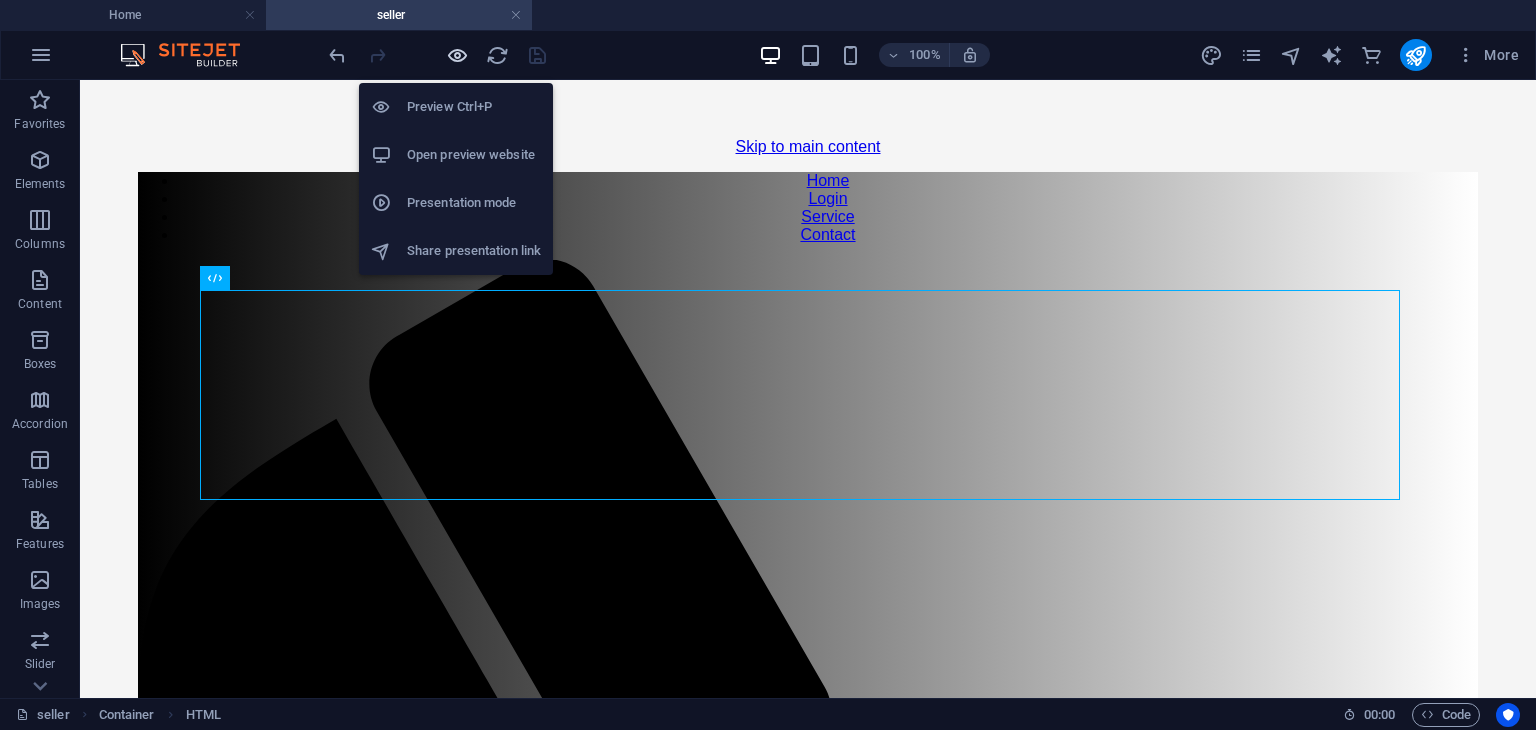 click at bounding box center [457, 55] 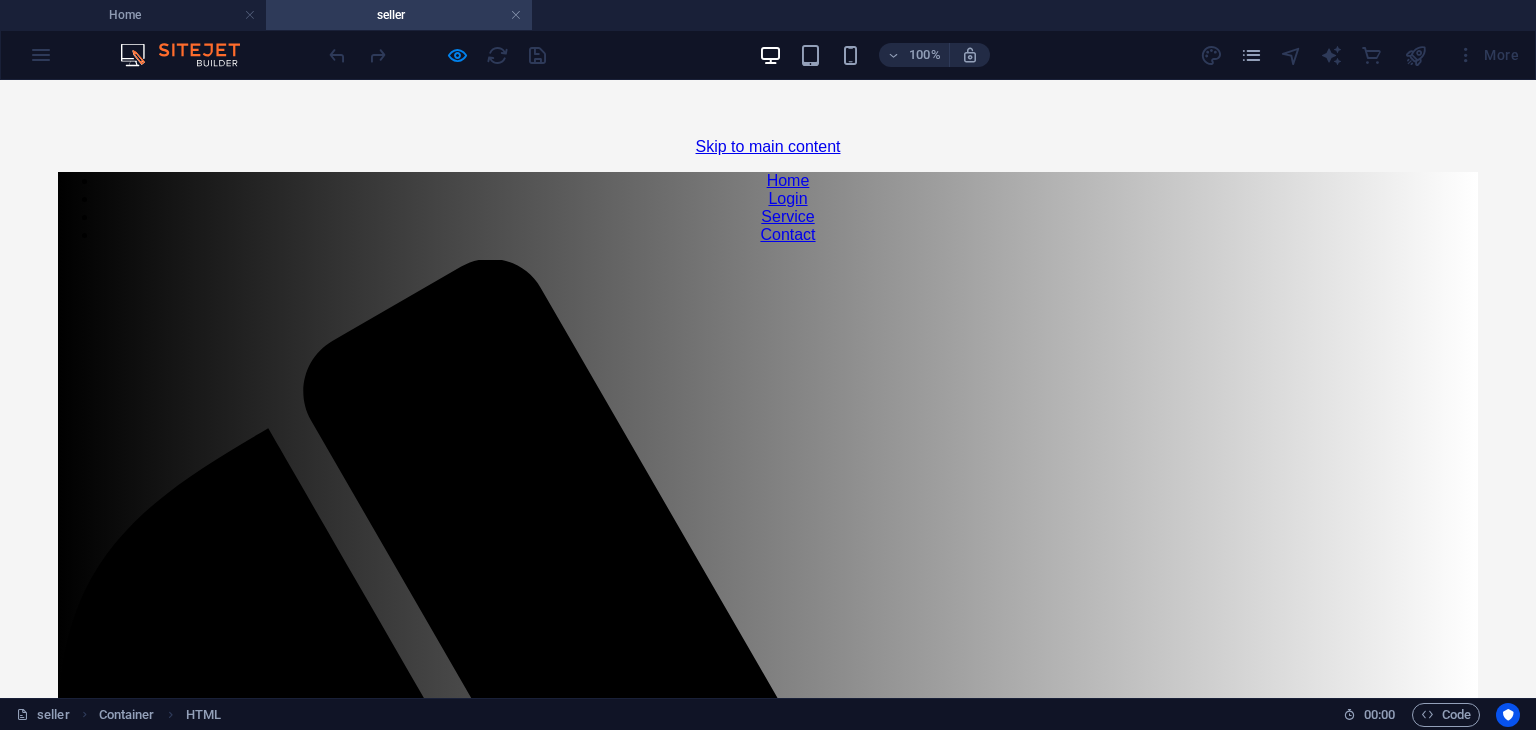 click at bounding box center [768, 2275] 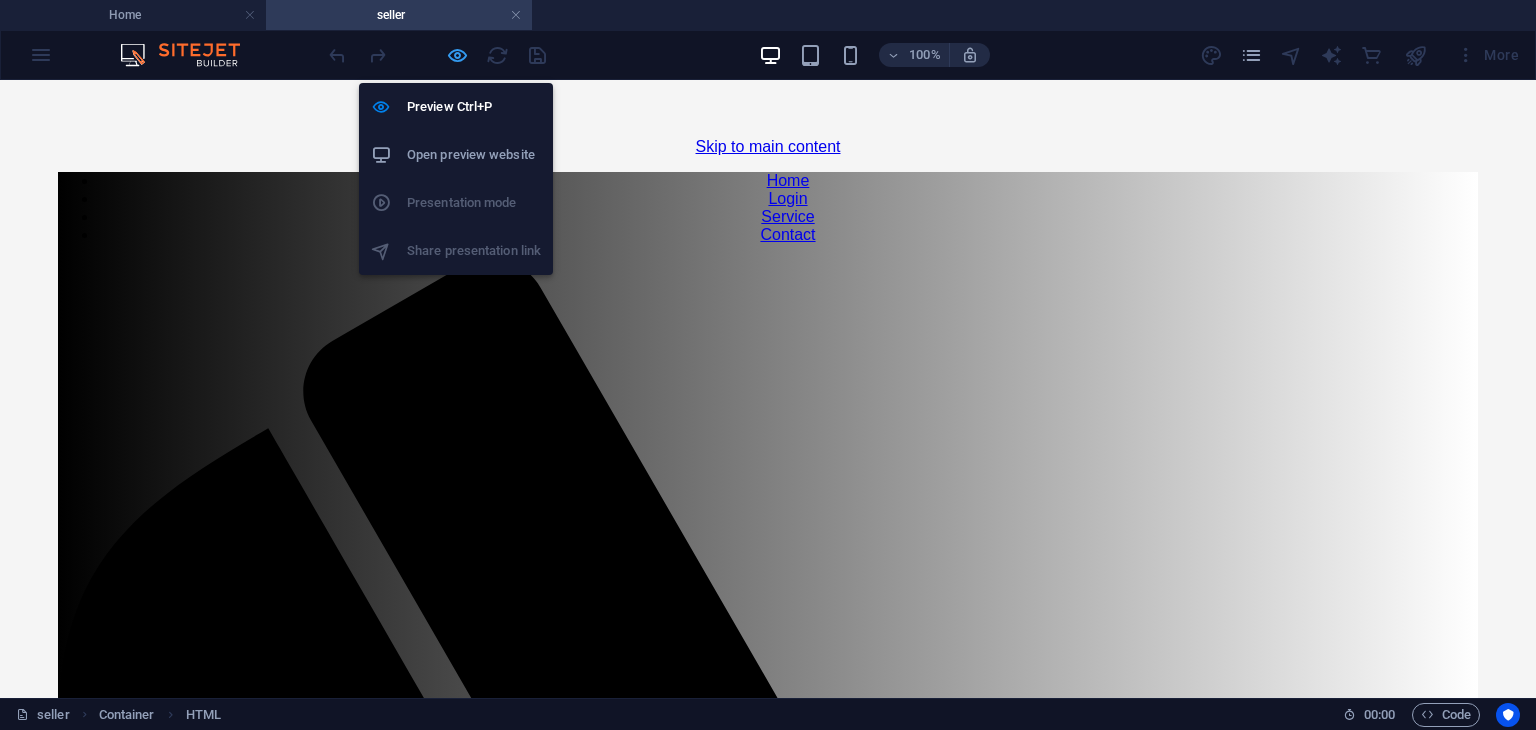 click at bounding box center (457, 55) 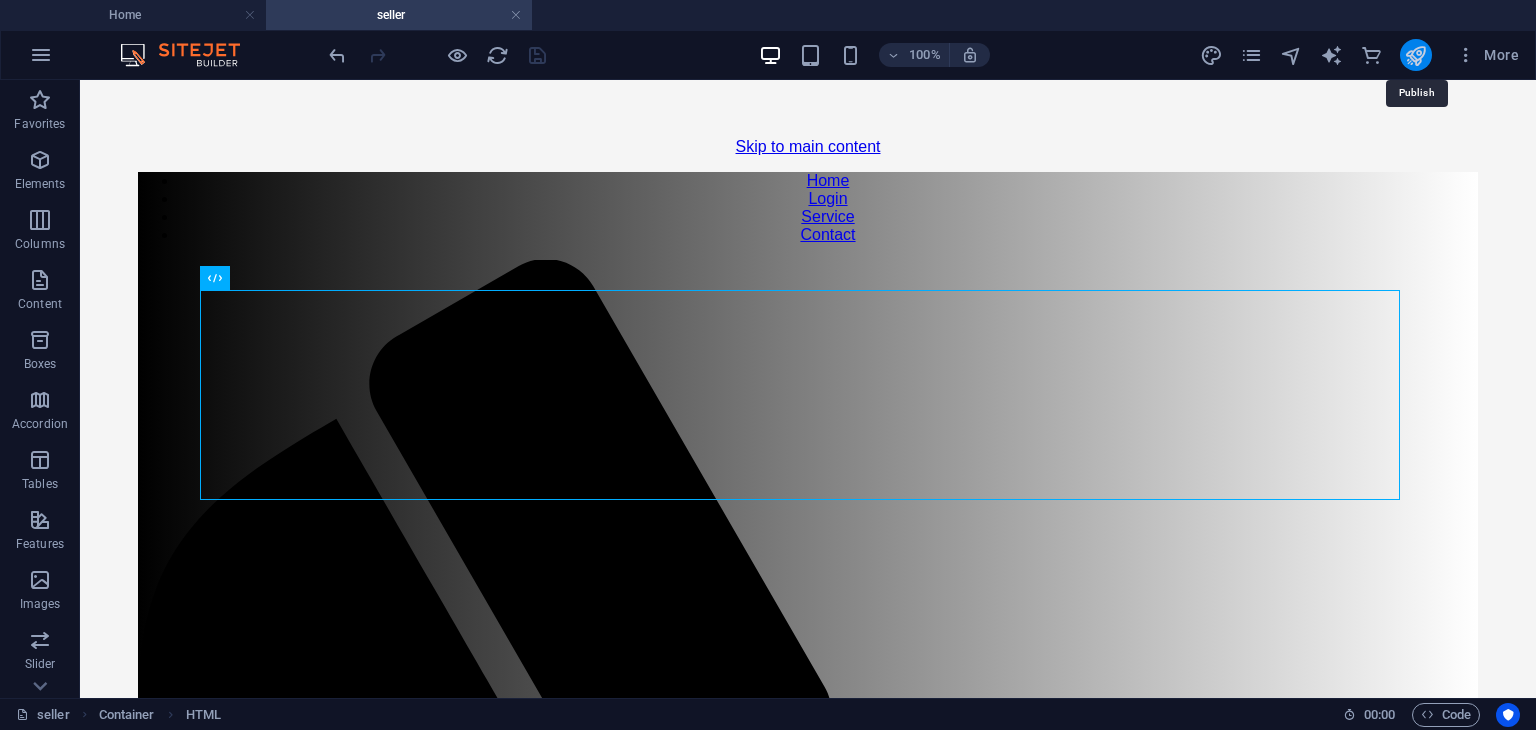 click at bounding box center [1415, 55] 